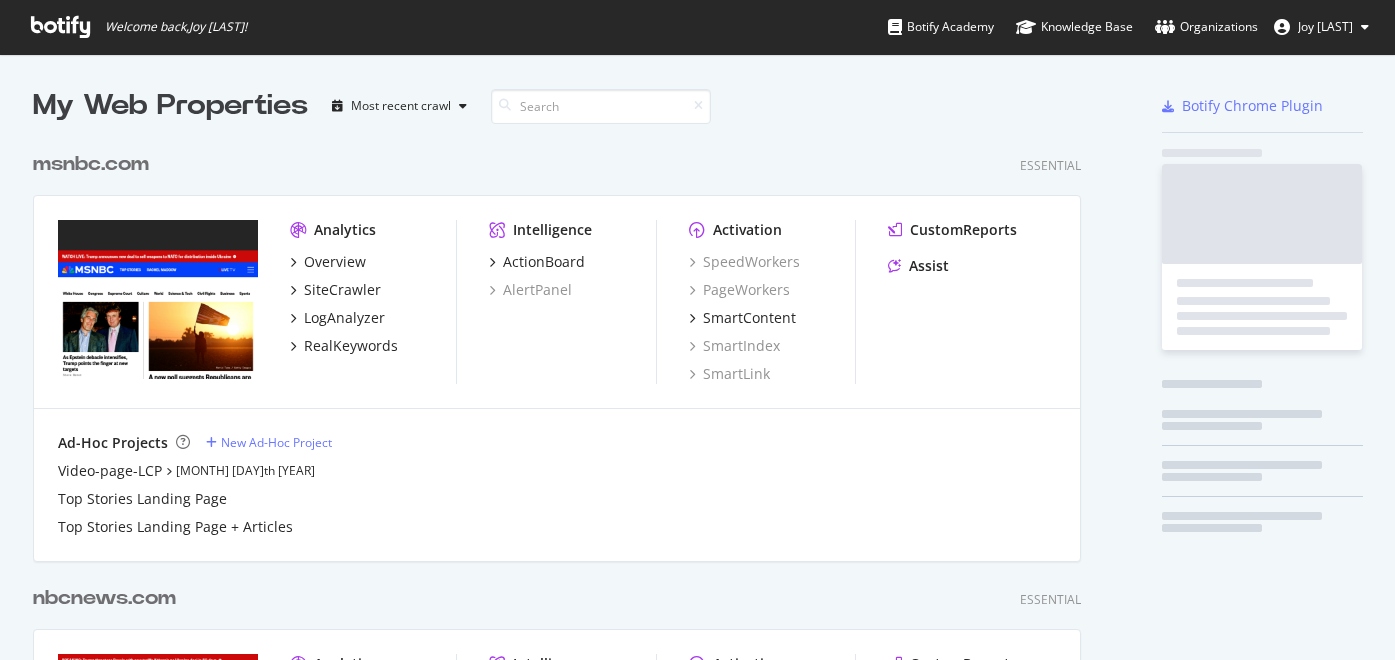 scroll, scrollTop: 0, scrollLeft: 0, axis: both 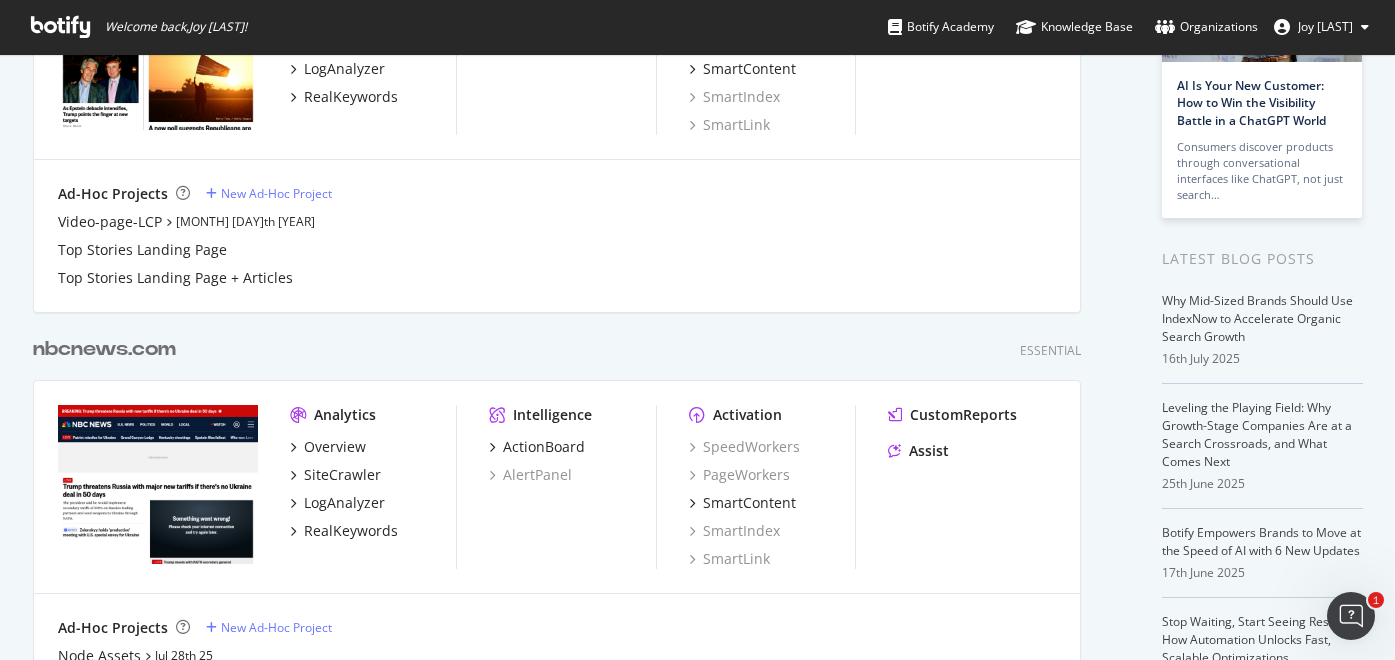 click on "nbcnews.com" at bounding box center [104, 349] 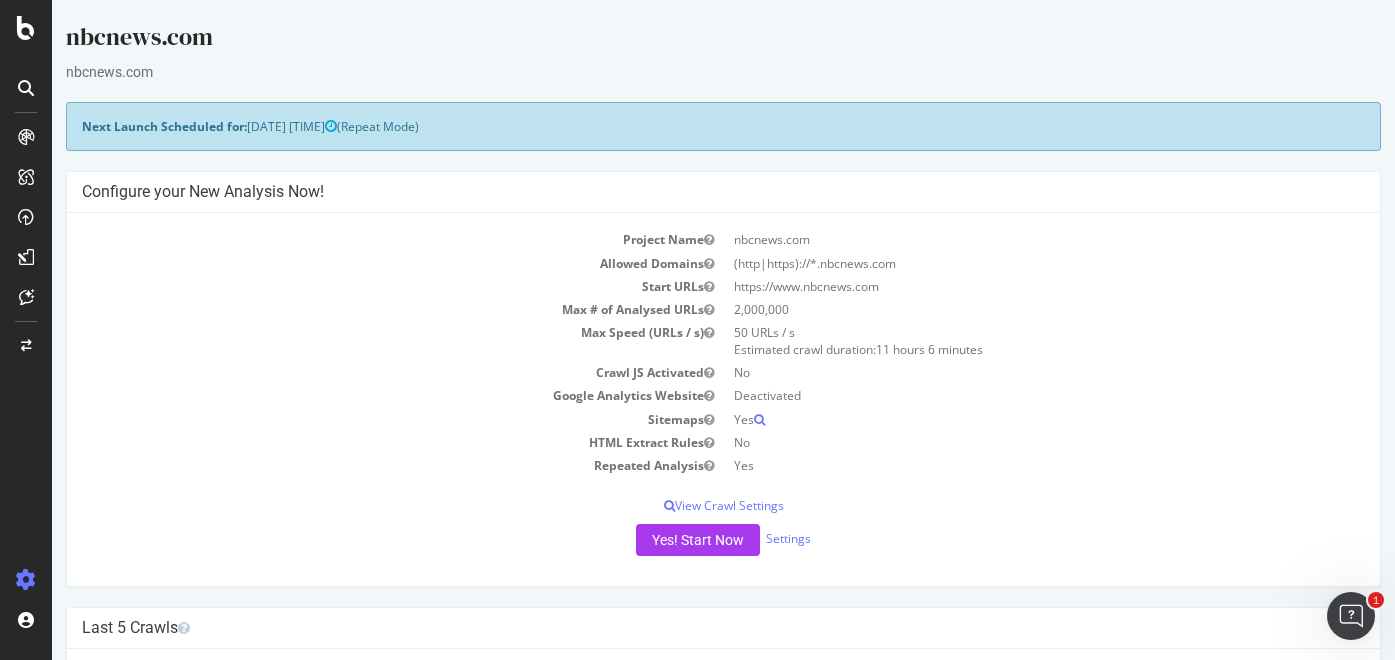scroll, scrollTop: 0, scrollLeft: 0, axis: both 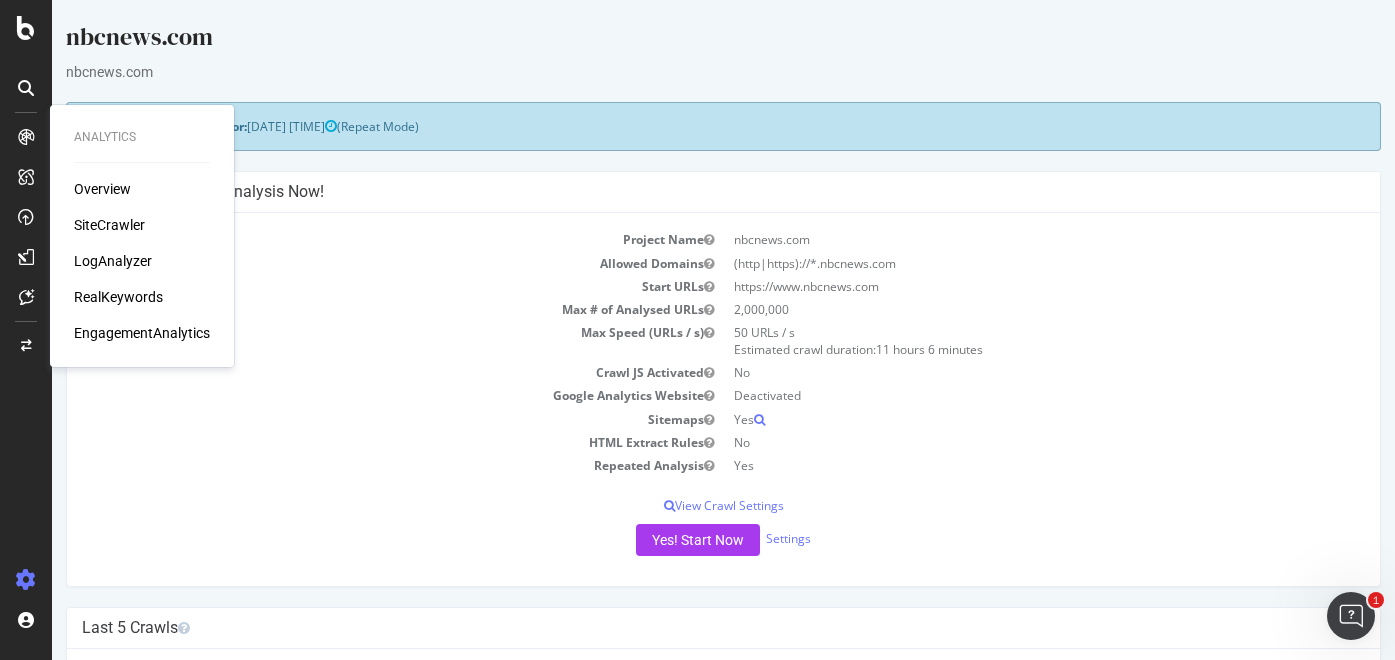 click on "Overview SiteCrawler LogAnalyzer RealKeywords EngagementAnalytics" at bounding box center (142, 261) 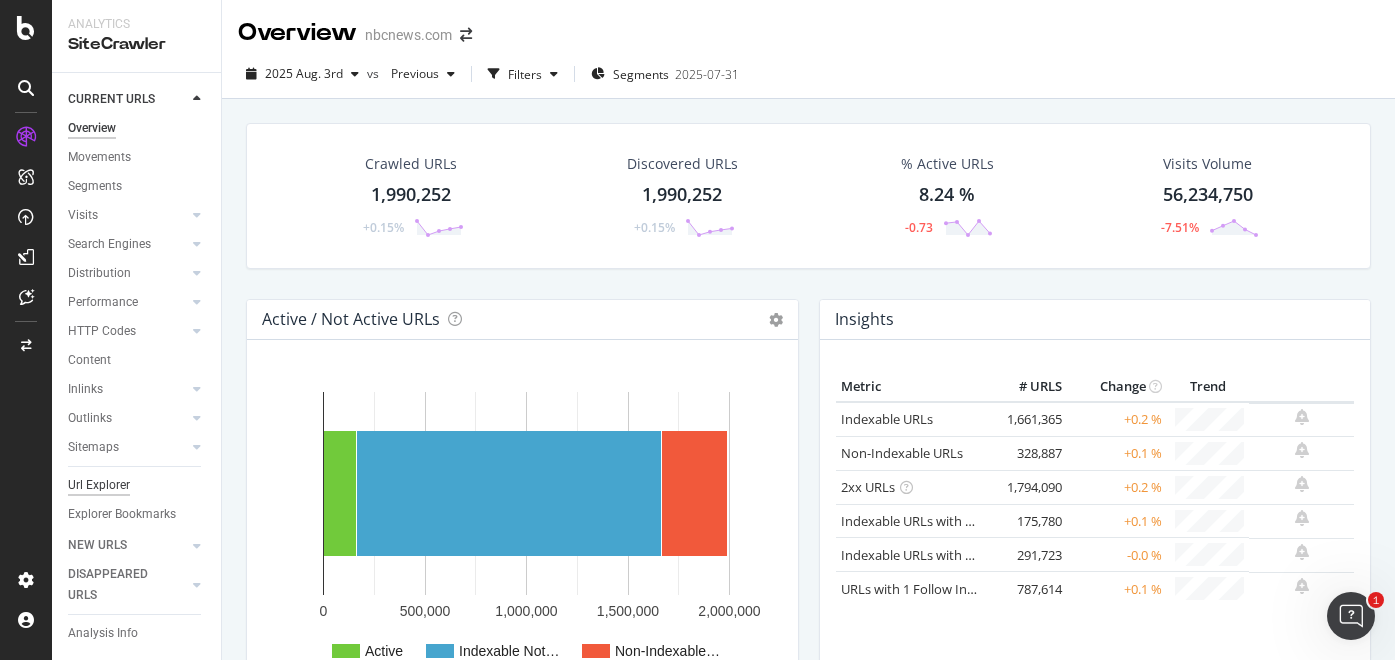 click on "Url Explorer" at bounding box center (99, 485) 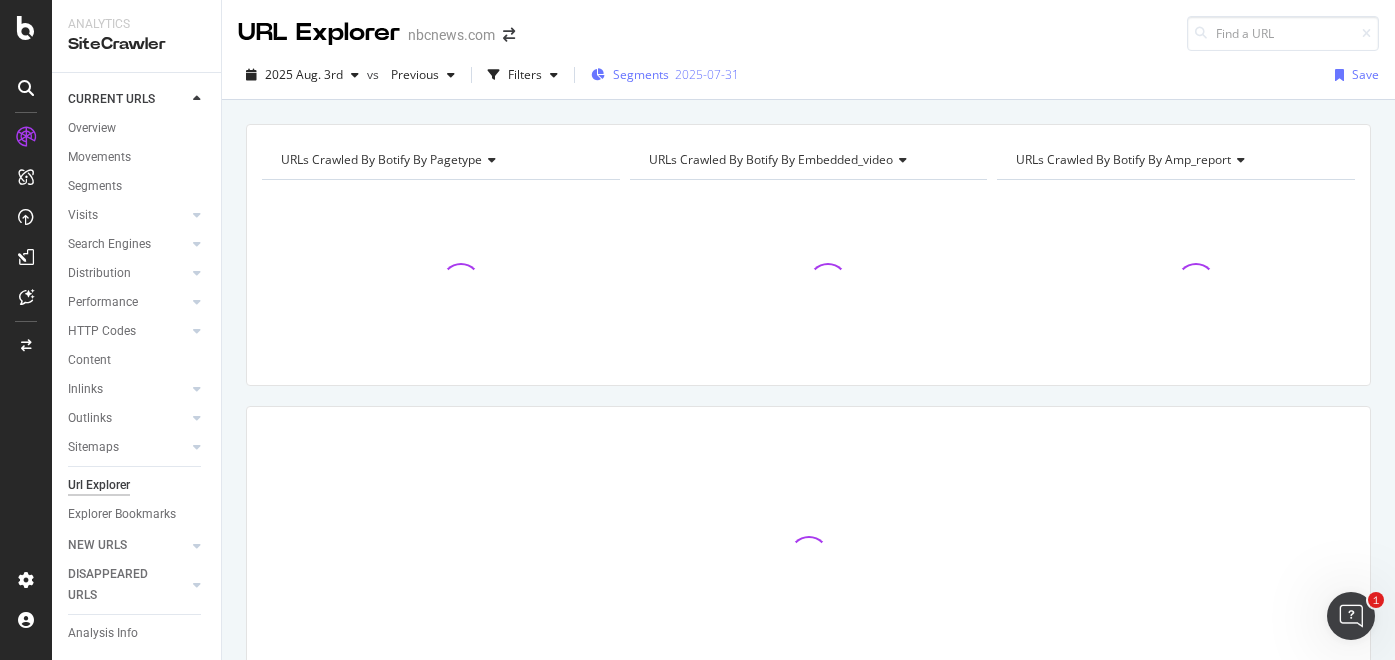 click on "Segments" at bounding box center [641, 74] 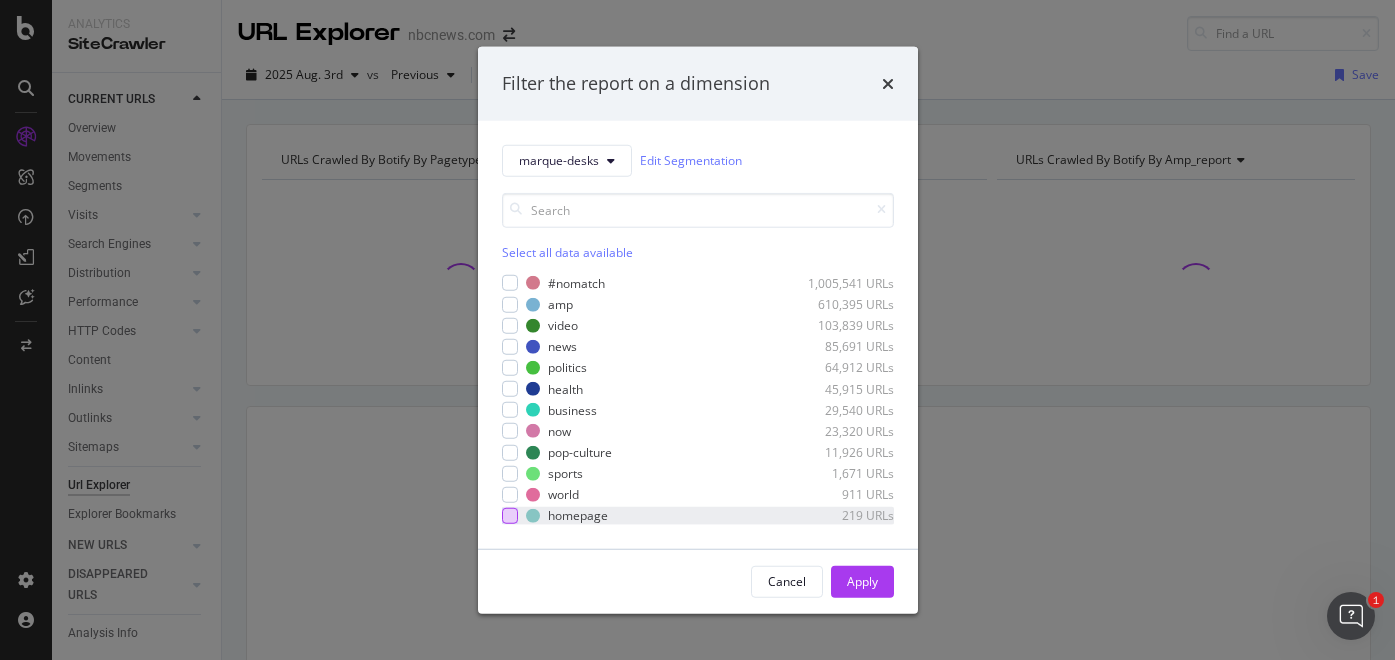 click at bounding box center [510, 516] 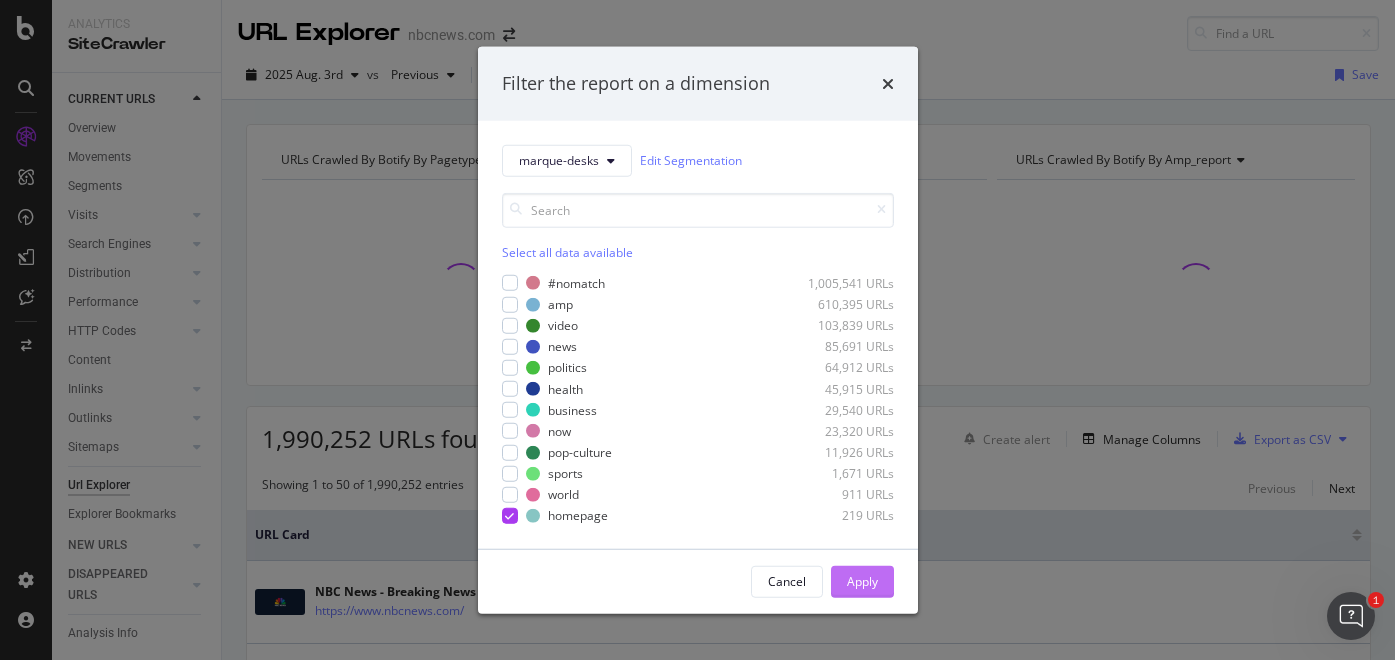 click on "Apply" at bounding box center [862, 581] 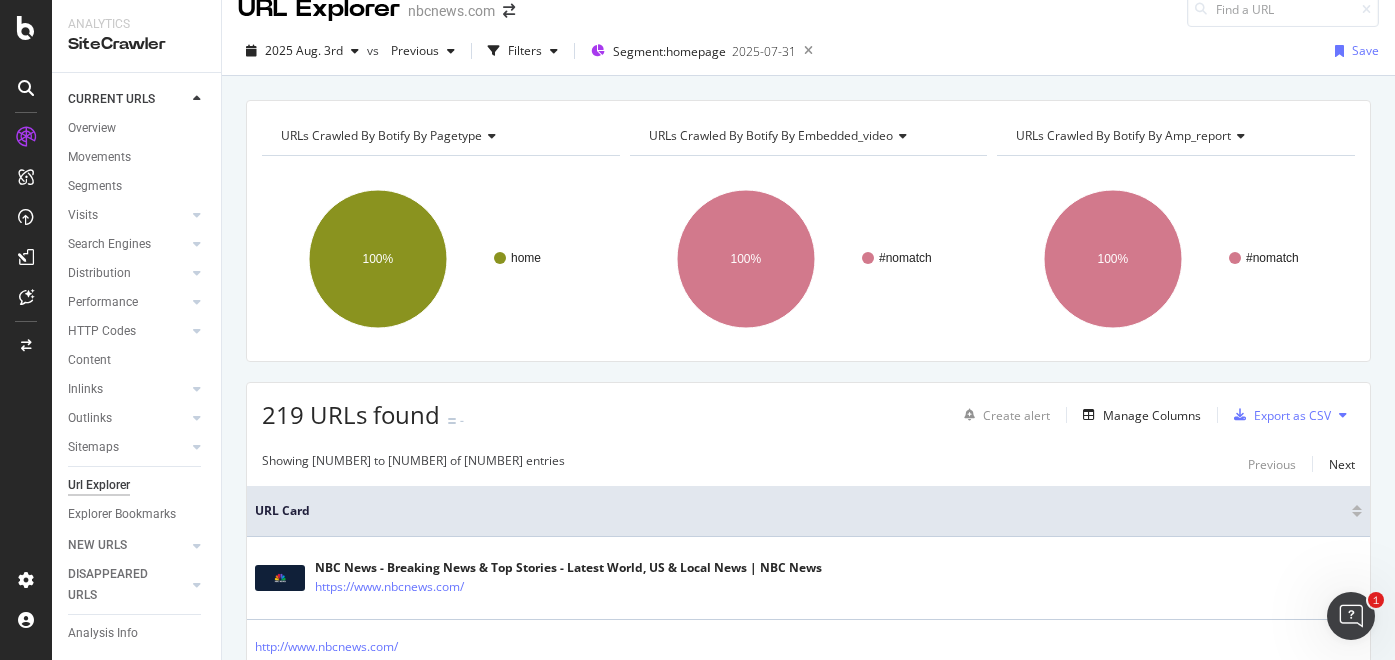 scroll, scrollTop: 0, scrollLeft: 0, axis: both 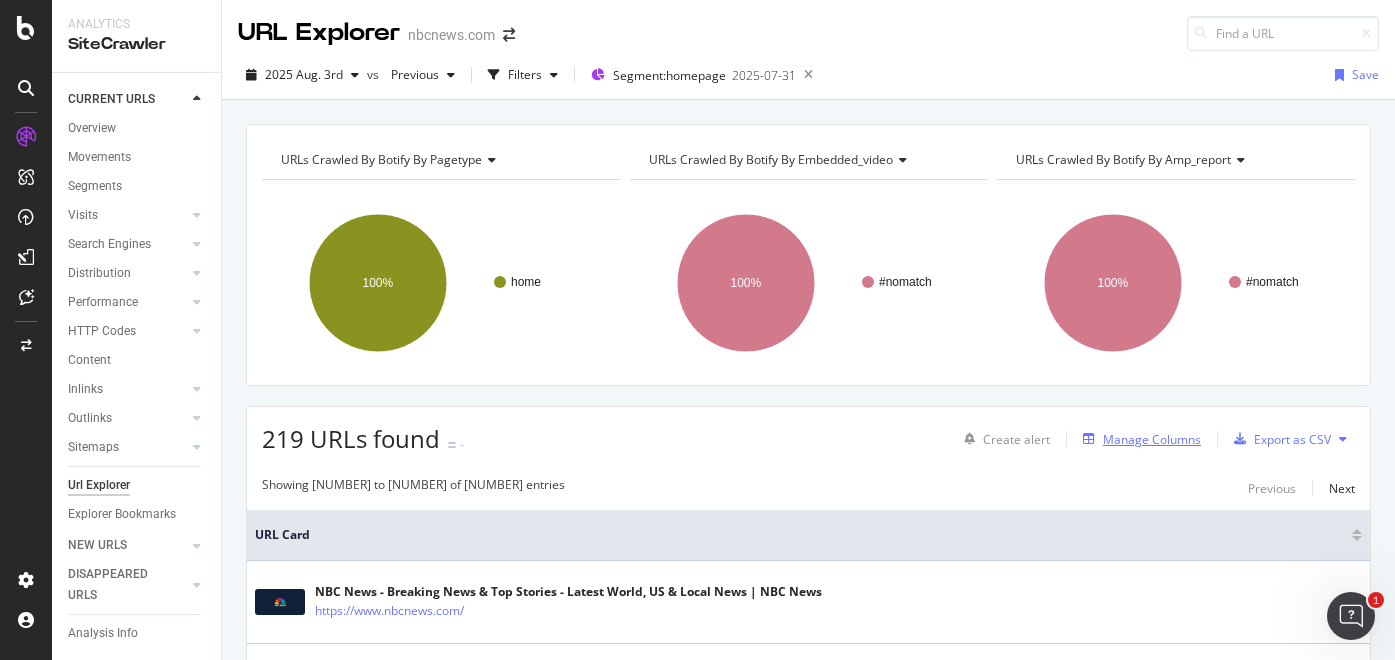 click on "Manage Columns" at bounding box center [1152, 439] 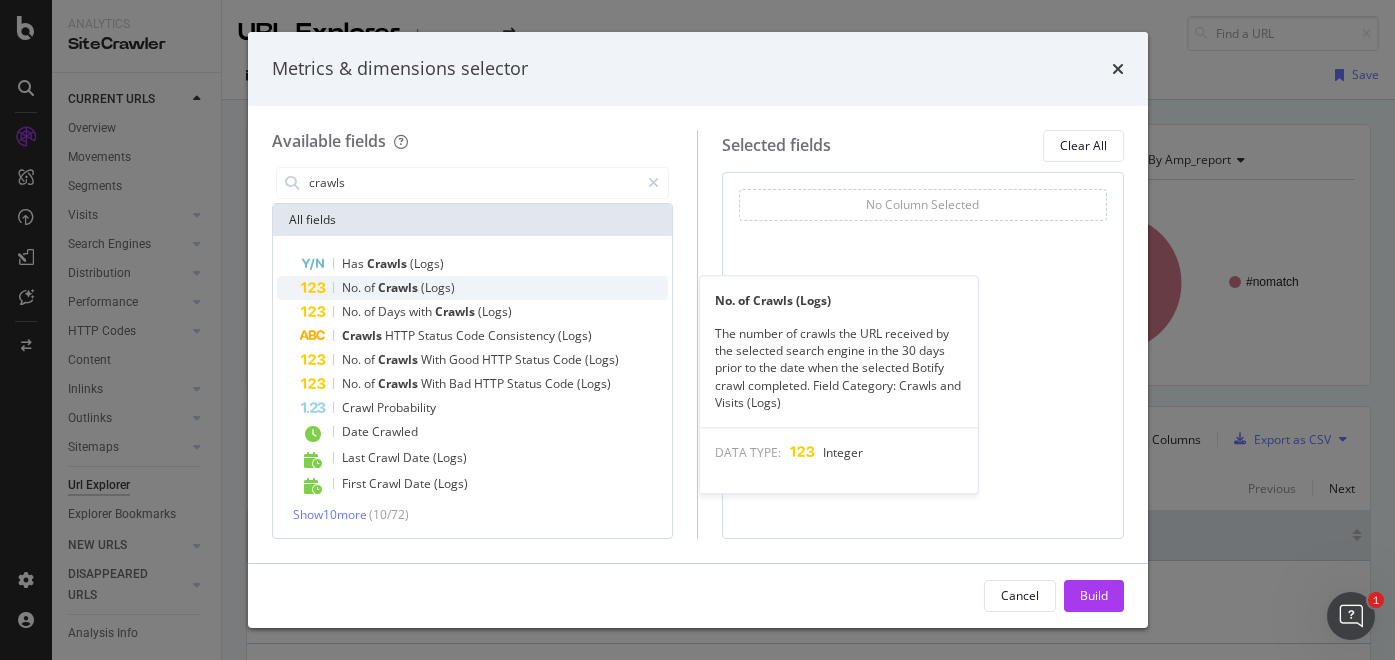 click on "(Logs)" at bounding box center (438, 287) 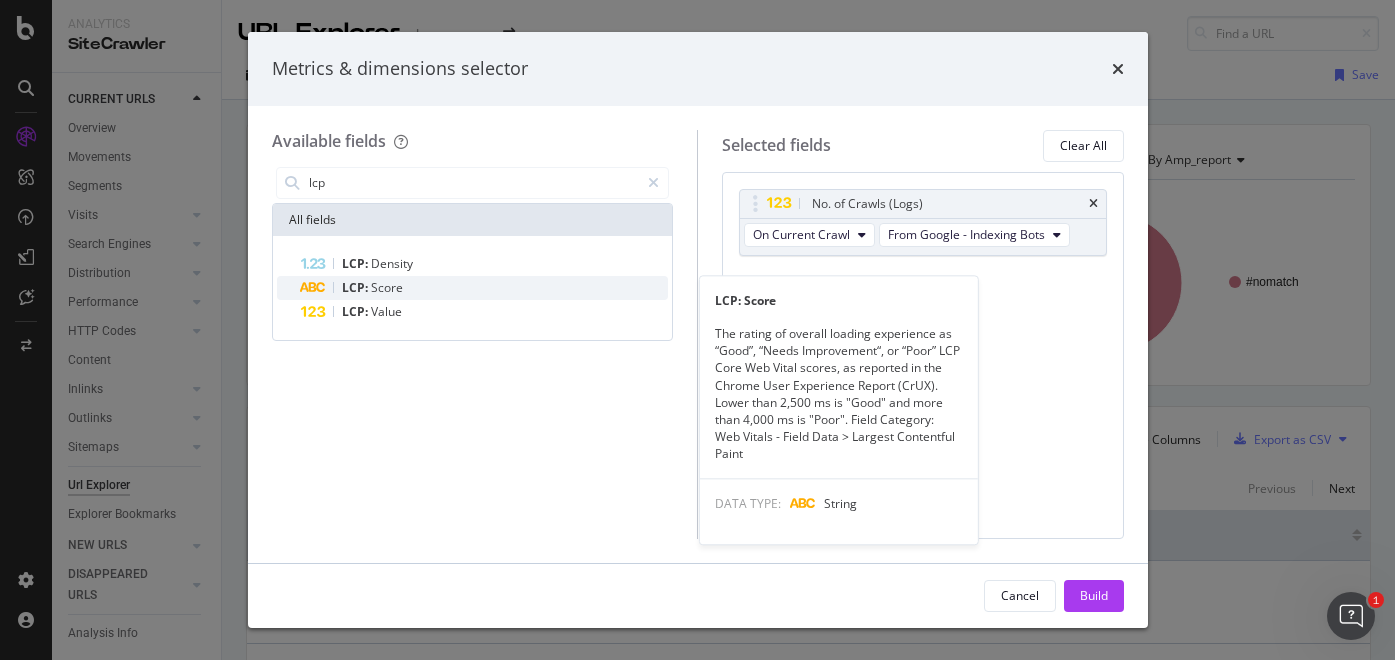 click on "LCP:   Score" at bounding box center (485, 288) 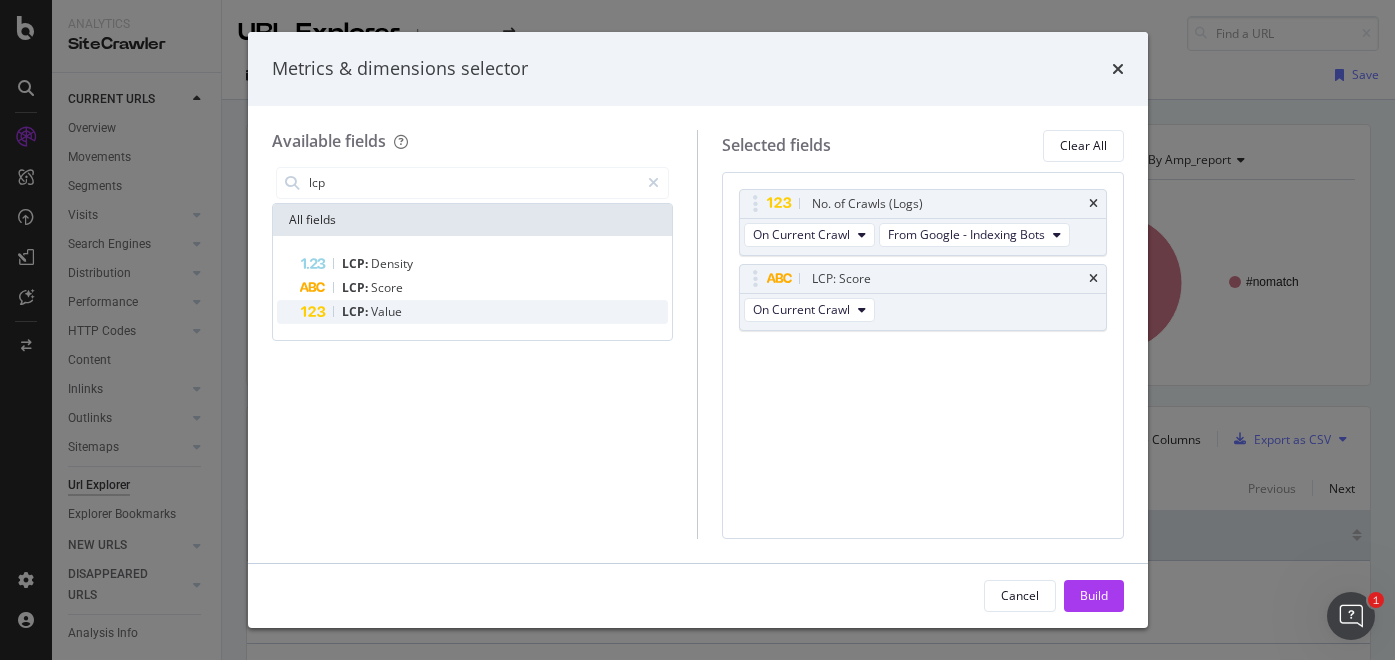 click on "LCP:   Value" at bounding box center [485, 312] 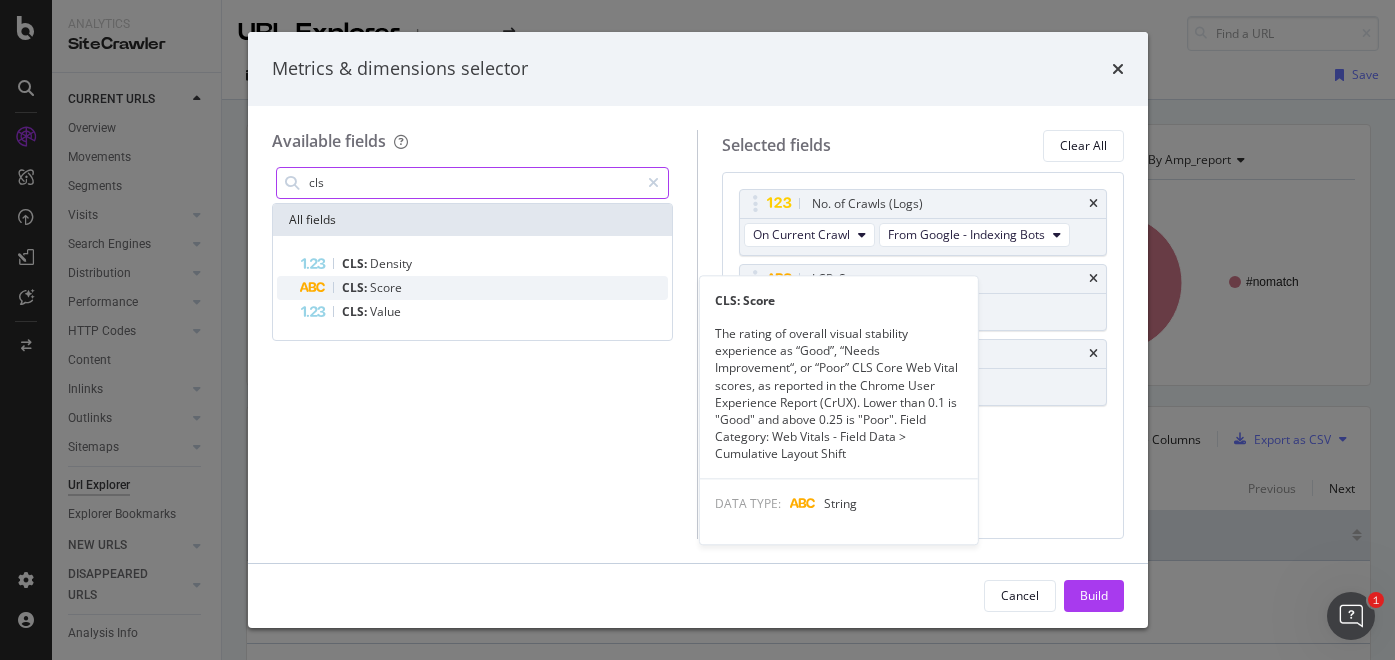 type on "cls" 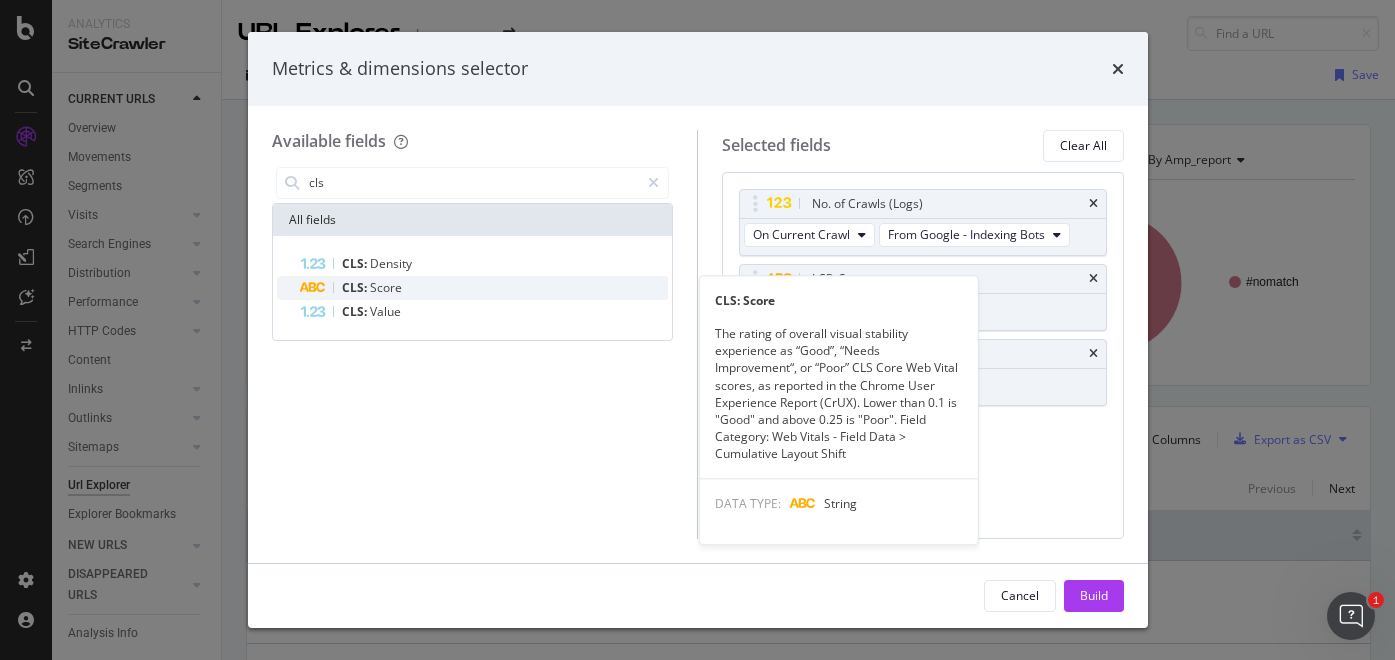 click on "CLS:   Score" at bounding box center (485, 288) 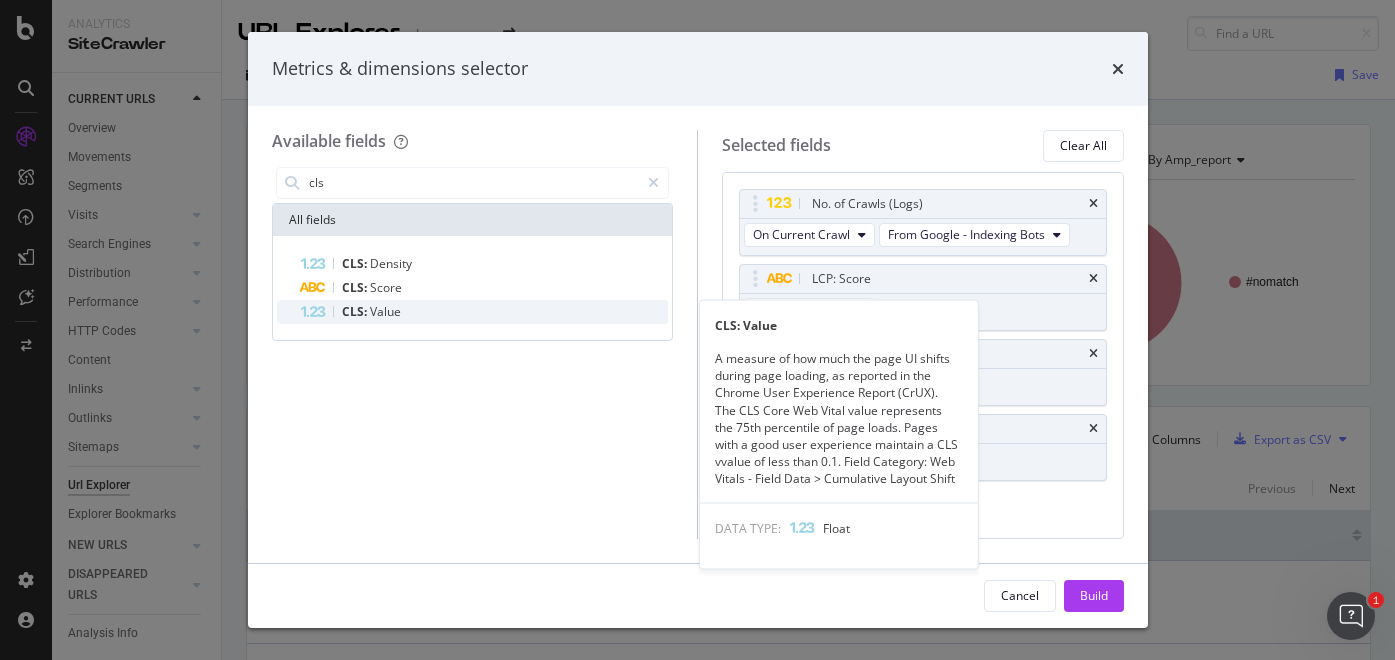 click on "CLS:   Value" at bounding box center (485, 312) 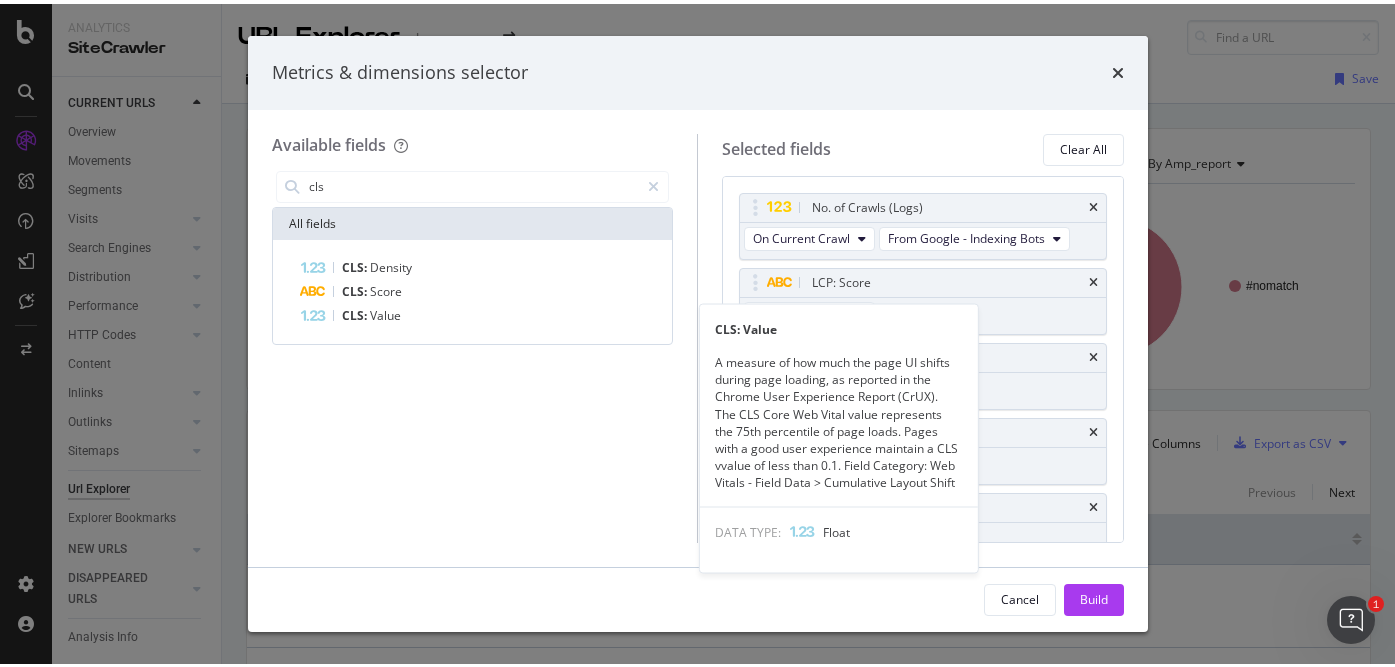 scroll, scrollTop: 15, scrollLeft: 0, axis: vertical 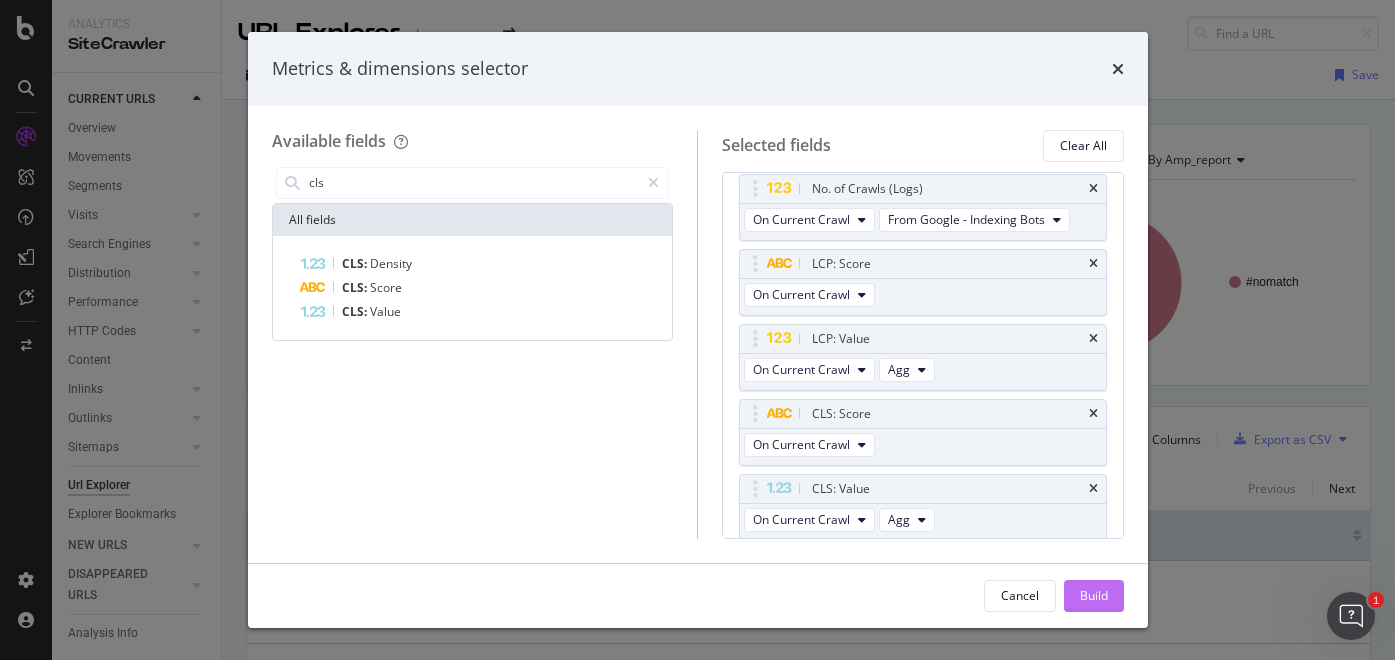 click on "Build" at bounding box center (1094, 596) 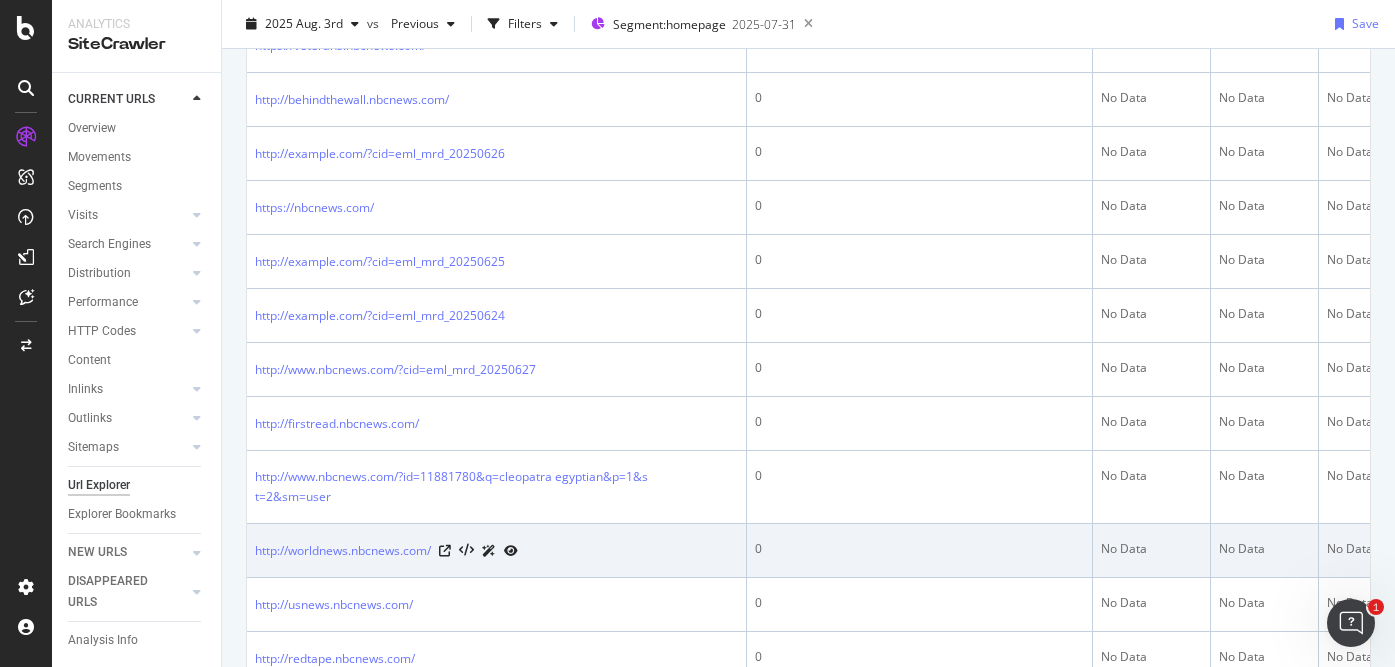 scroll, scrollTop: 154, scrollLeft: 0, axis: vertical 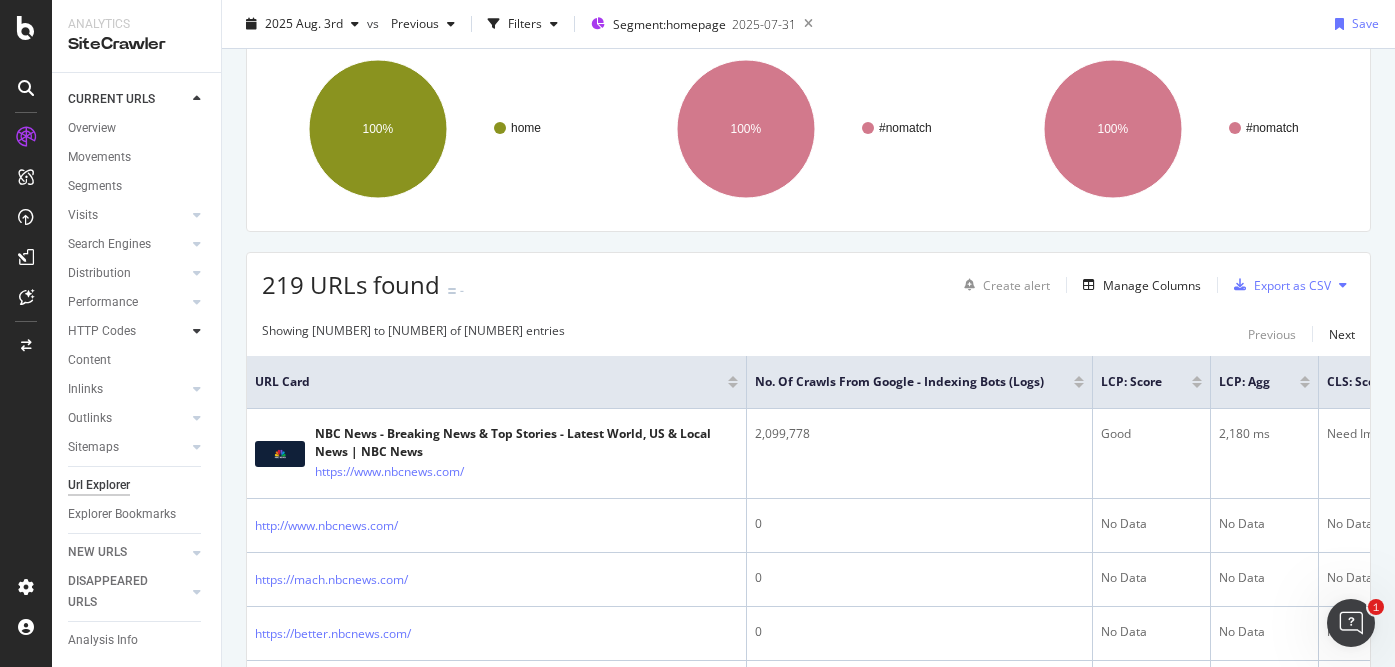 click at bounding box center (197, 331) 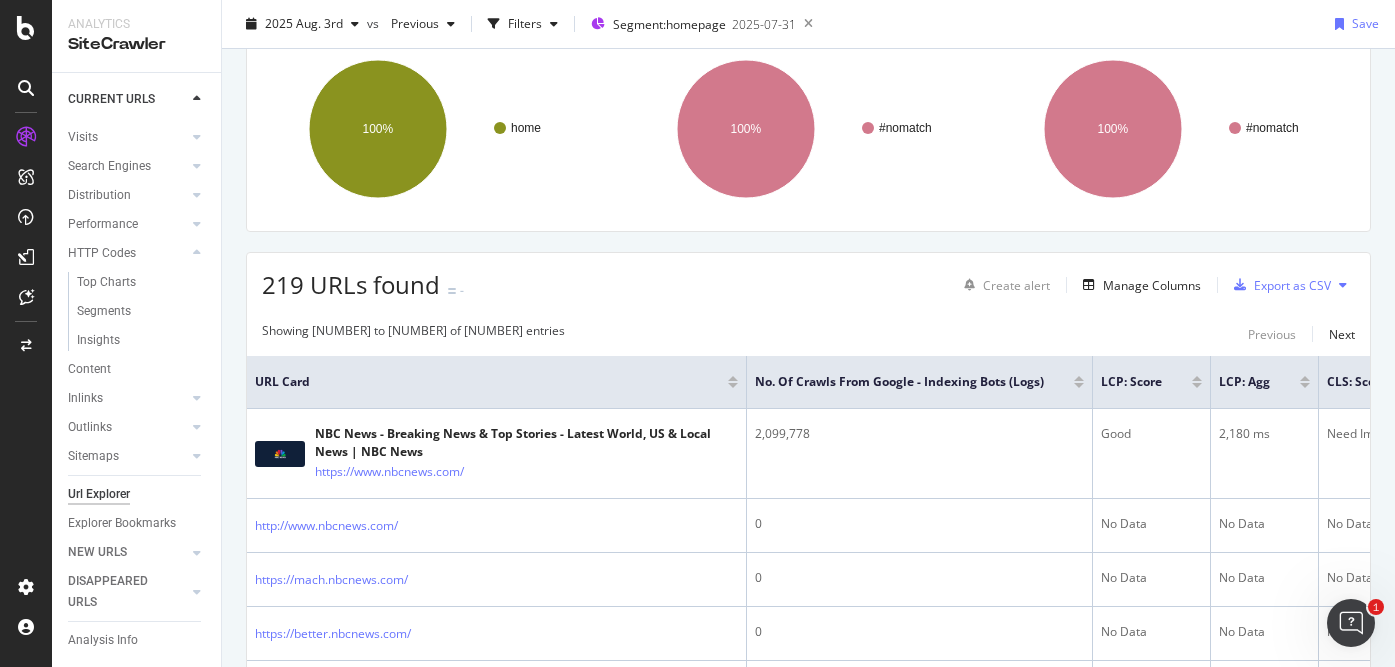 scroll, scrollTop: 132, scrollLeft: 0, axis: vertical 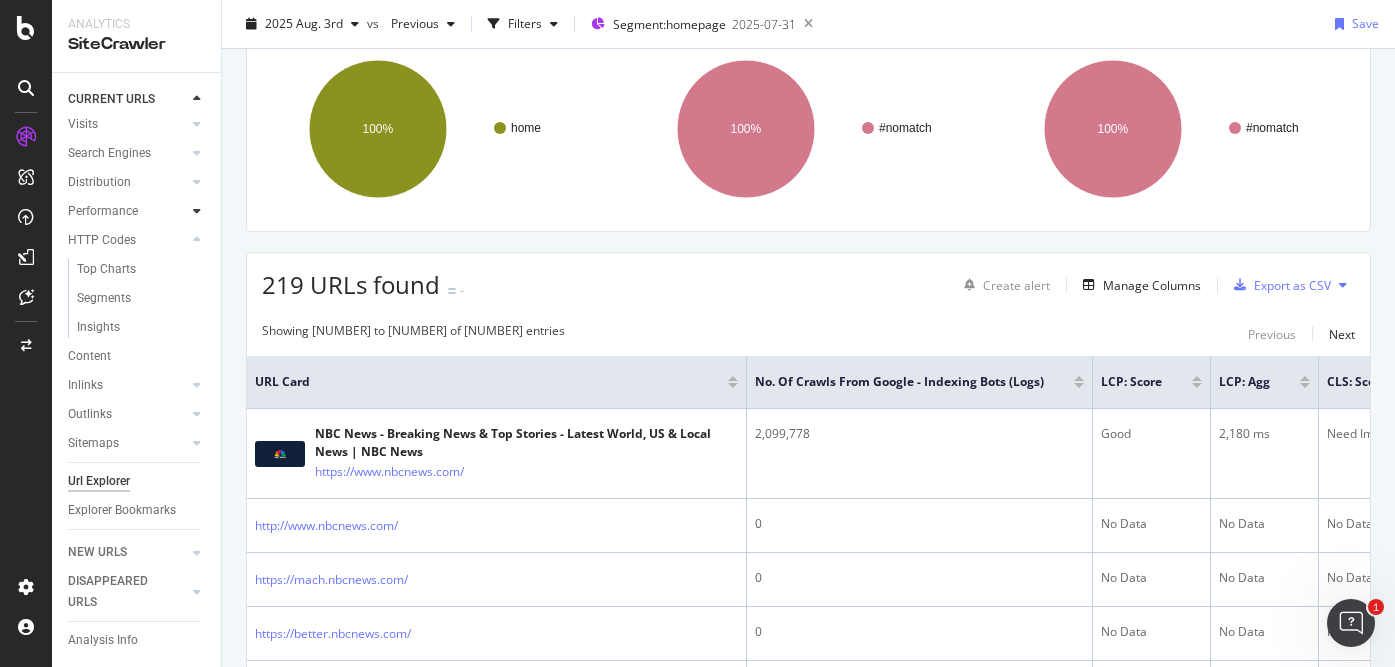 click at bounding box center [197, 211] 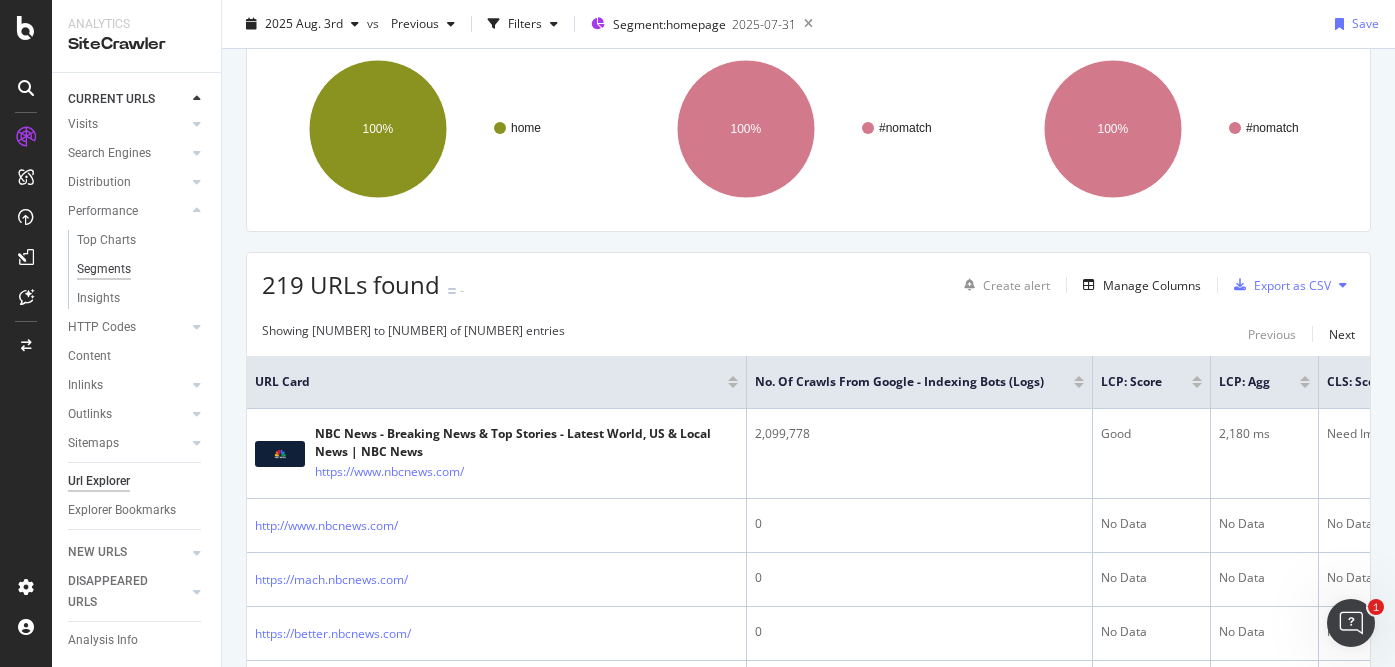 click on "Segments" at bounding box center [104, 269] 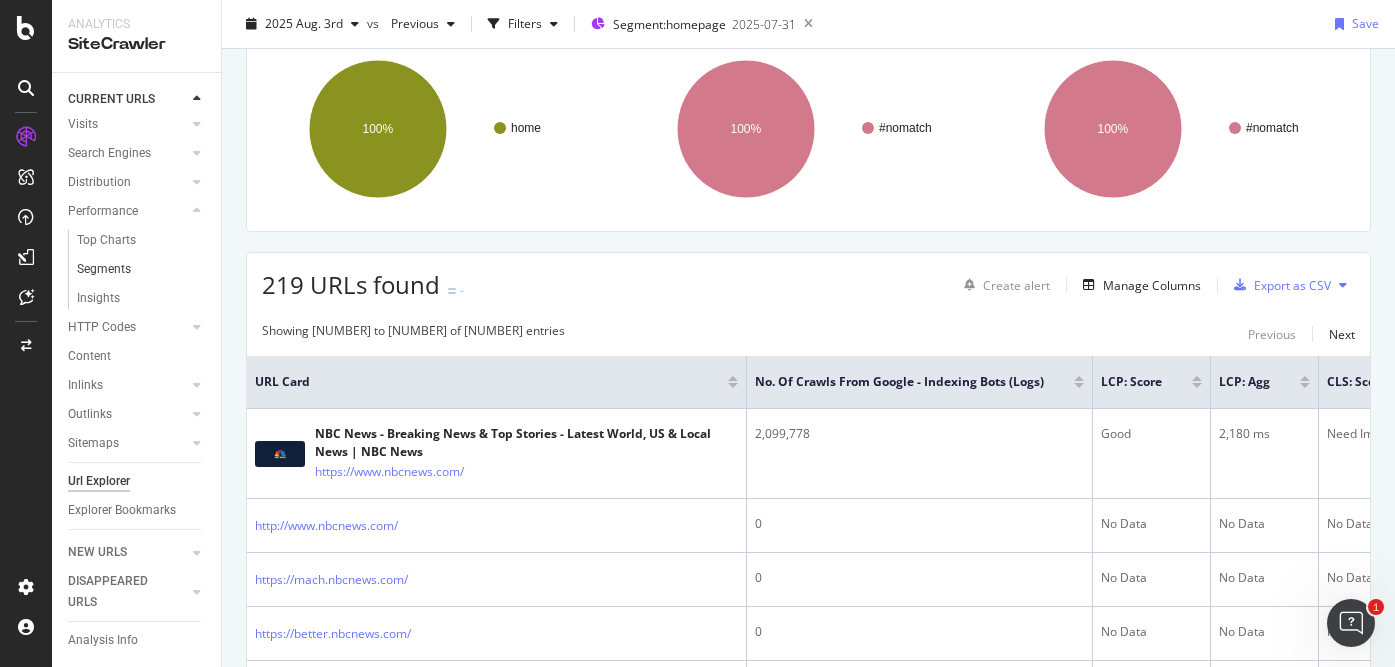 scroll, scrollTop: 0, scrollLeft: 0, axis: both 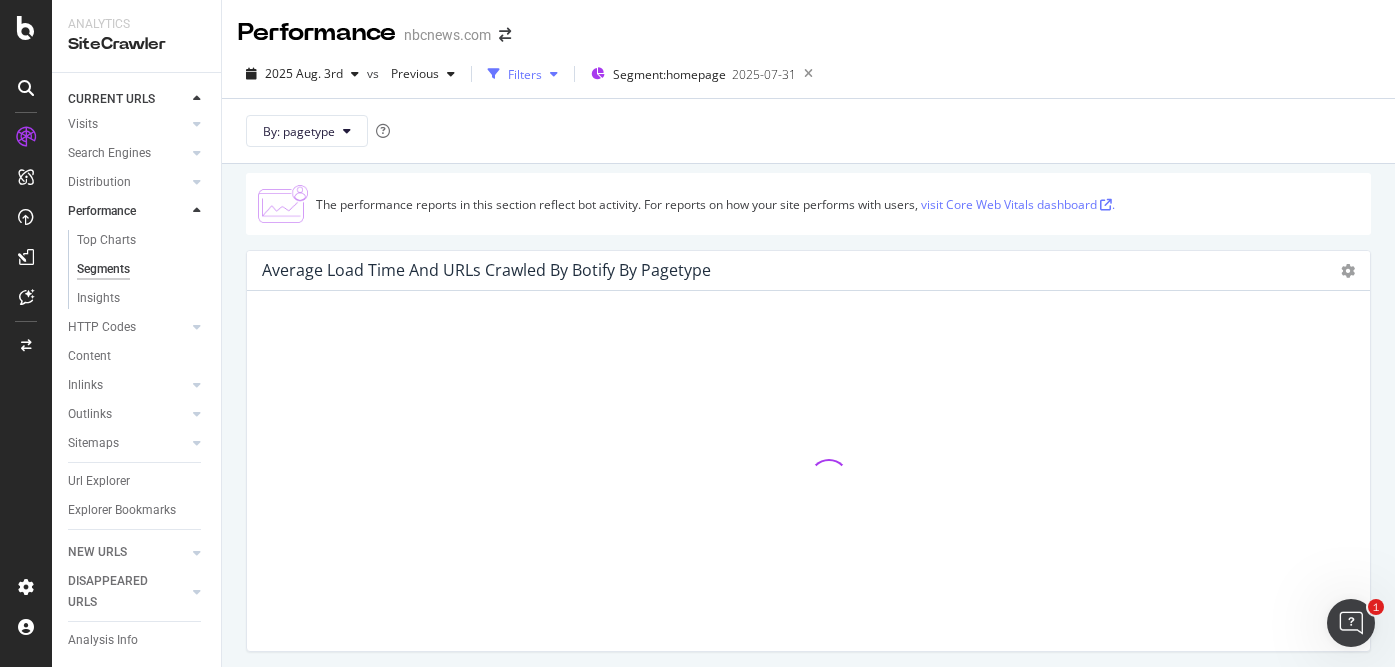 click at bounding box center (554, 74) 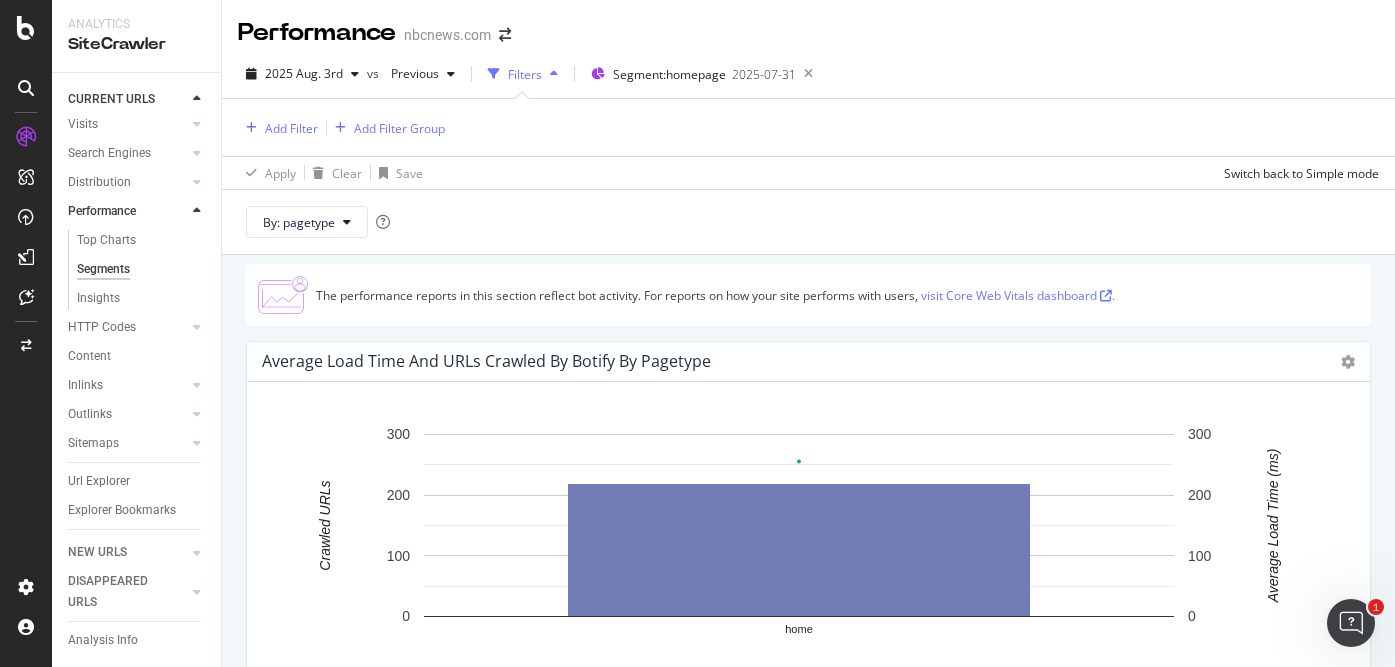 click on "Filters" at bounding box center [523, 74] 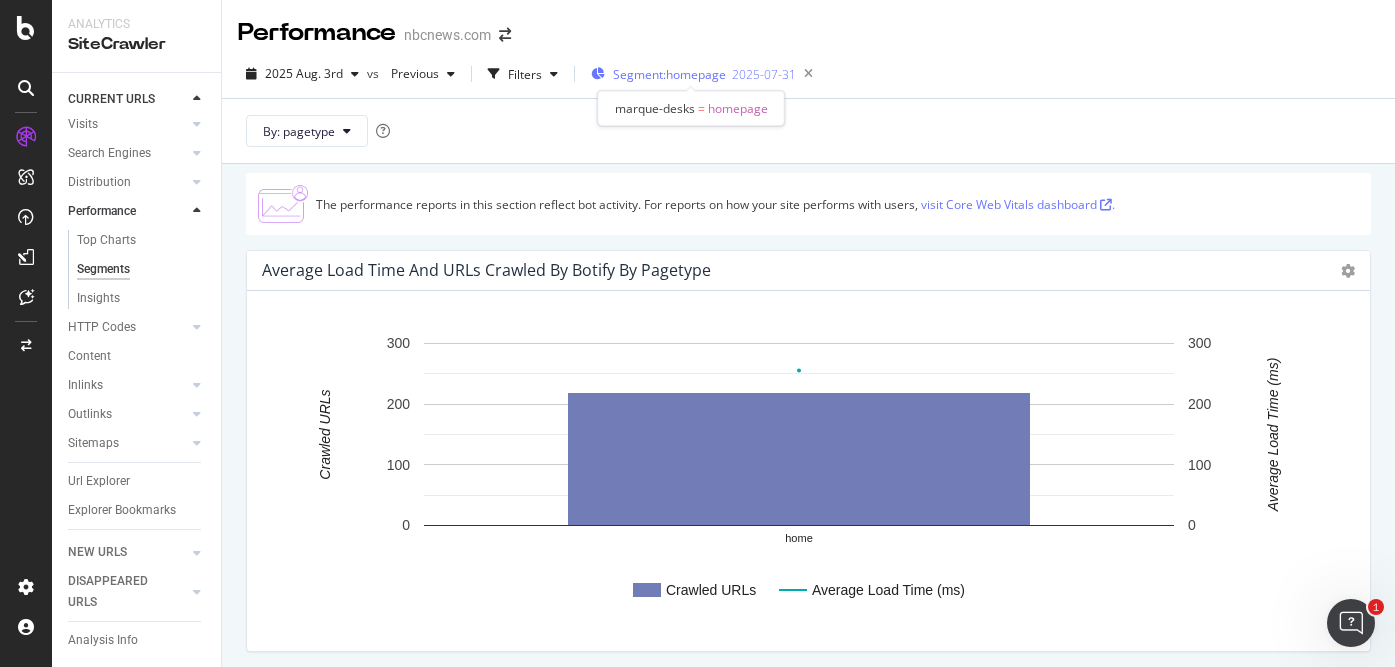 click on "Segment:  homepage" at bounding box center (669, 74) 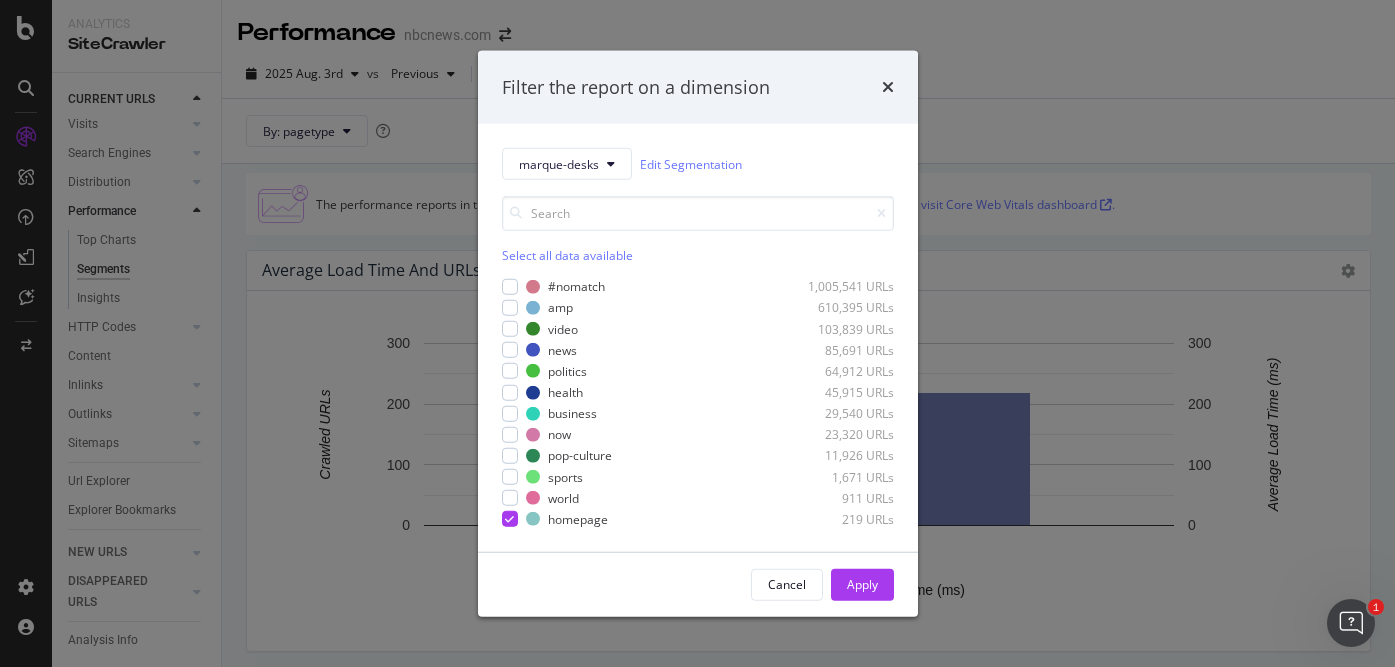 click on "Filter the report on a dimension marque-desks Edit Segmentation Select all data available #nomatch 1,005,541   URLs amp 610,395   URLs video 103,839   URLs news 85,691   URLs politics 64,912   URLs health 45,915   URLs business 29,540   URLs now 23,320   URLs pop-culture 11,926   URLs sports 1,671   URLs world 911   URLs homepage 219   URLs Cancel Apply" at bounding box center [697, 333] 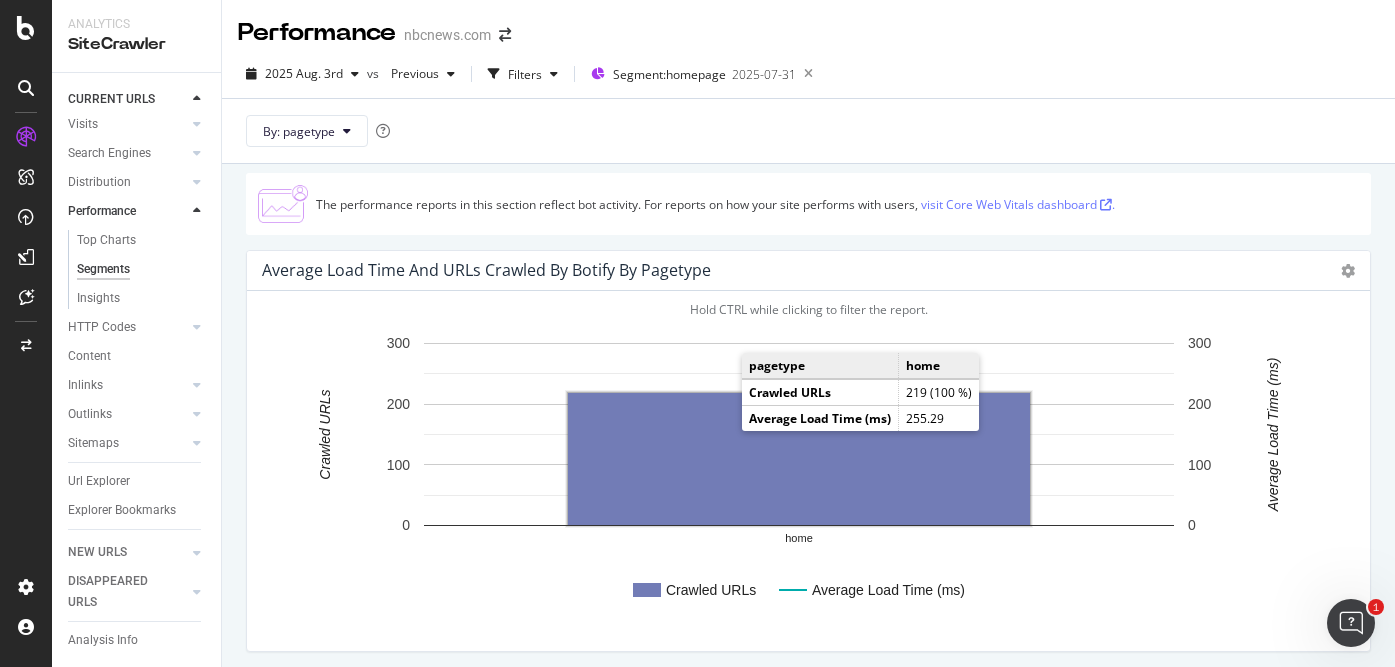 scroll, scrollTop: 375, scrollLeft: 0, axis: vertical 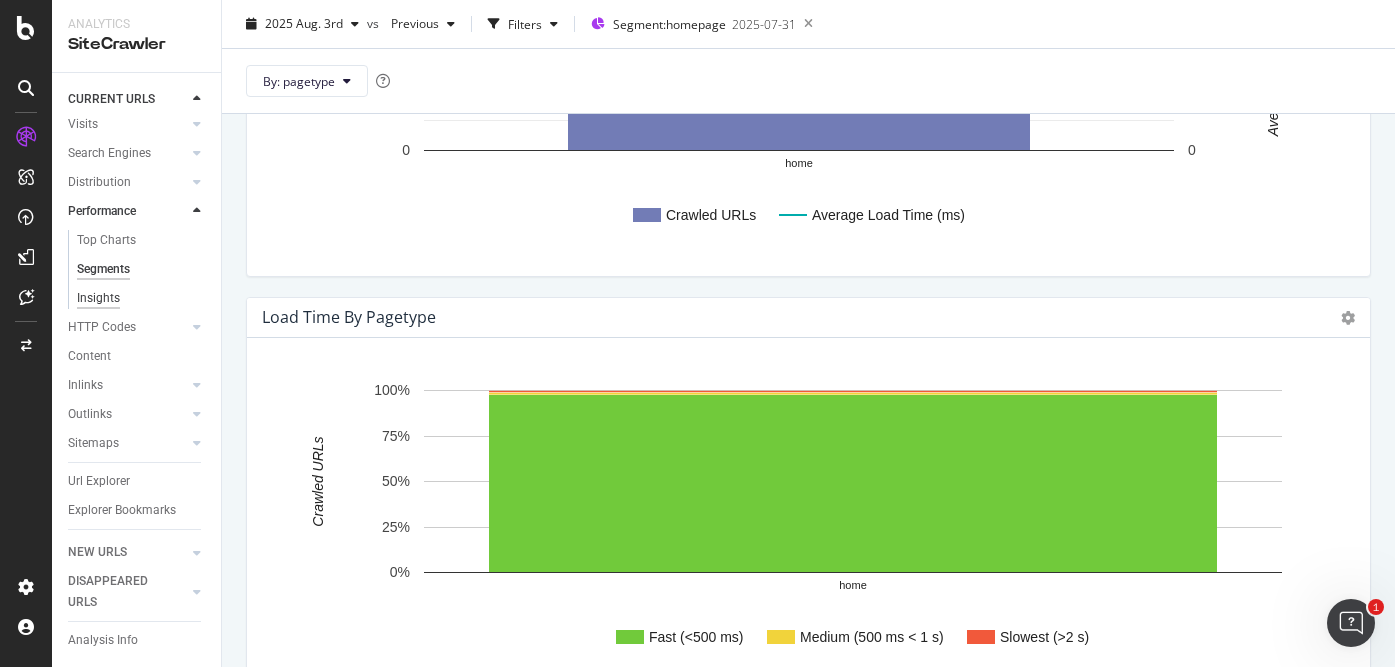 click on "Insights" at bounding box center [98, 298] 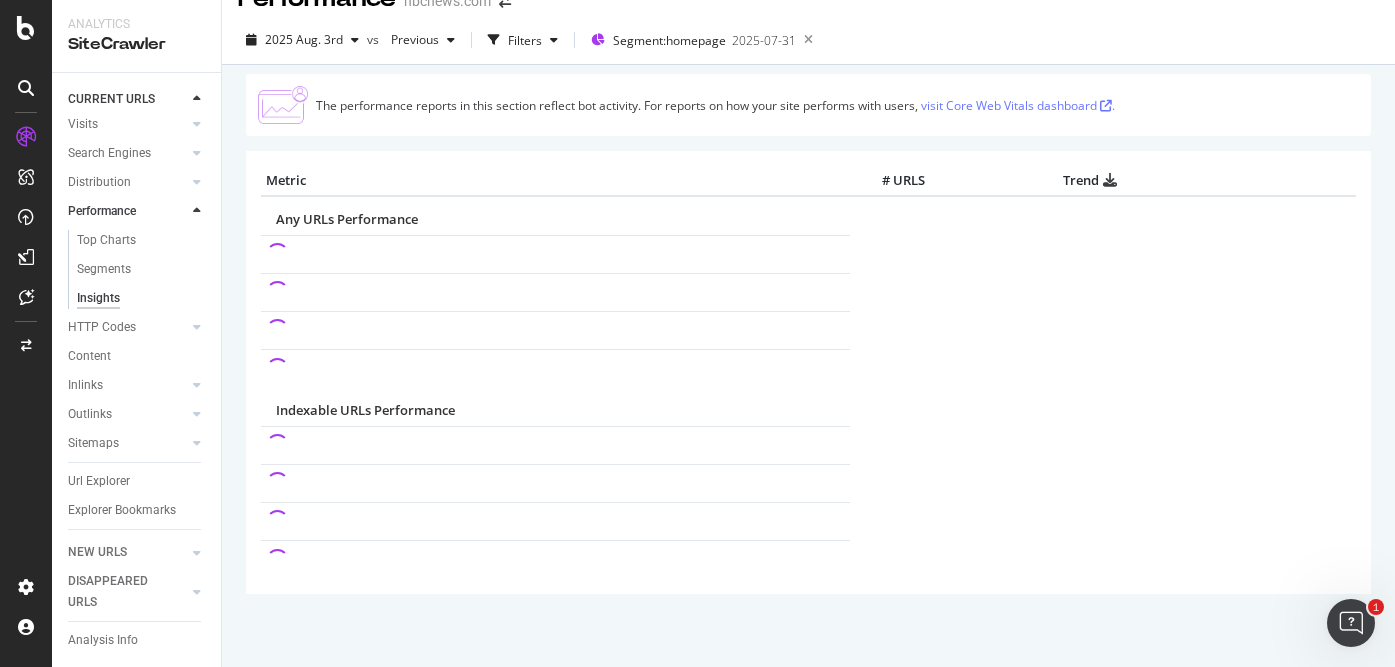 scroll, scrollTop: 0, scrollLeft: 0, axis: both 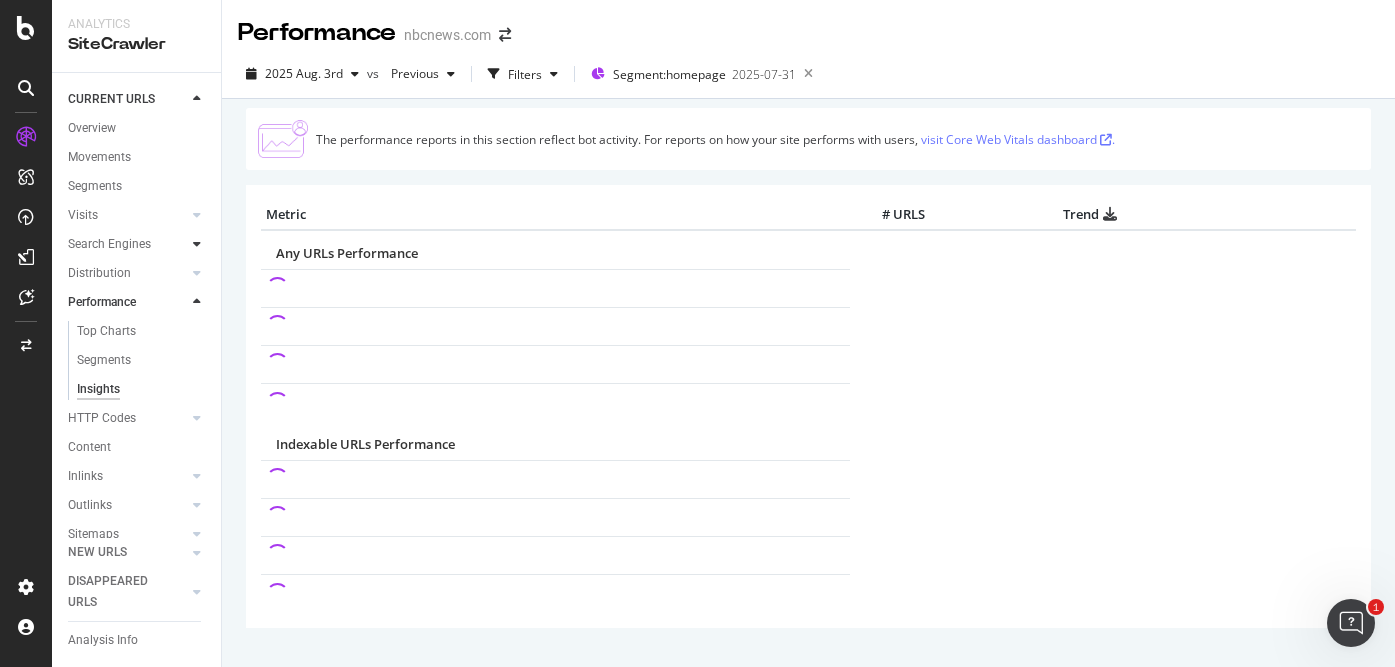 click at bounding box center (197, 244) 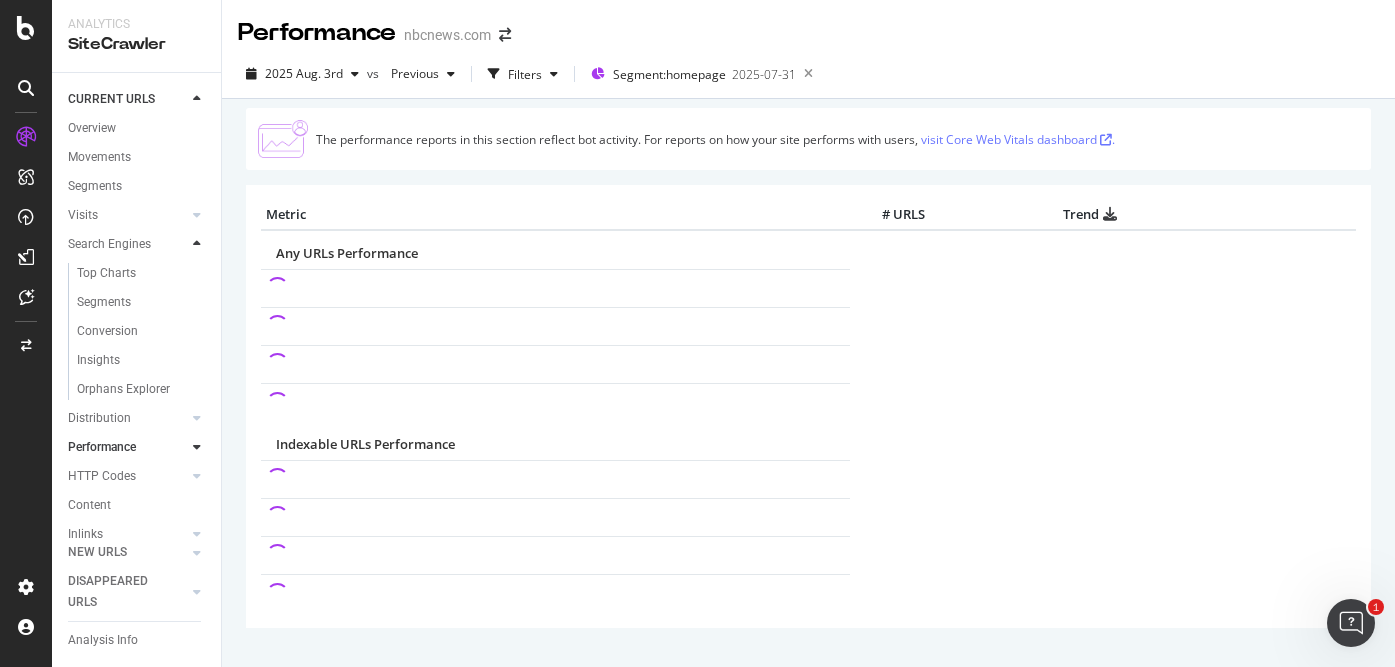 click at bounding box center [197, 244] 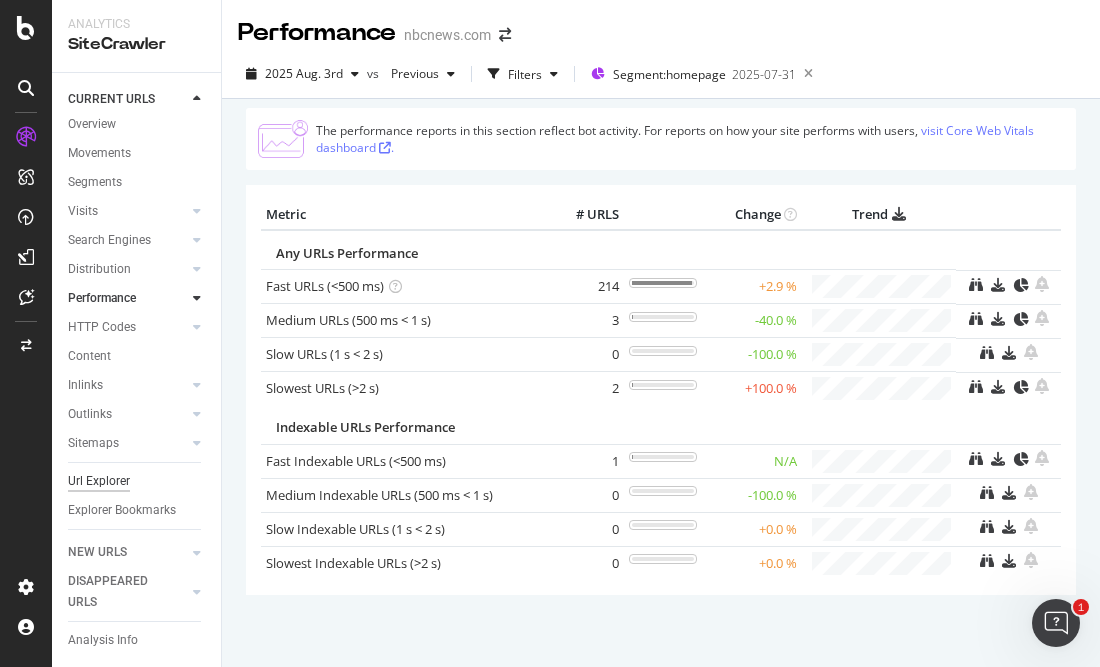 scroll, scrollTop: 45, scrollLeft: 0, axis: vertical 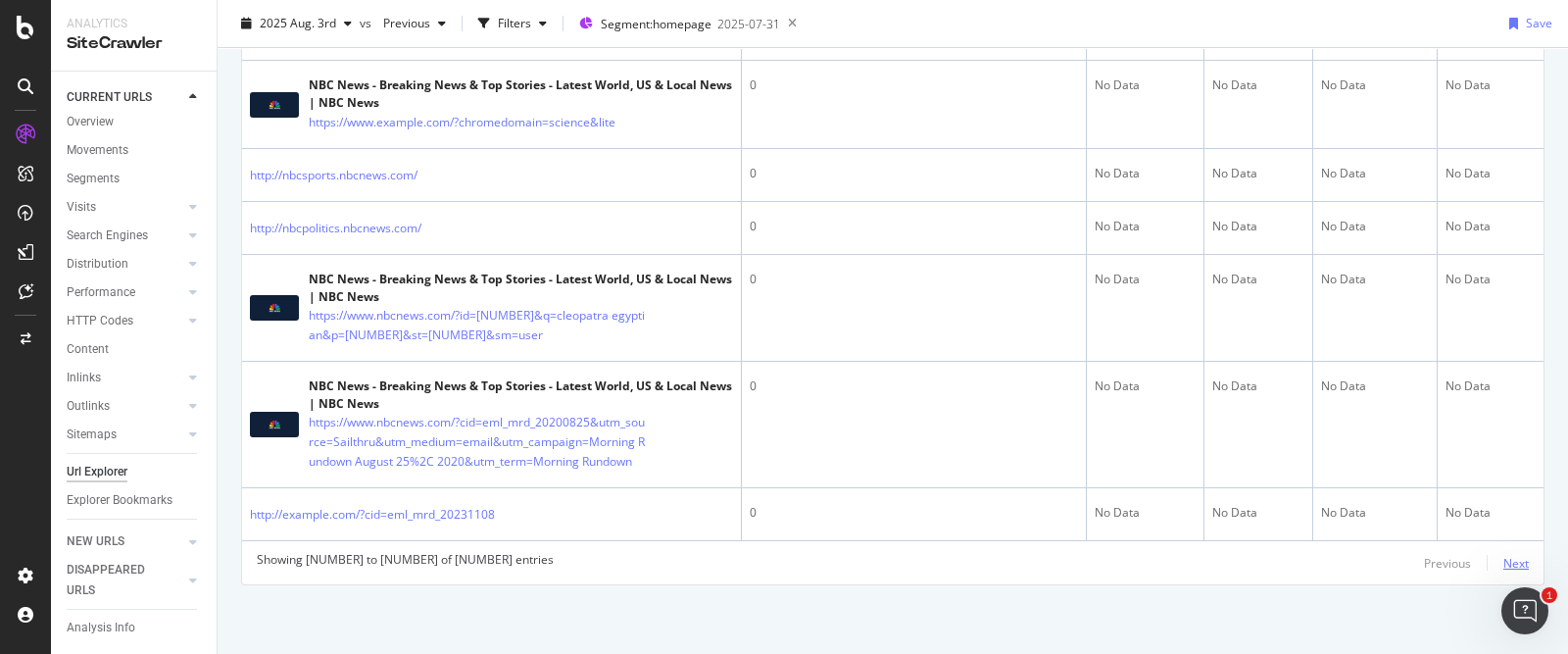 click on "Next" at bounding box center [1516, 563] 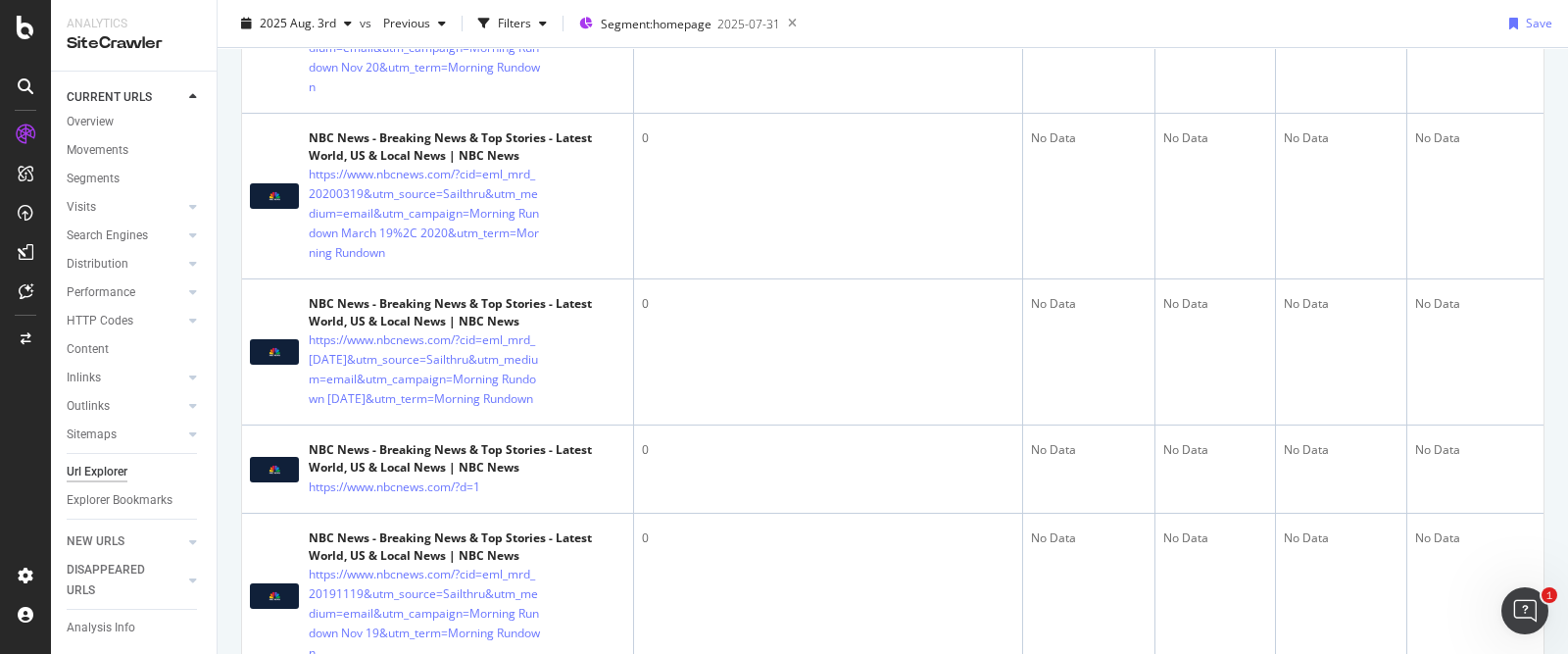 scroll, scrollTop: 0, scrollLeft: 0, axis: both 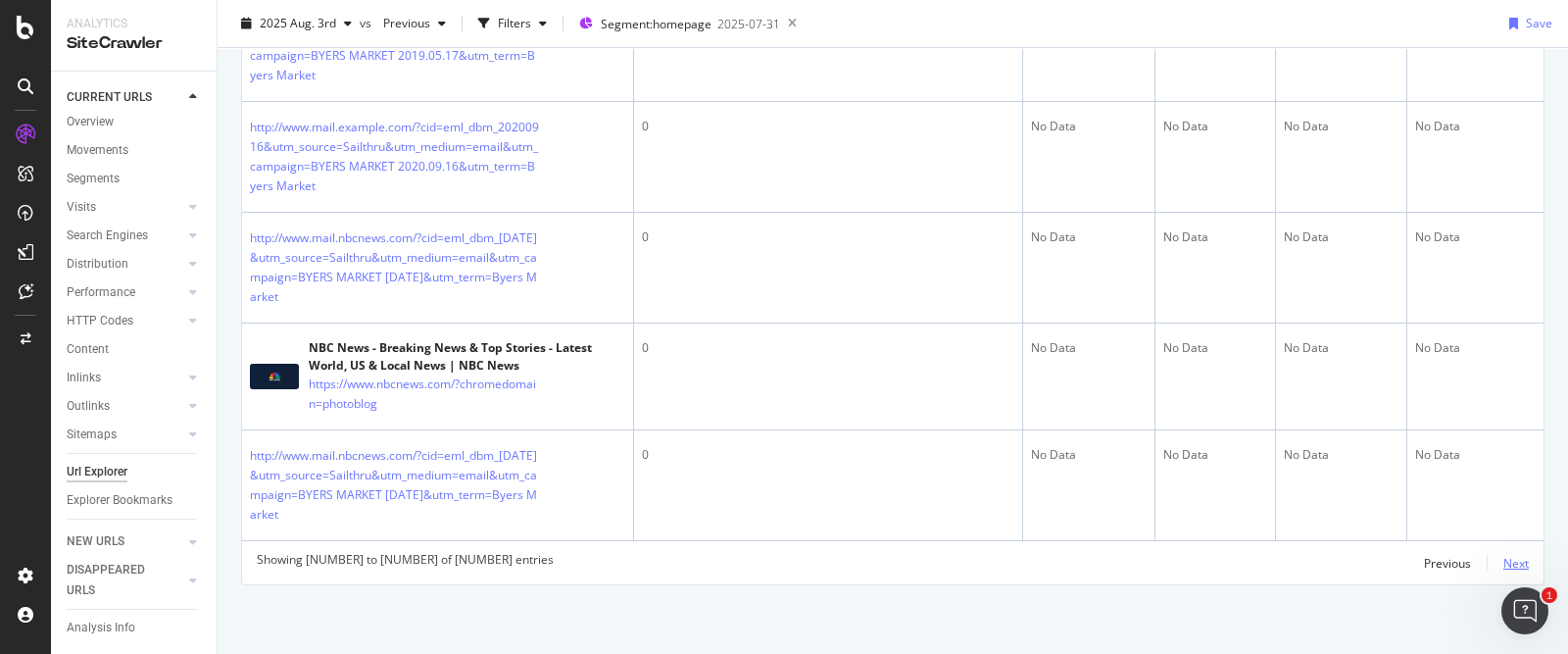 click on "Next" at bounding box center [1516, 563] 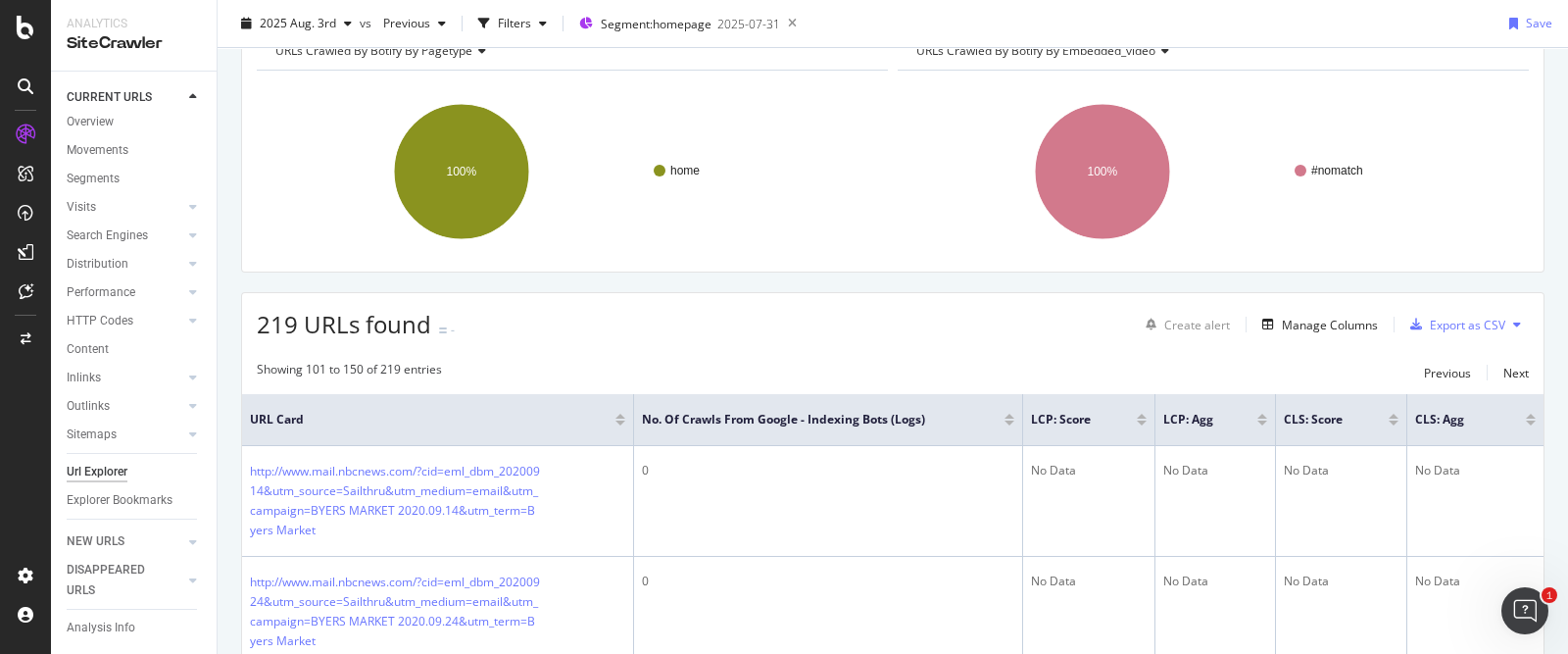 scroll, scrollTop: 6624, scrollLeft: 0, axis: vertical 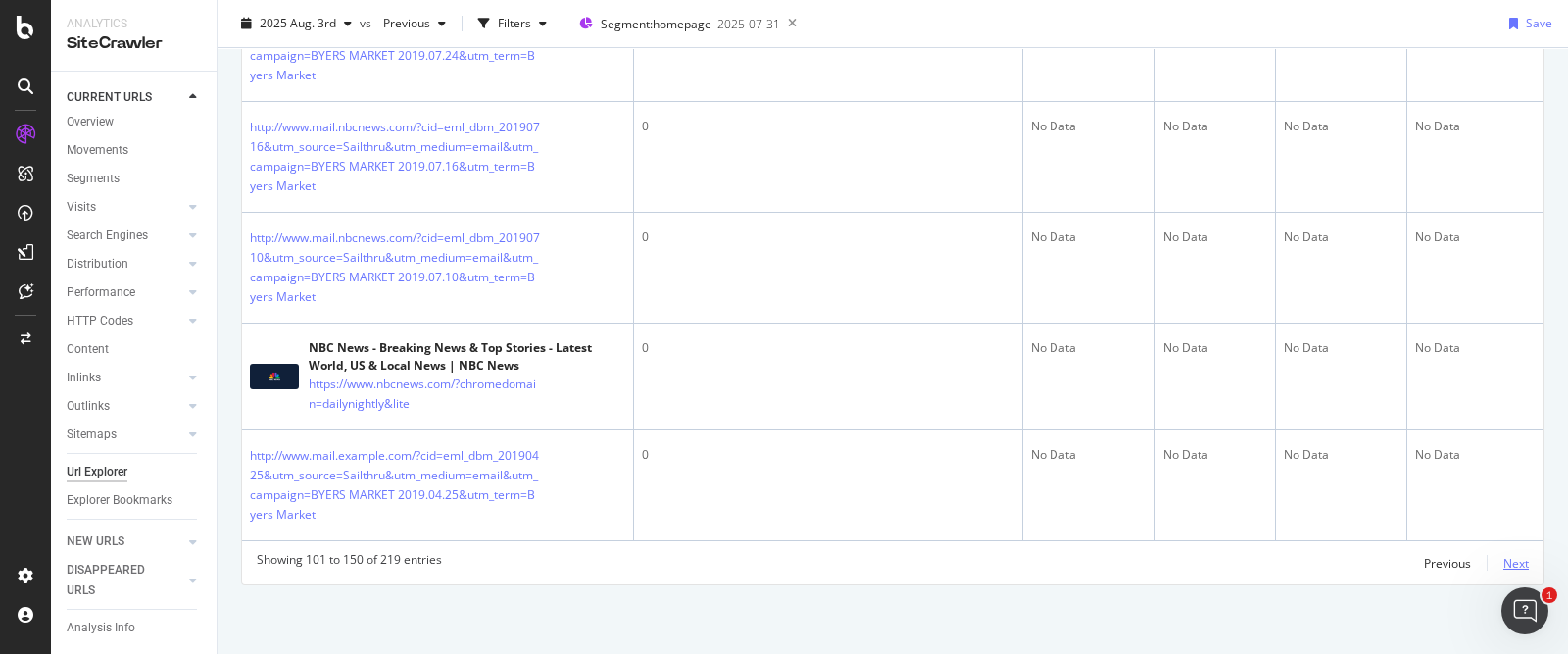 click on "Next" at bounding box center (1516, 563) 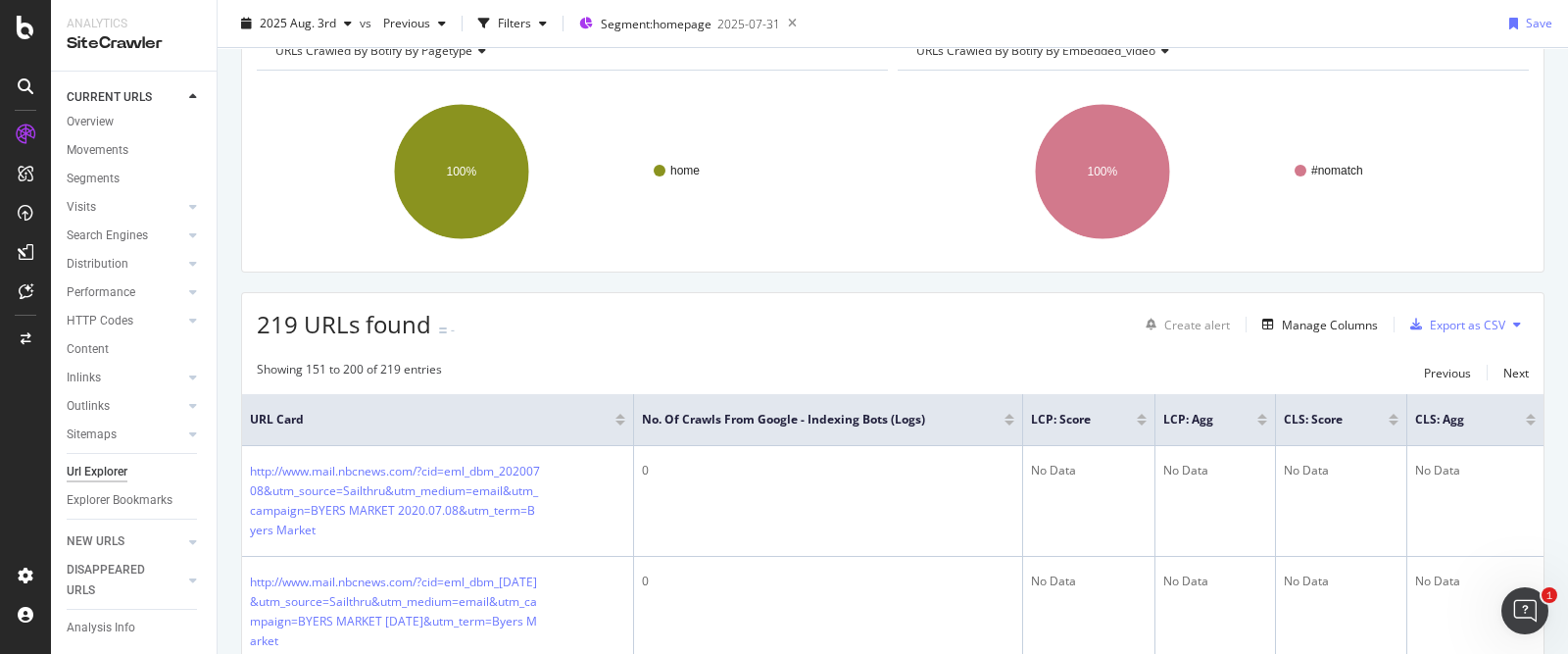 scroll, scrollTop: 6621, scrollLeft: 0, axis: vertical 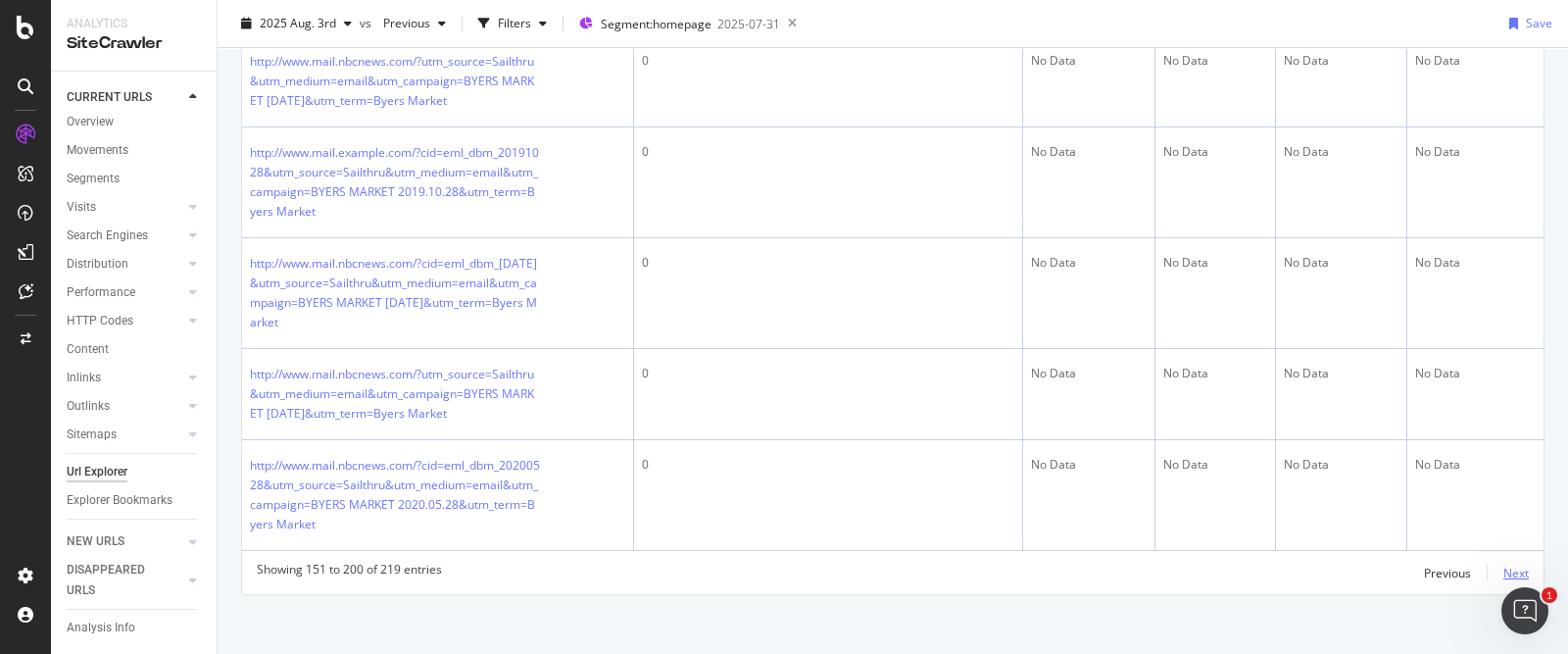 click on "Next" at bounding box center (1516, 573) 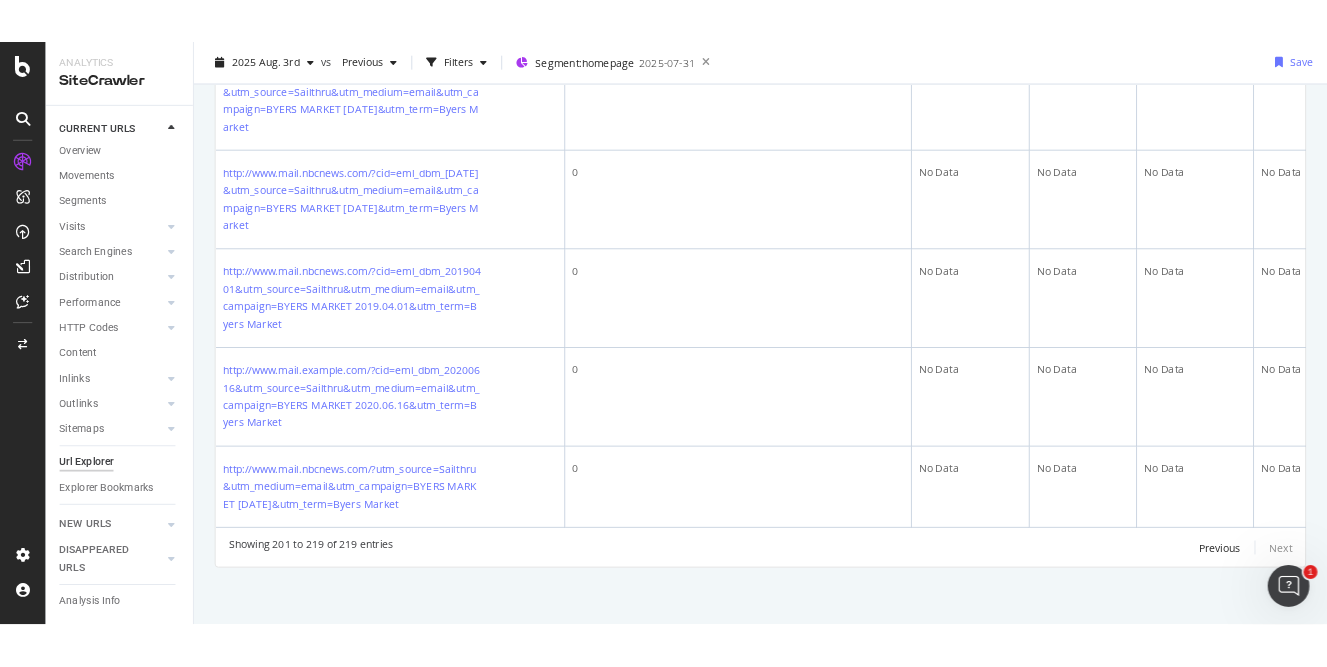 scroll, scrollTop: 2132, scrollLeft: 0, axis: vertical 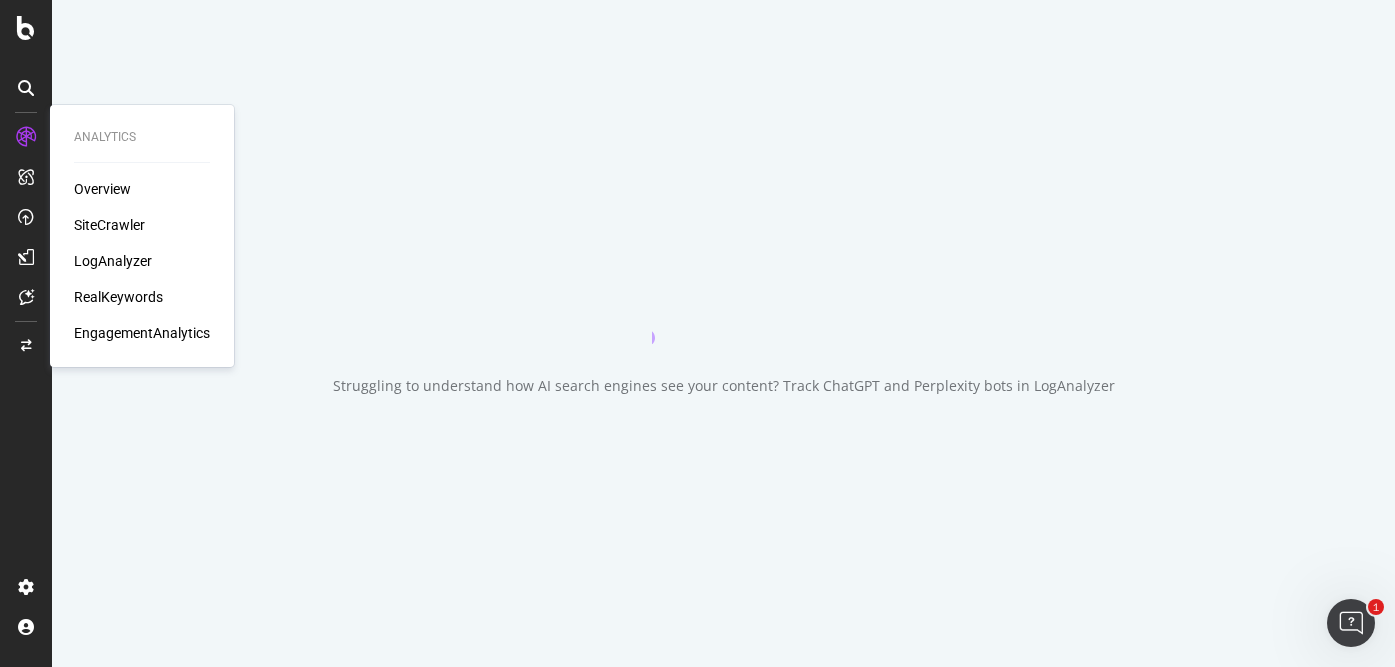 click on "EngagementAnalytics" at bounding box center [142, 333] 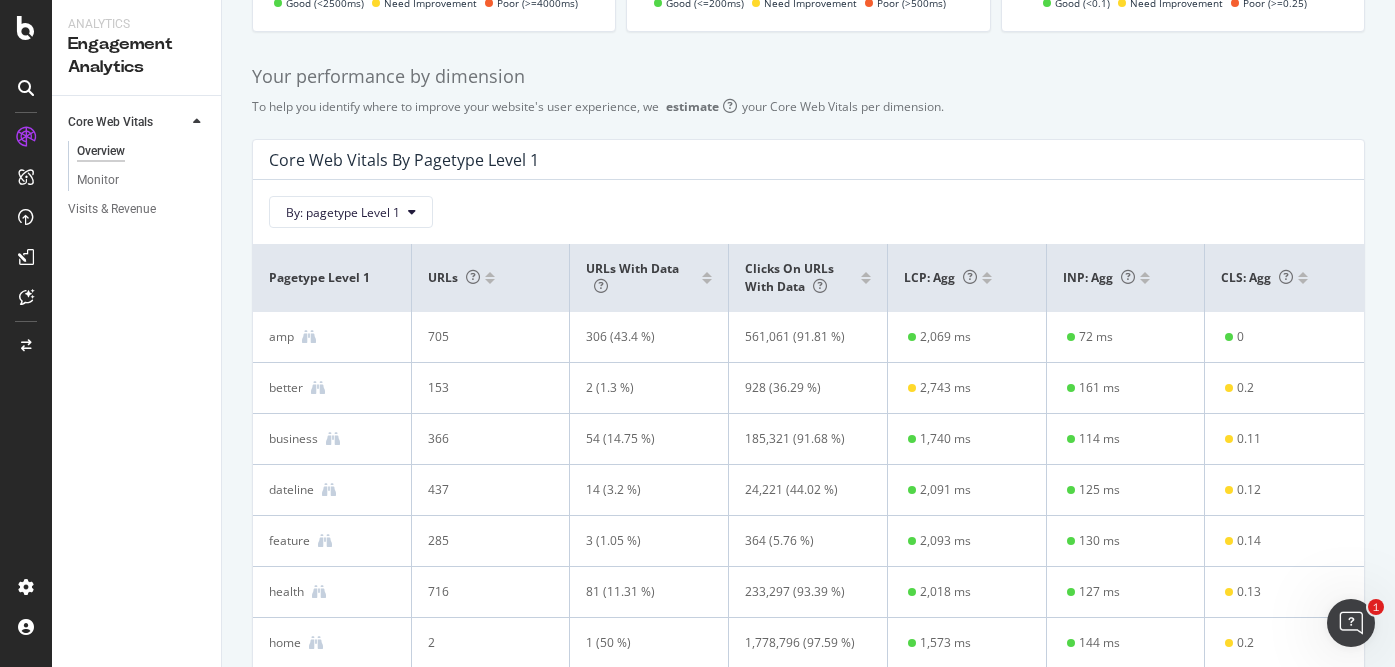 scroll, scrollTop: 0, scrollLeft: 0, axis: both 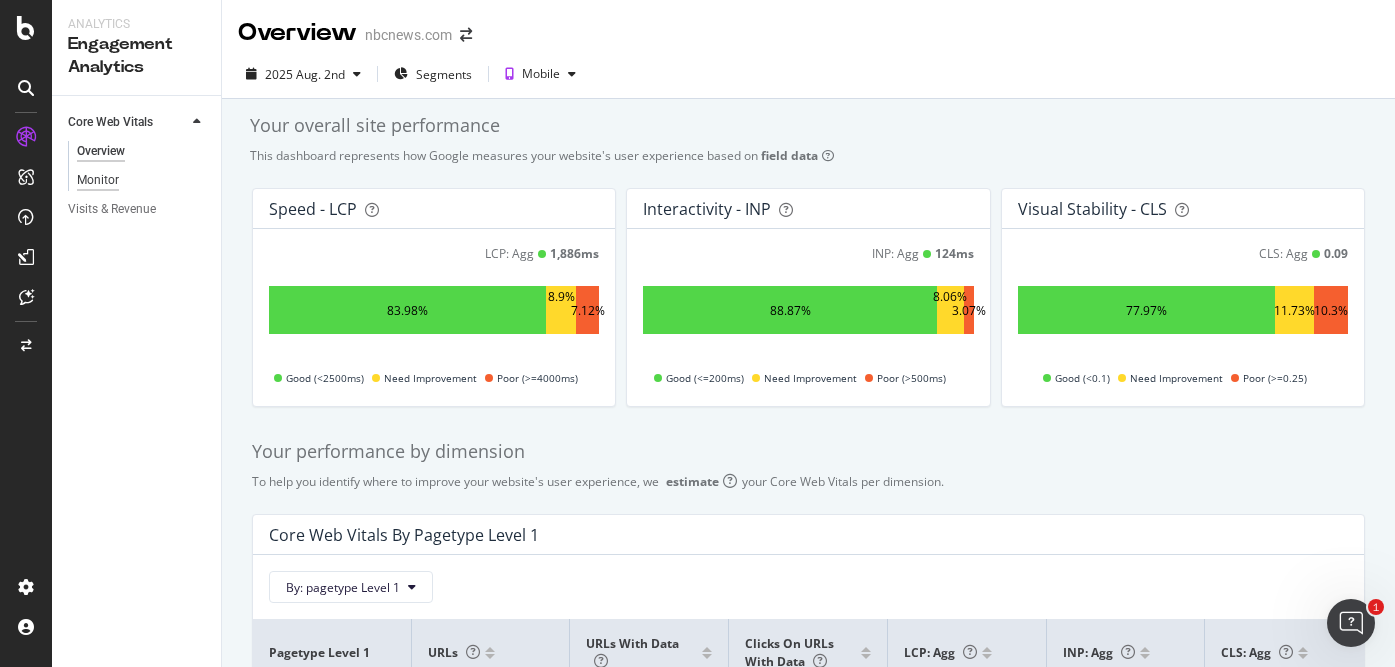 click on "Monitor" at bounding box center [98, 180] 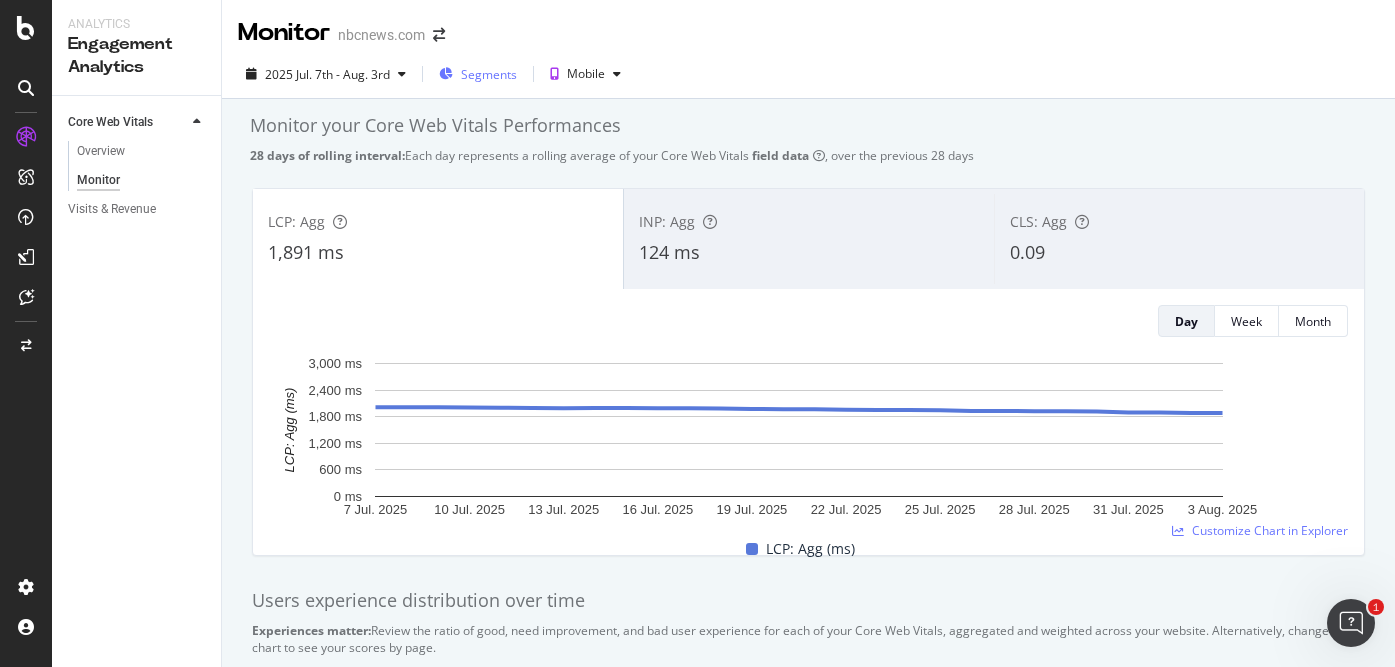 click on "Segments" at bounding box center (489, 74) 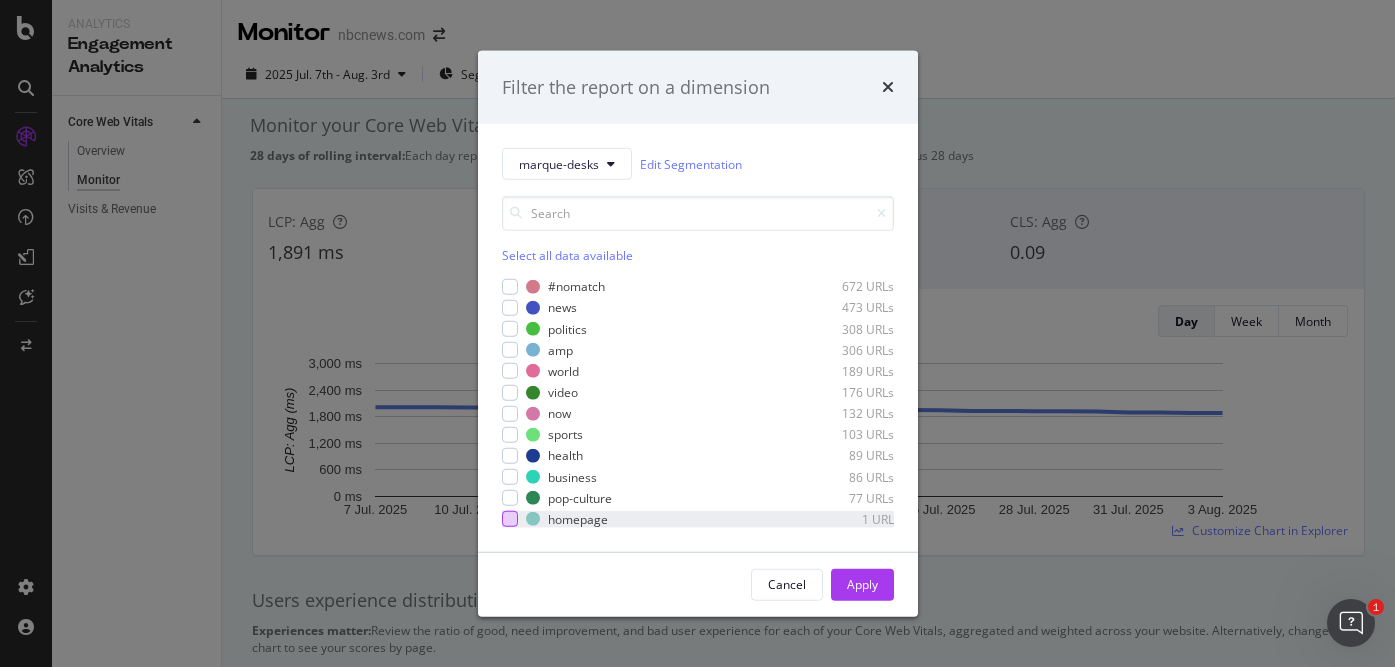 click at bounding box center (510, 519) 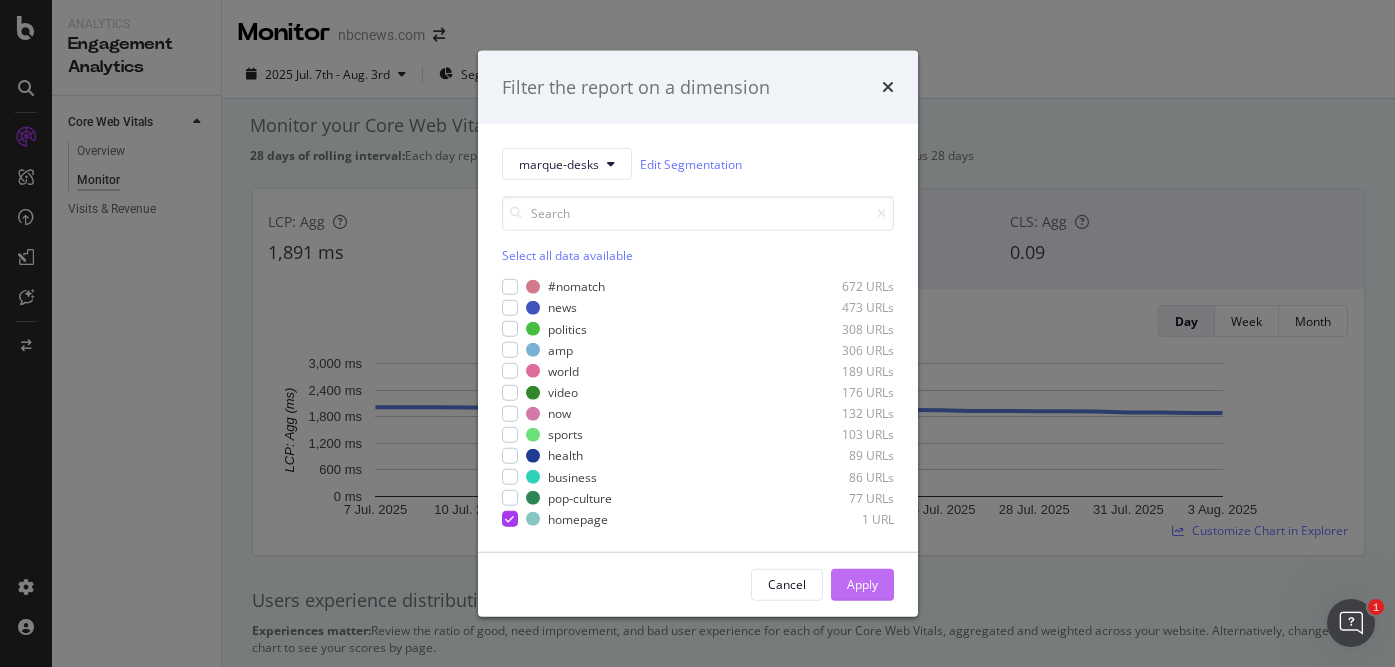 click on "Apply" at bounding box center (862, 584) 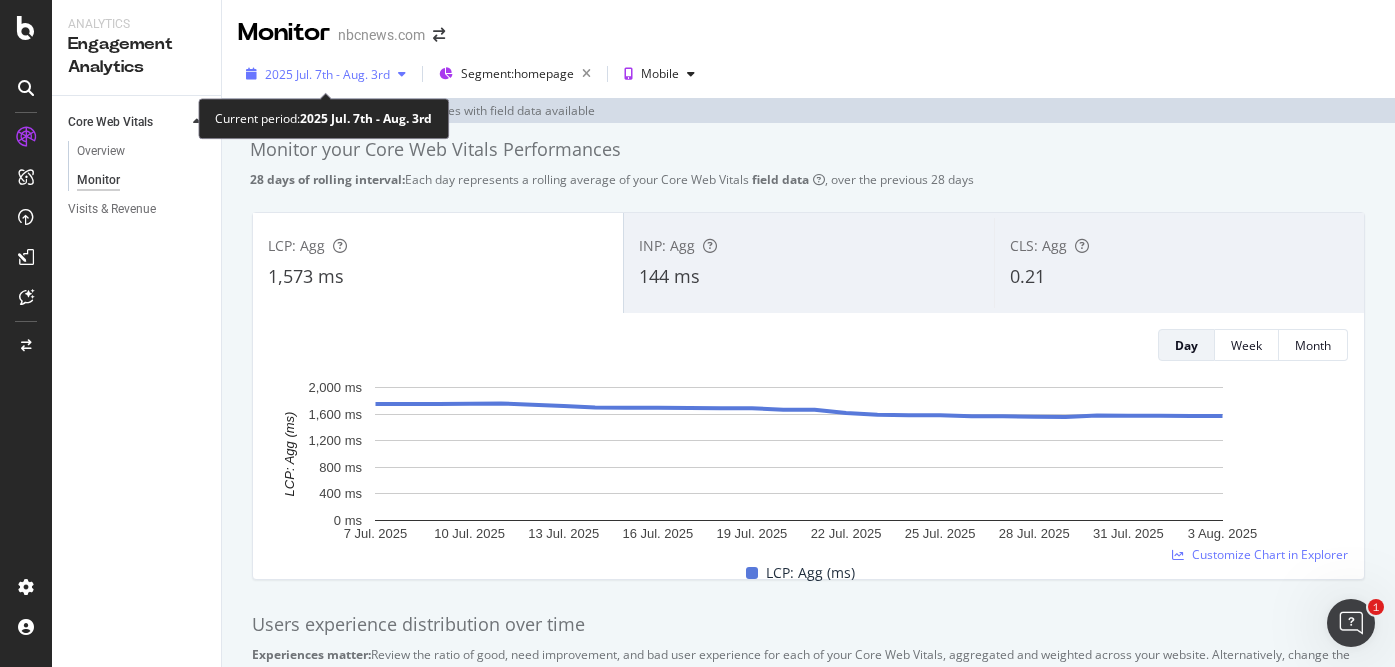click on "2025 Jul. 7th - Aug. 3rd" at bounding box center (327, 74) 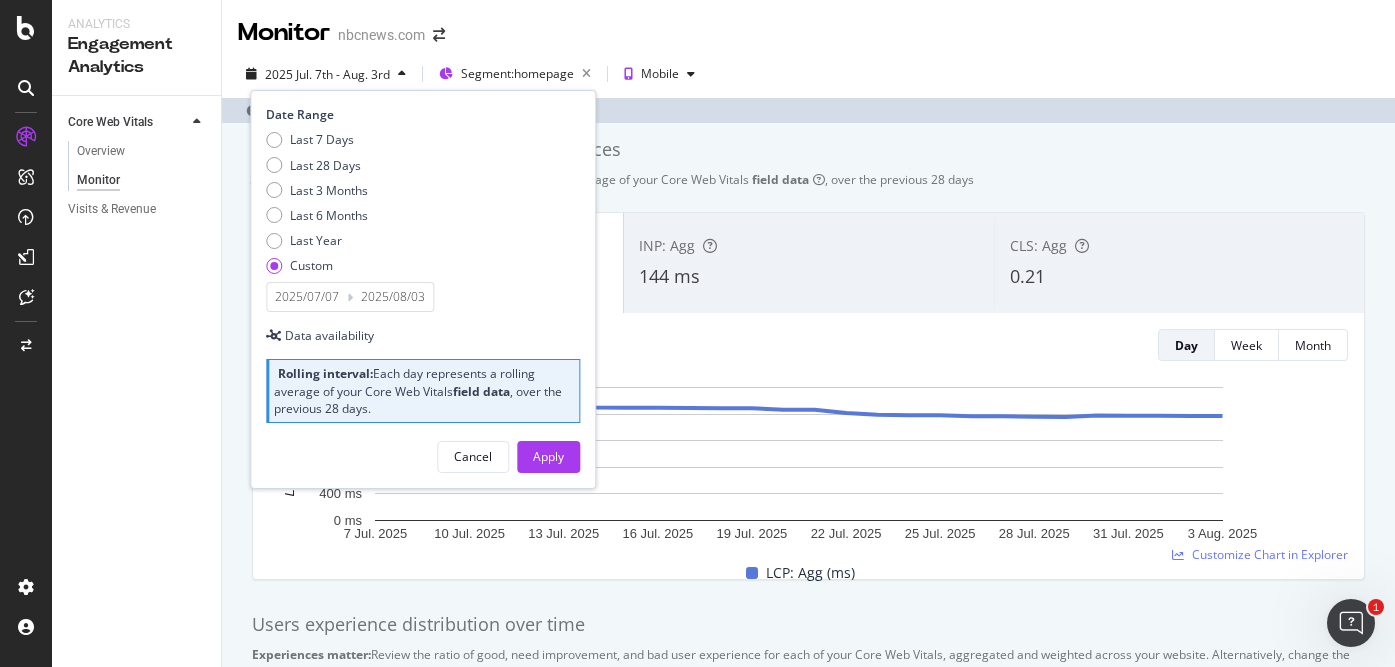 click on "Last 6 Months" at bounding box center [317, 215] 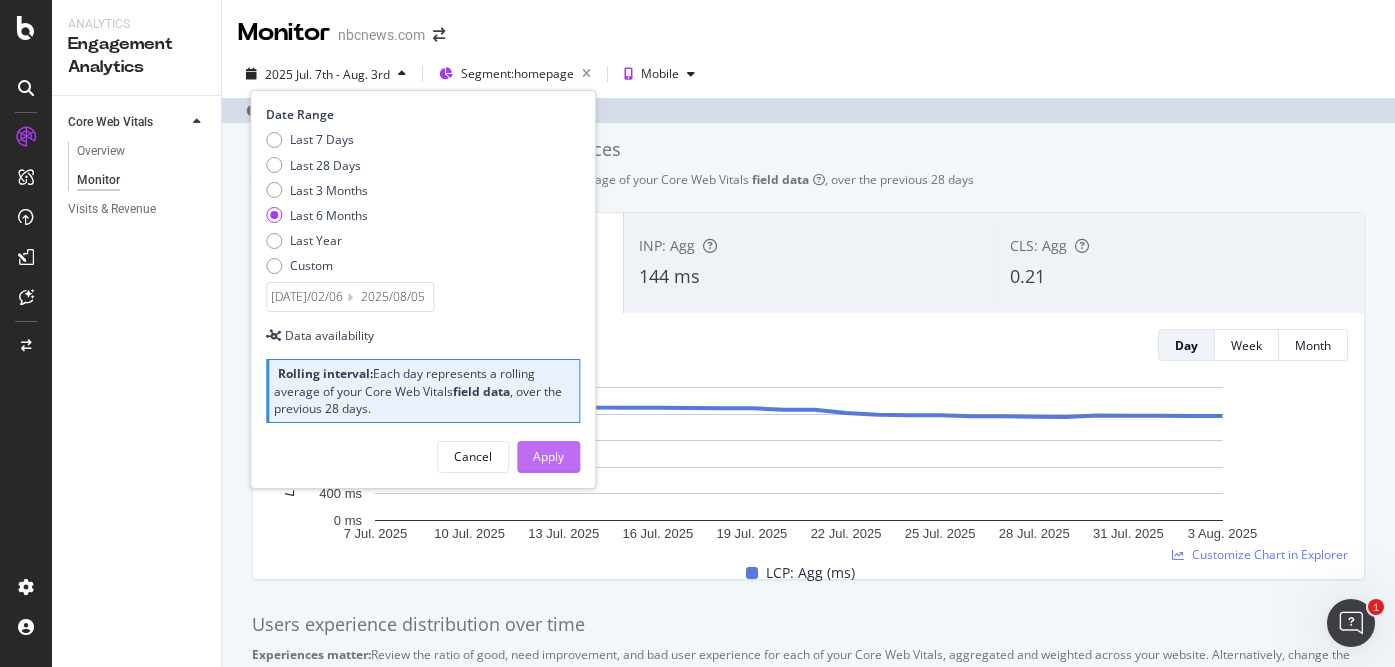 click on "Apply" at bounding box center (548, 456) 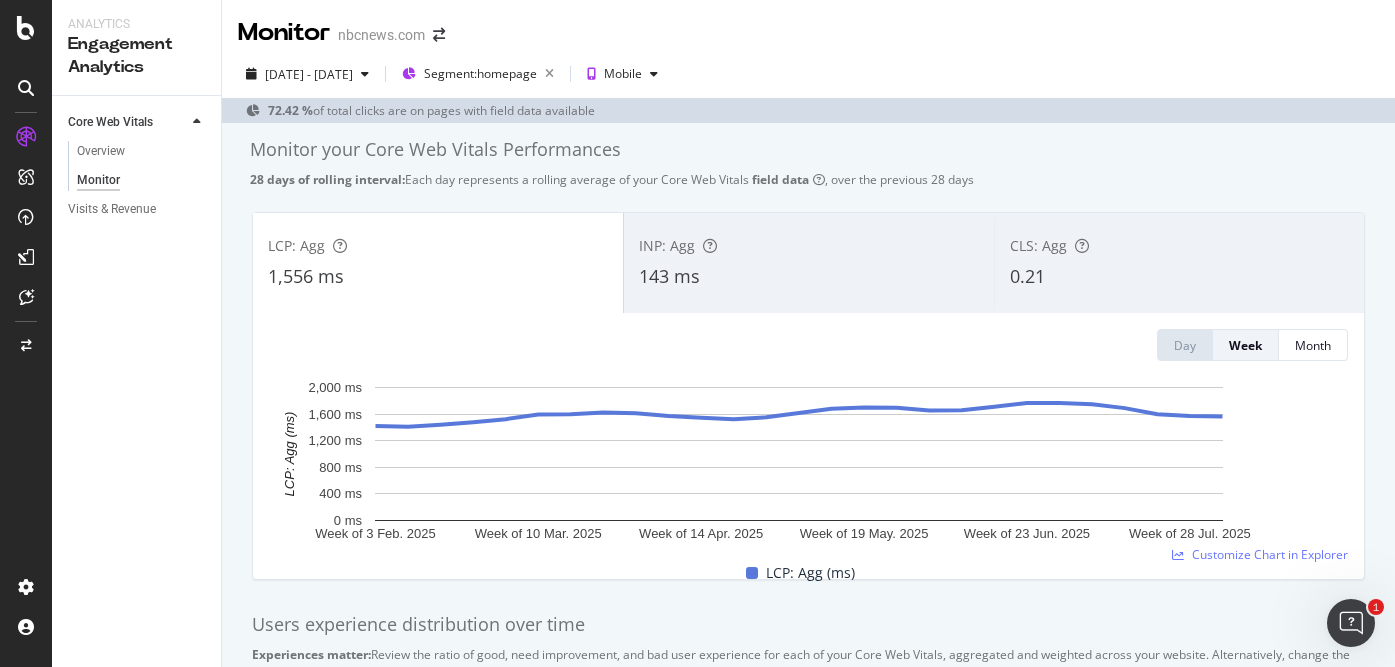 click on "0.21" at bounding box center [1027, 276] 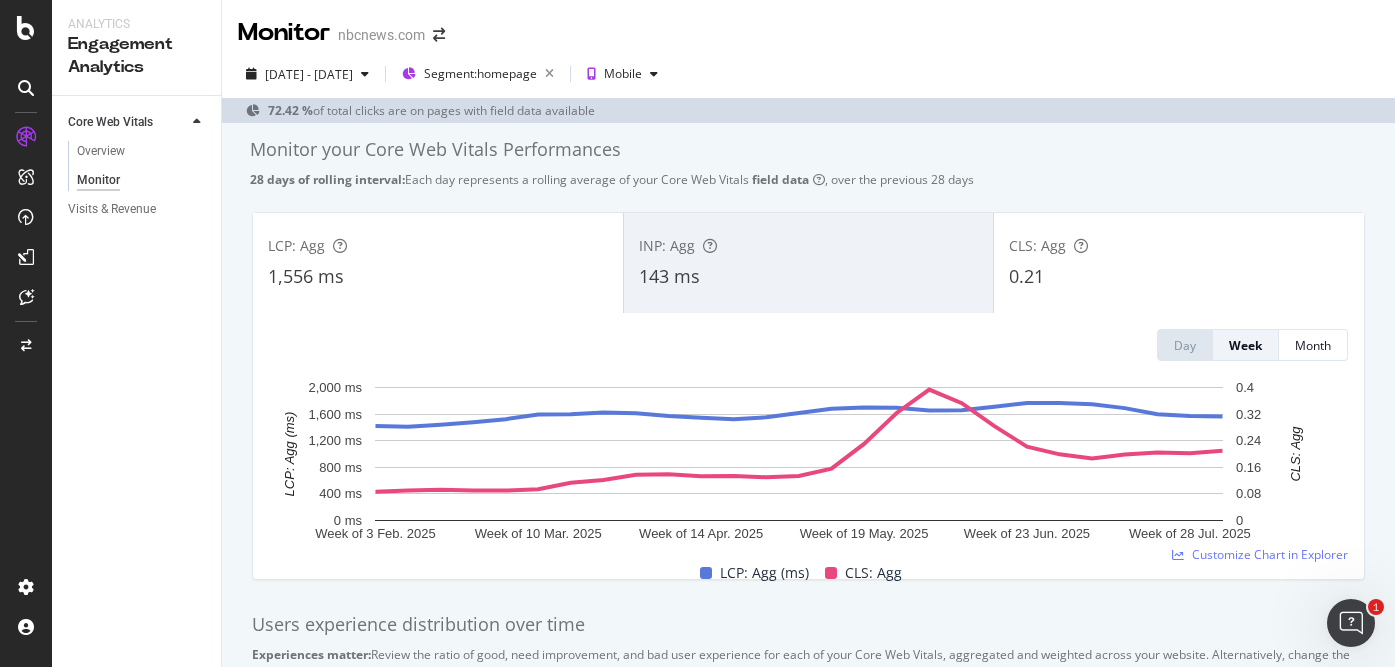 click on "0.21" at bounding box center (1179, 277) 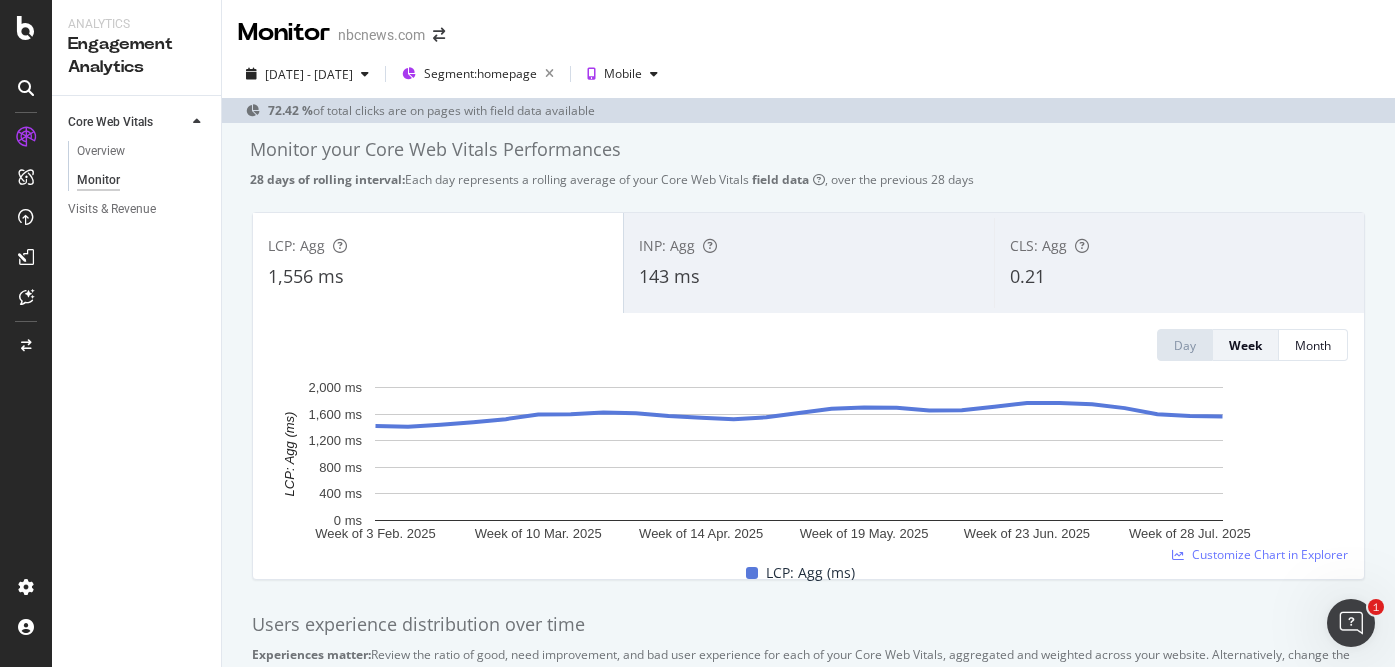 click on "1,556 ms" at bounding box center [438, 277] 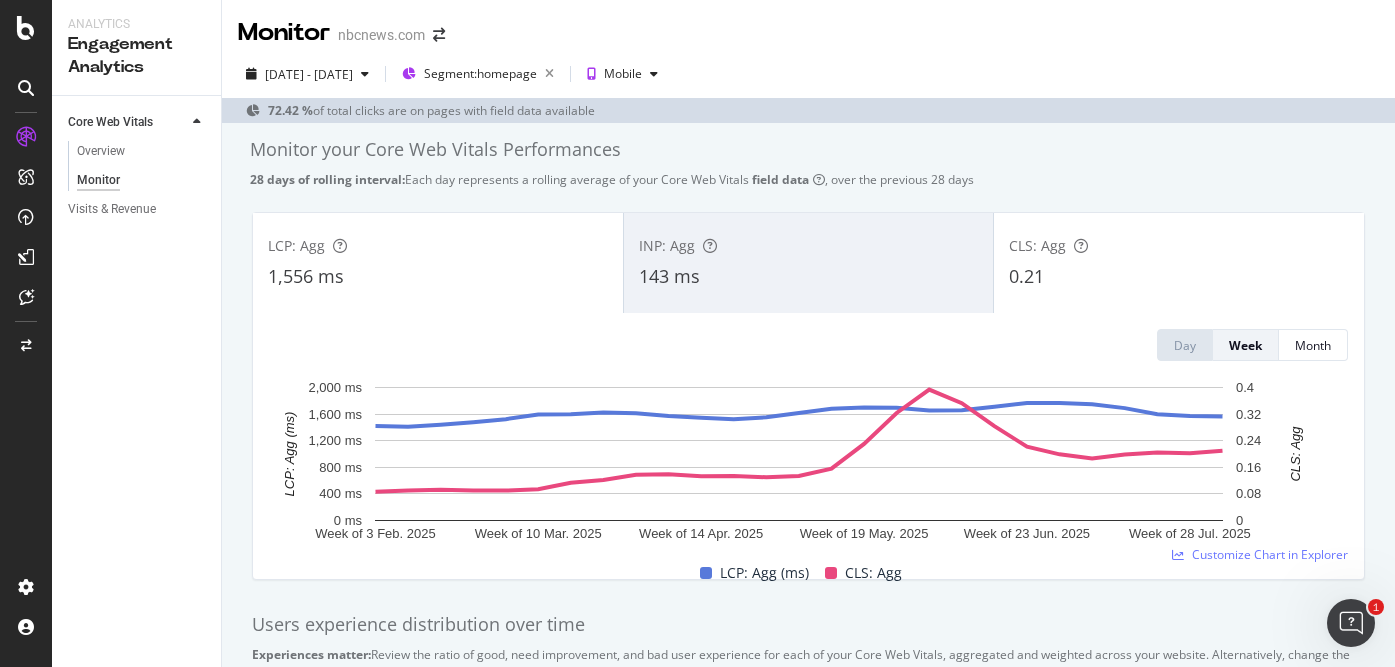 click on "1,556 ms" at bounding box center (438, 277) 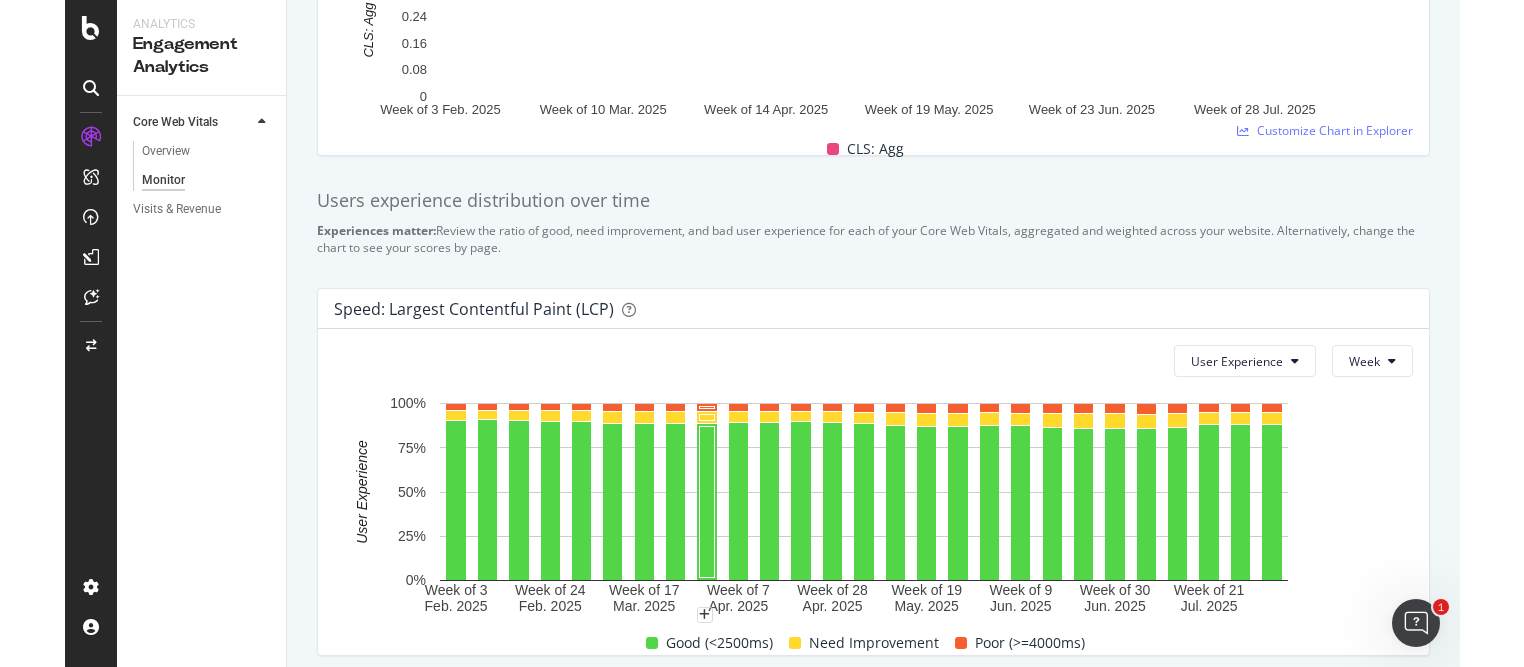 scroll, scrollTop: 49, scrollLeft: 0, axis: vertical 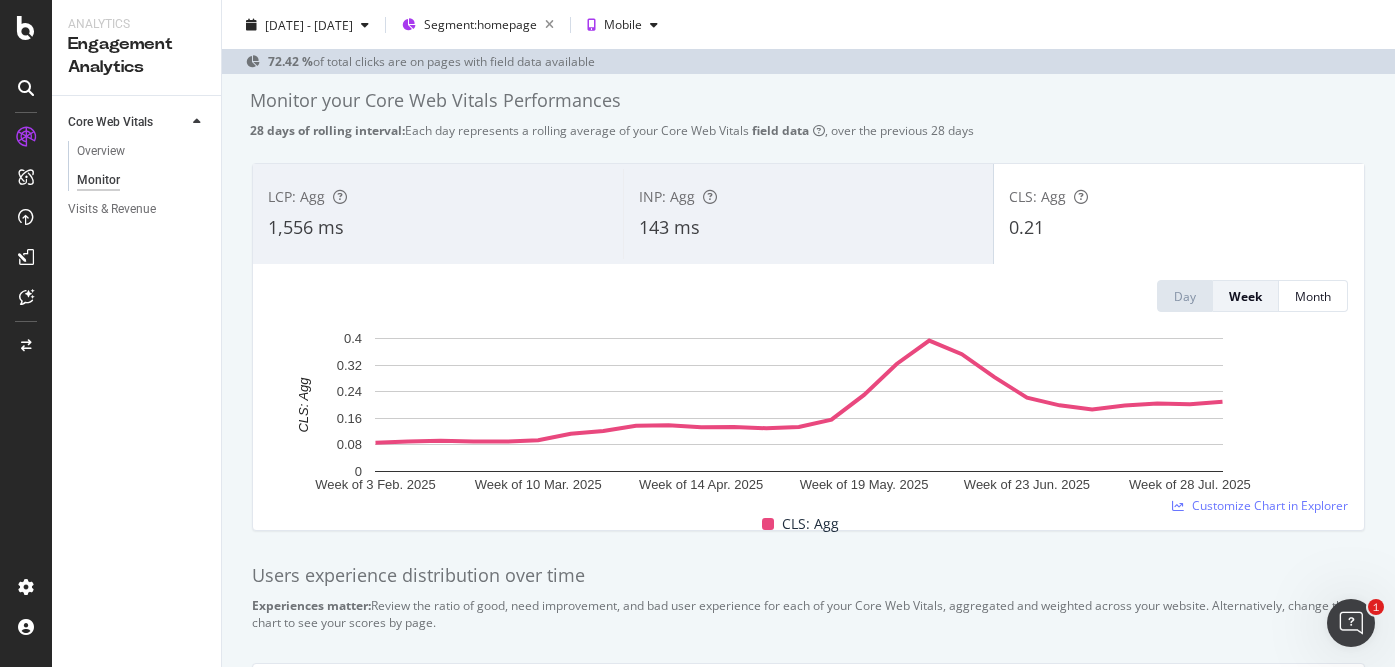 drag, startPoint x: 224, startPoint y: 303, endPoint x: 242, endPoint y: 300, distance: 18.248287 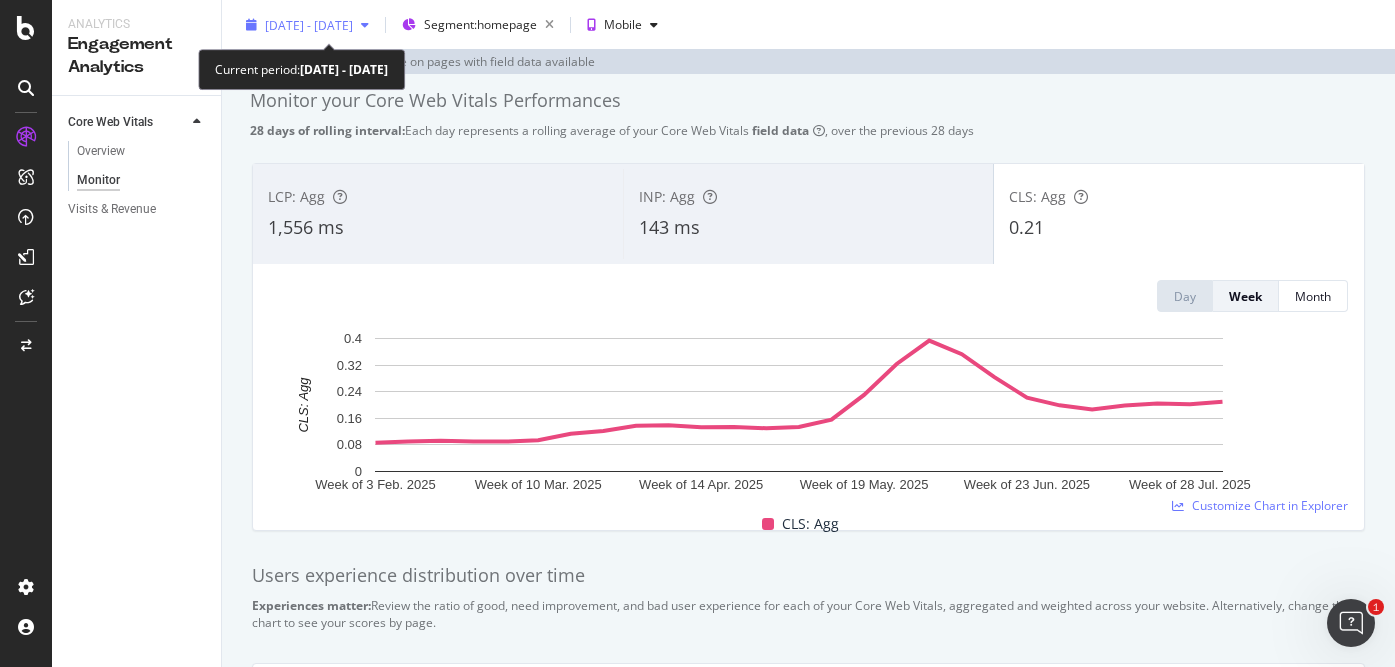 click at bounding box center (365, 25) 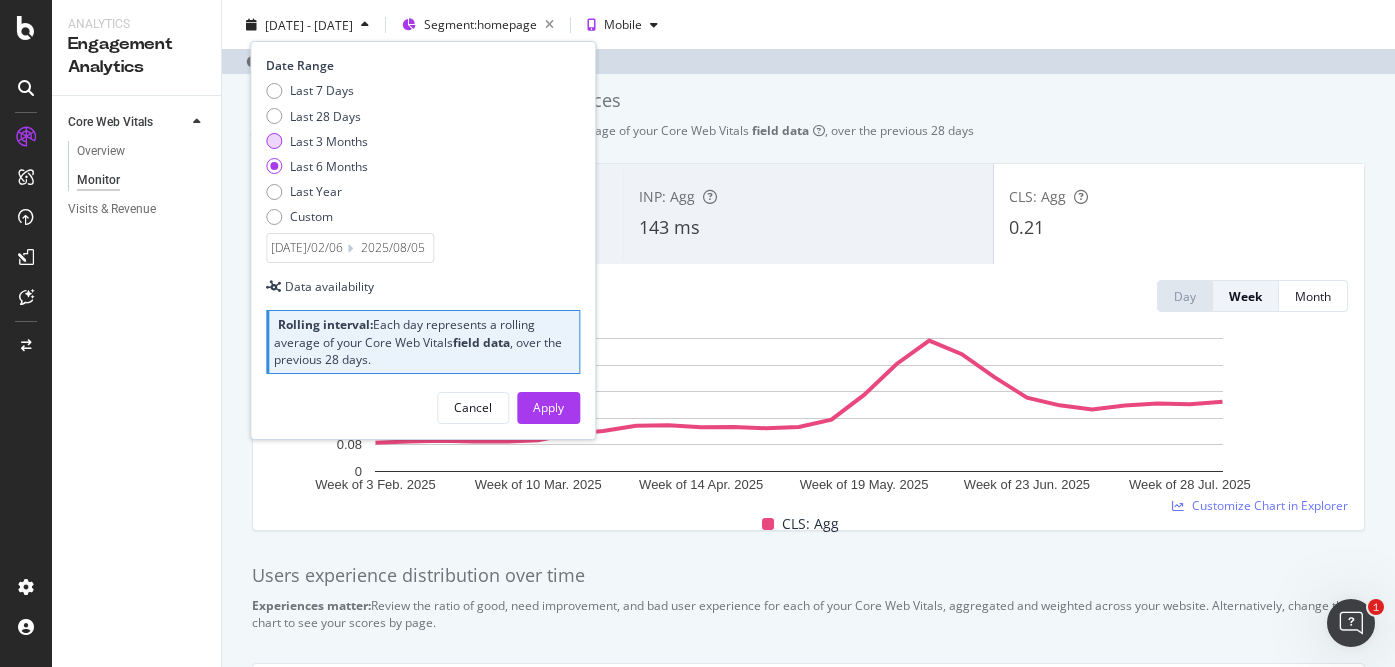 click on "Last 3 Months" at bounding box center (317, 141) 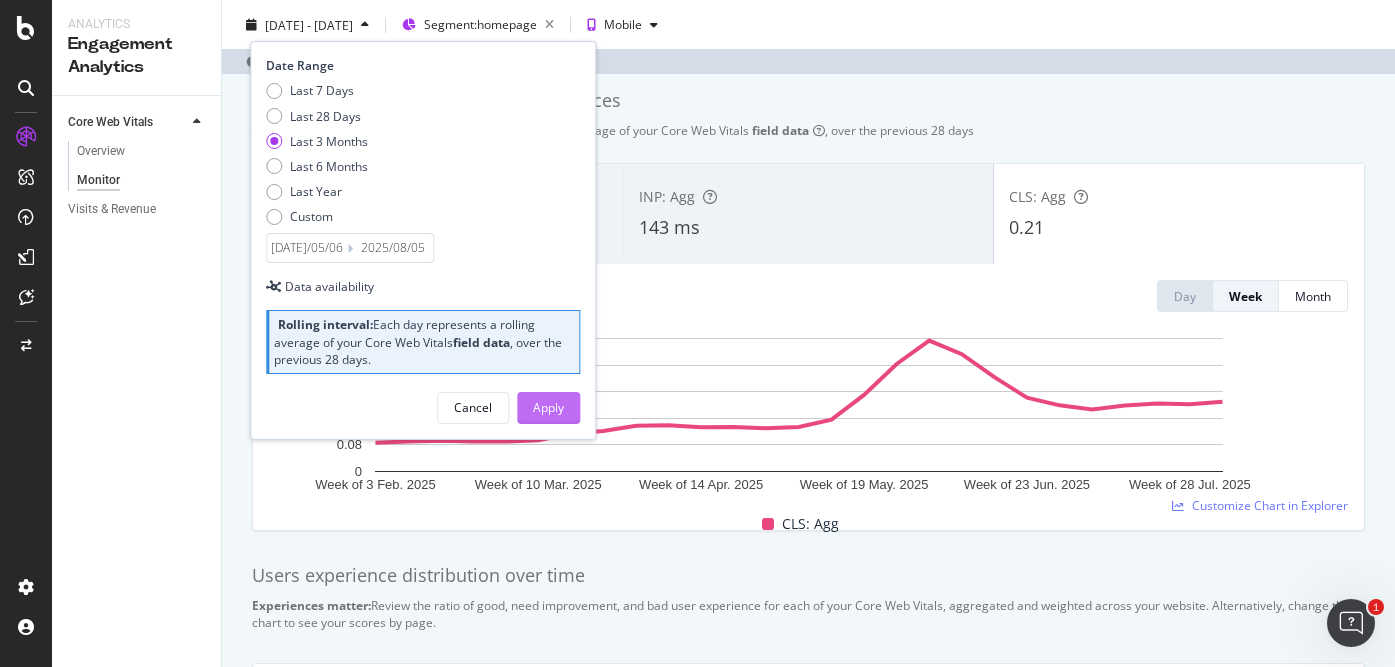 click on "Apply" at bounding box center (548, 407) 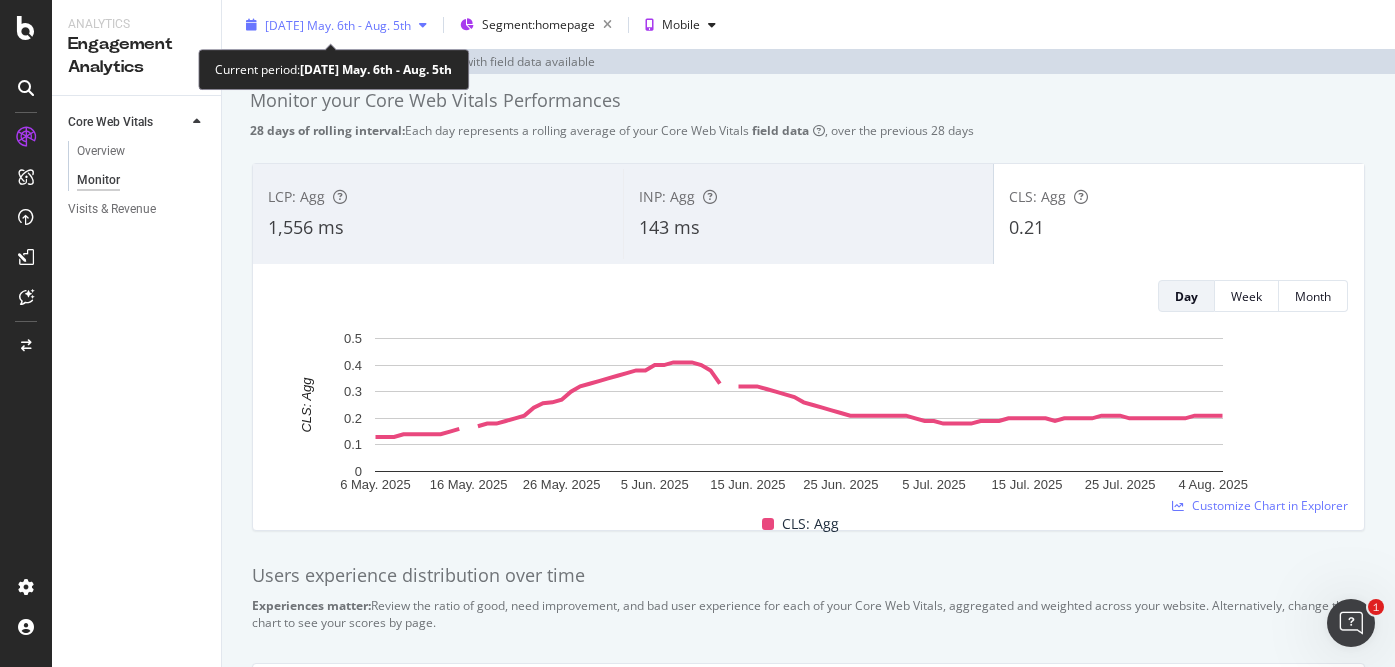 click at bounding box center [423, 25] 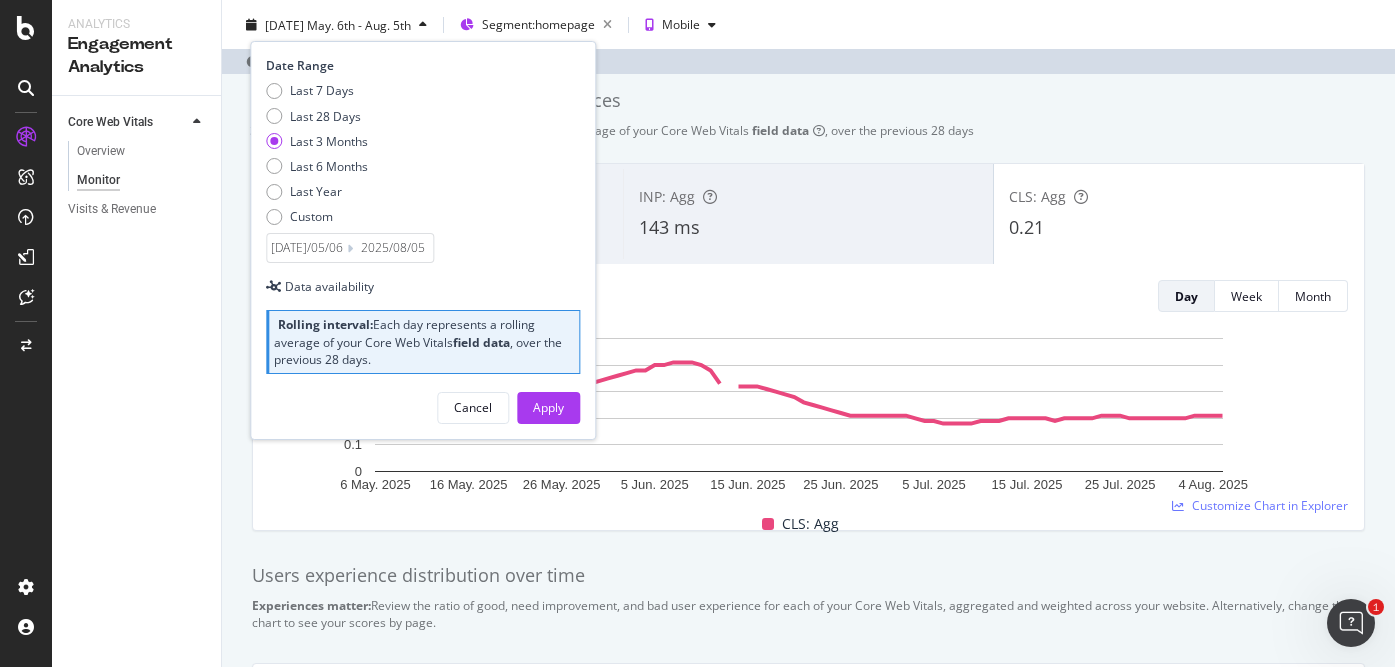 click on "Last 7 Days Last 28 Days Last 3 Months Last 6 Months Last Year Custom" at bounding box center [317, 157] 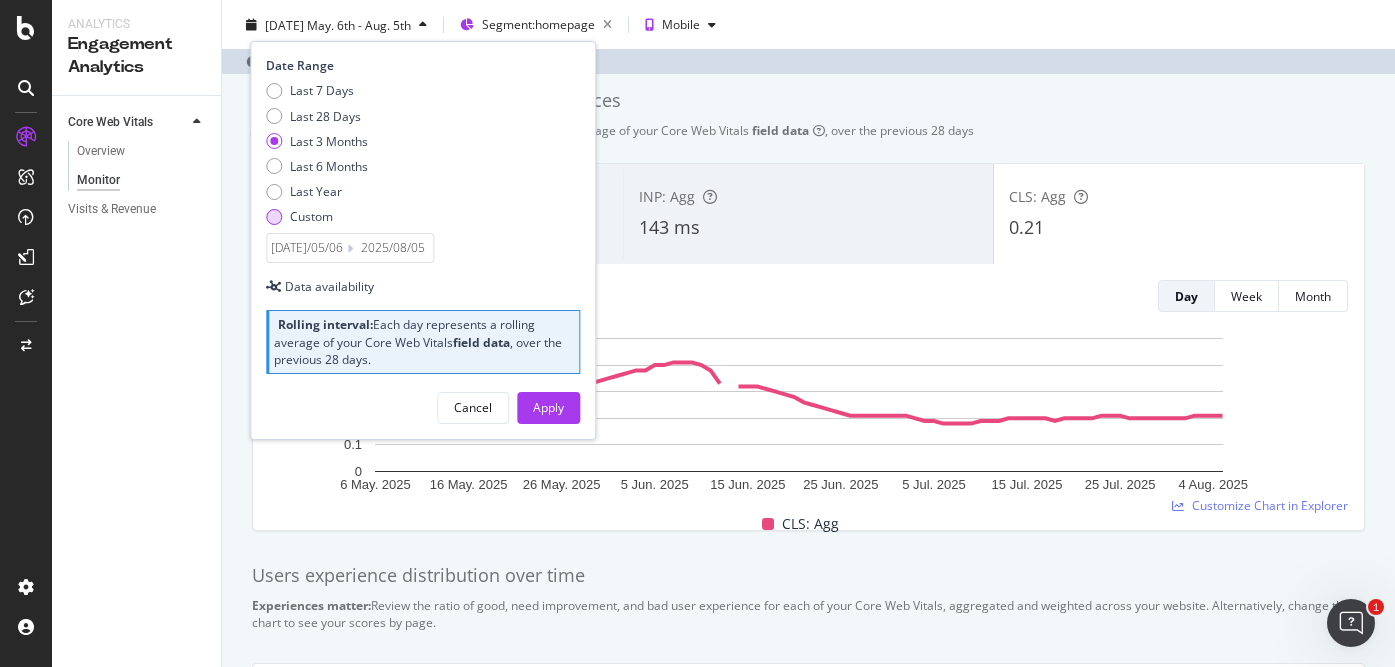 click at bounding box center (274, 217) 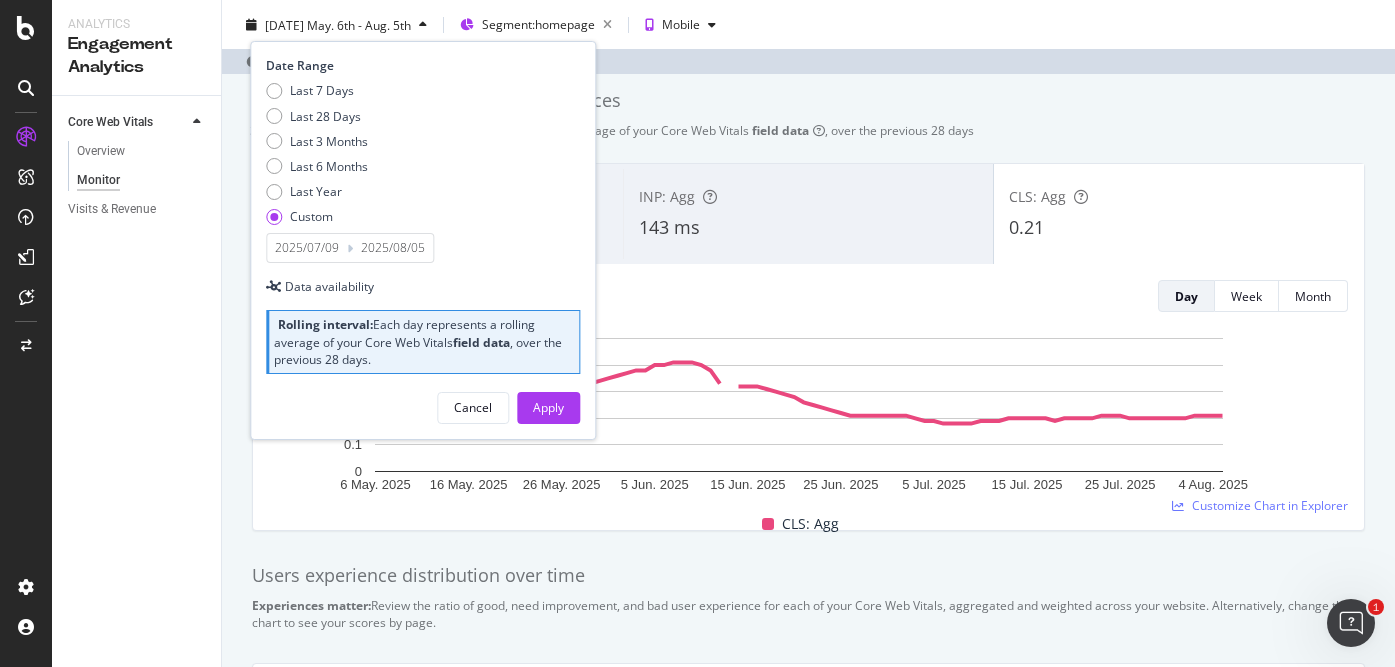 click on "2025/07/09" at bounding box center [307, 248] 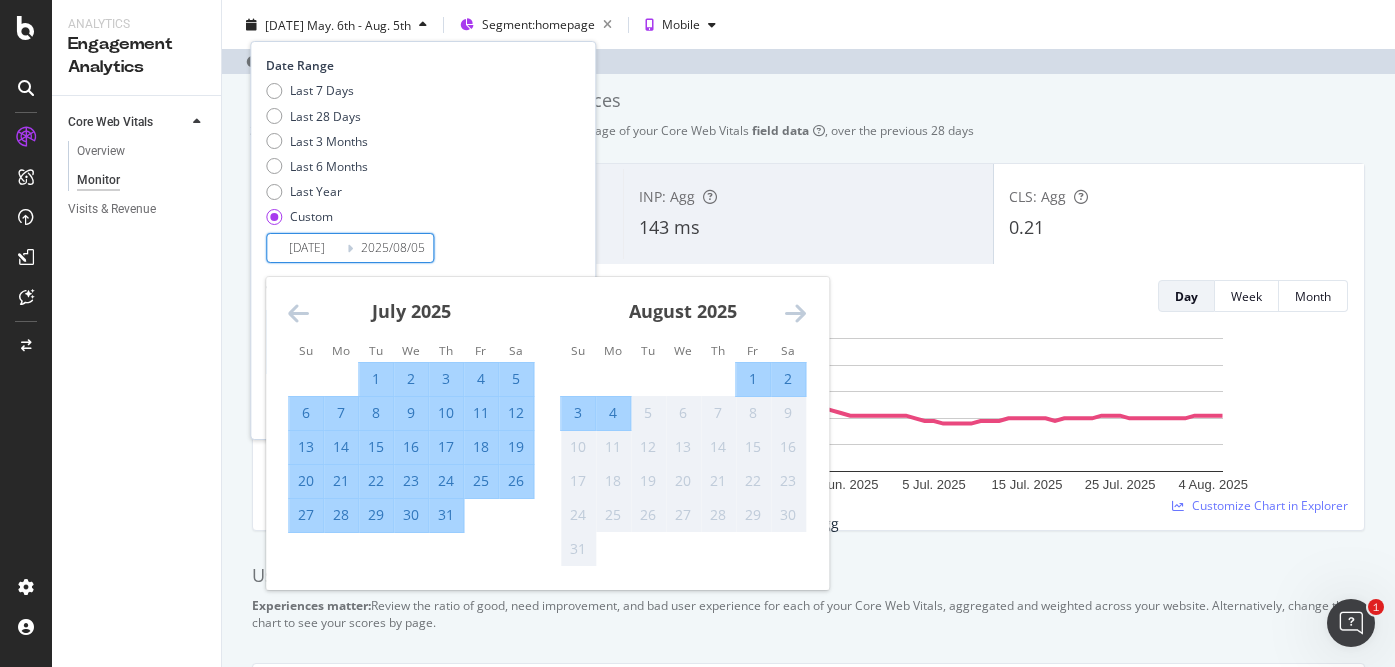 click on "2025/05/09" at bounding box center (307, 248) 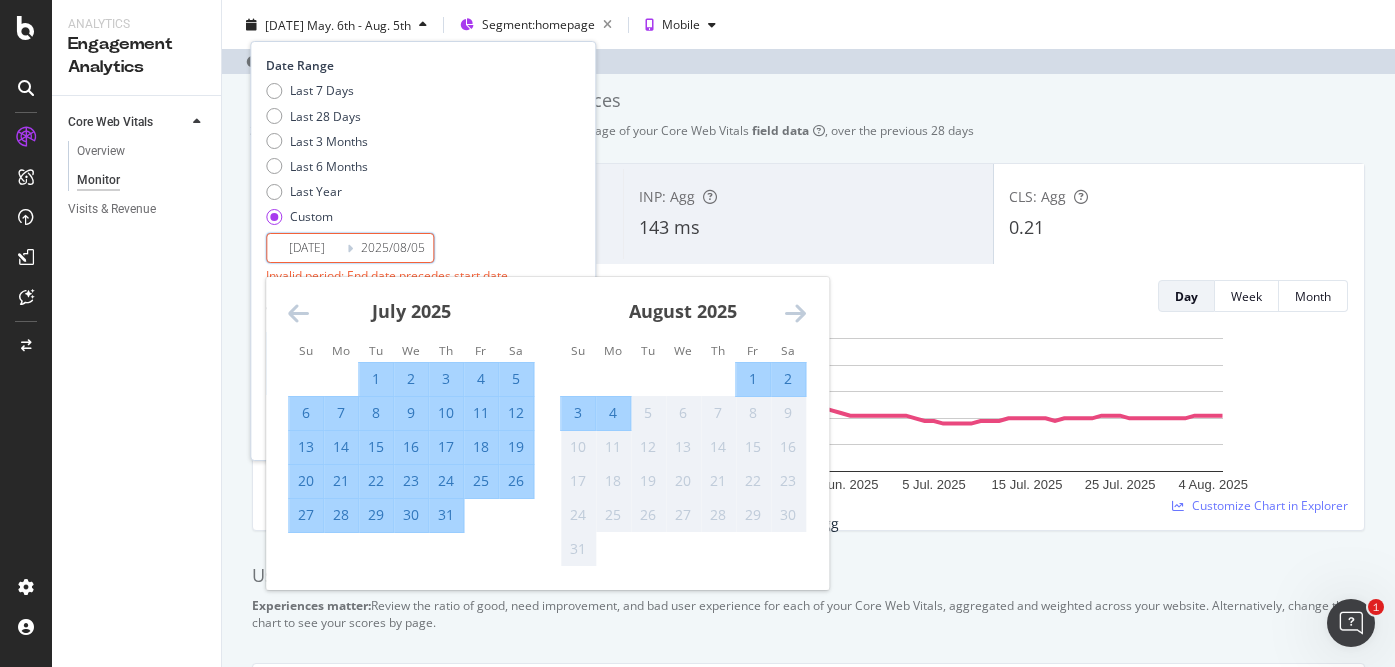 type on "2025/04/09" 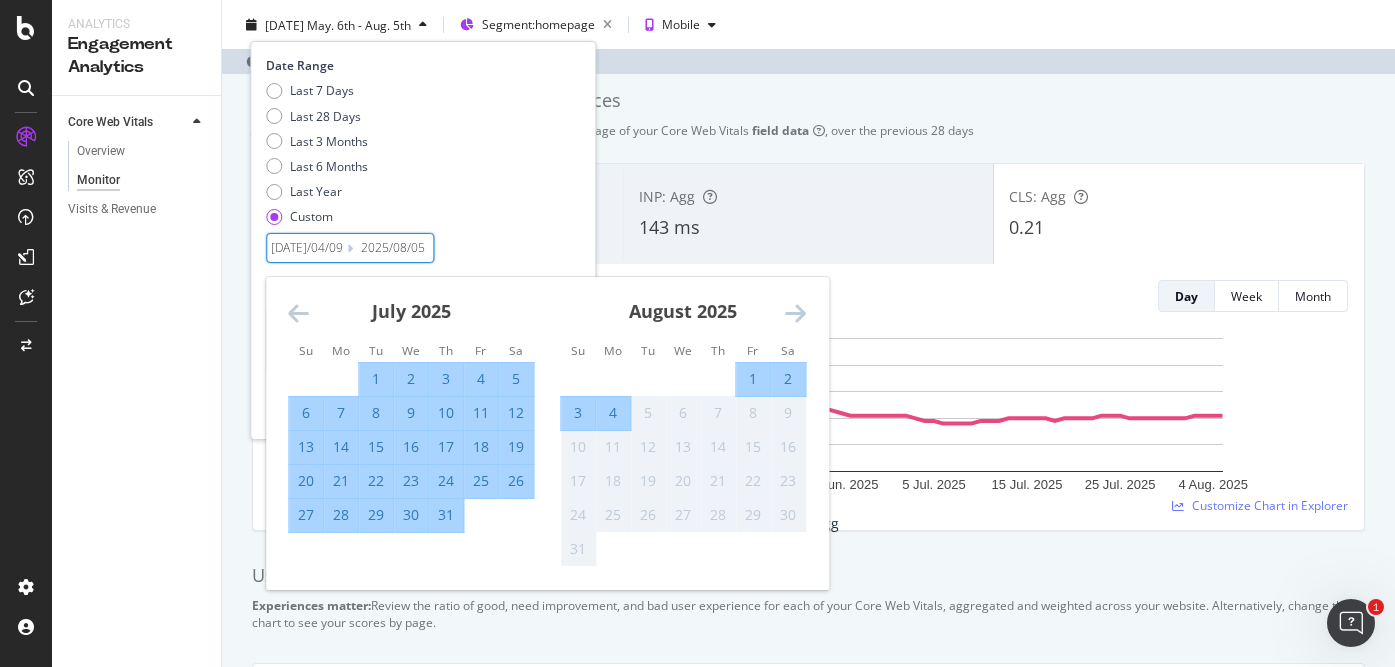 click on "2025/08/05" at bounding box center [393, 248] 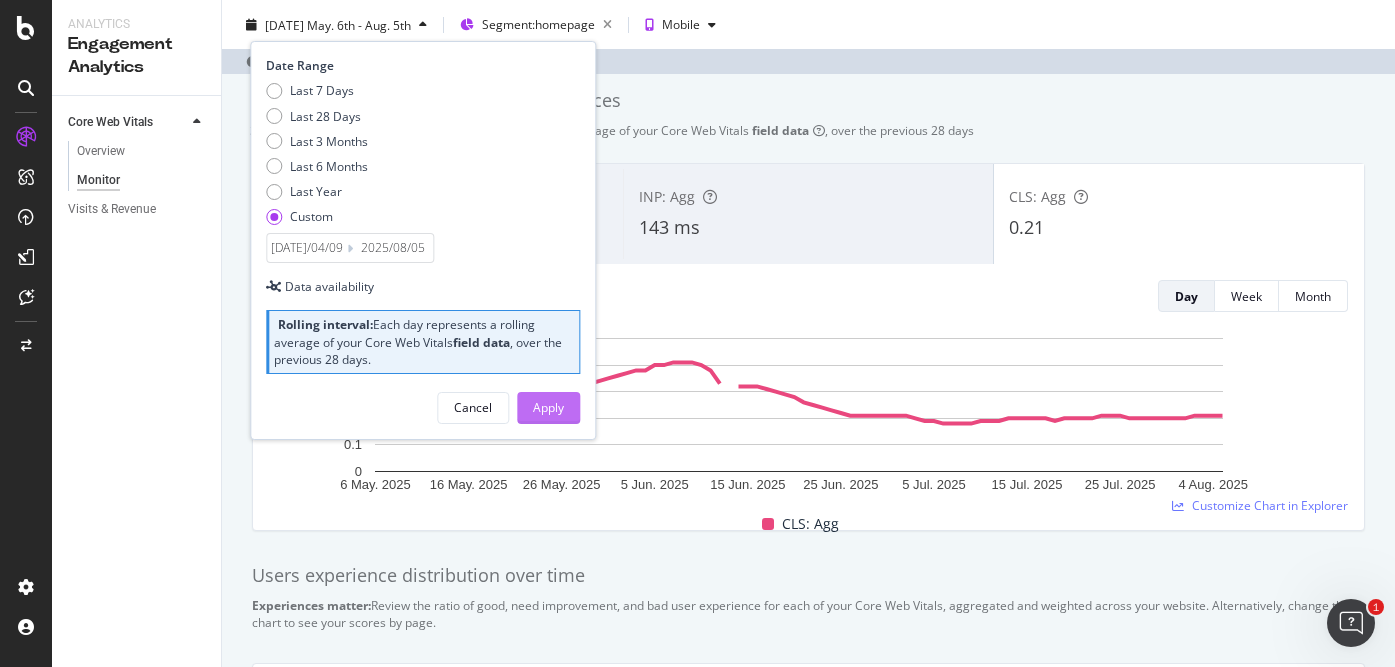click on "Apply" at bounding box center (548, 407) 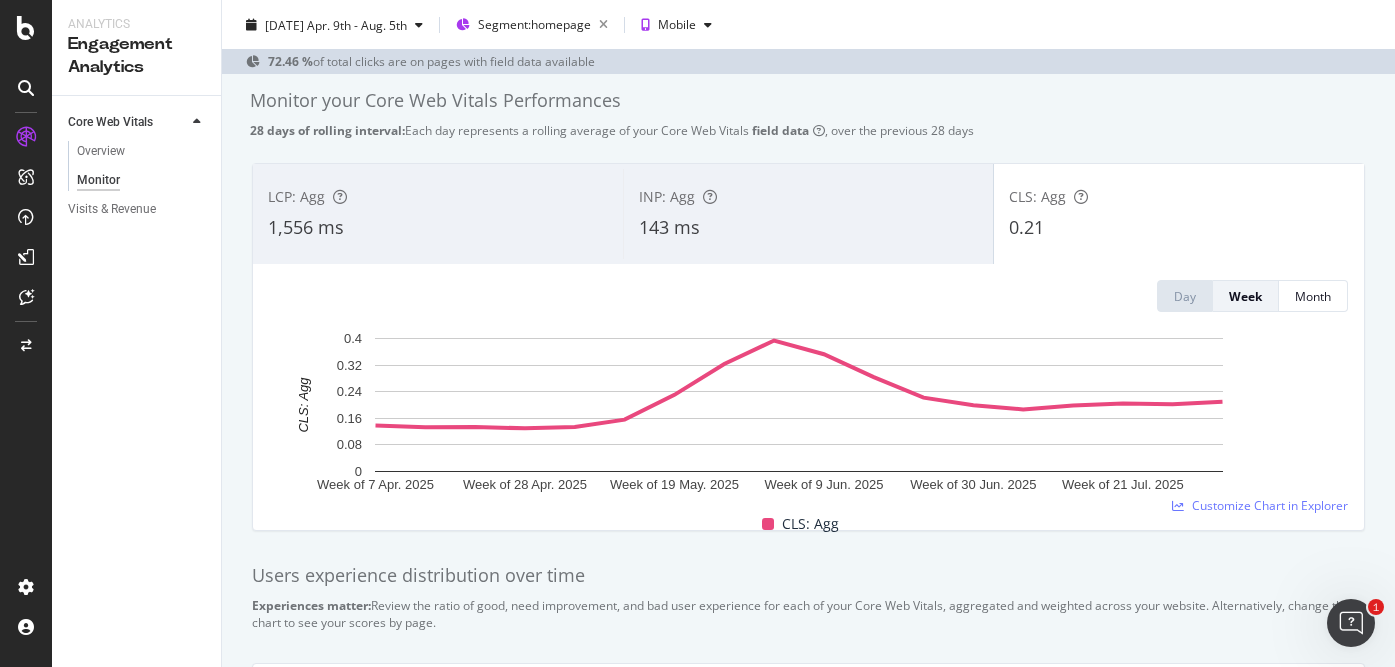 click on "LCP: Agg 1,556 ms INP: Agg 143 ms CLS: Agg 0.21 Day Week Month Week of 7 Apr. 2025 Week of 28 Apr. 2025 Week of 19 May. 2025 Week of 9 Jun. 2025 Week of 30 Jun. 2025 Week of 21 Jul. 2025 0 0.08 0.16 0.24 0.32 0.4 CLS: Agg Date CLS: Agg Week of 7 Apr. 2025 0.14 Week of 14 Apr. 2025 0.13 Week of 21 Apr. 2025 0.13 Week of 28 Apr. 2025 0.13 Week of 5 May. 2025 0.13 Week of 12 May. 2025 0.16 Week of 19 May. 2025 0.23 Week of 26 May. 2025 0.32 Week of 2 Jun. 2025 0.39 Week of 9 Jun. 2025 0.35 Week of 16 Jun. 2025 0.28 Week of 23 Jun. 2025 0.22 Week of 30 Jun. 2025 0.2 Week of 7 Jul. 2025 0.19 Week of 14 Jul. 2025 0.2 Week of 21 Jul. 2025 0.2 Week of 28 Jul. 2025 0.2 Week of 4 Aug. 2025 0.21 ... CLS: Agg Customize Chart in Explorer" at bounding box center [808, 347] 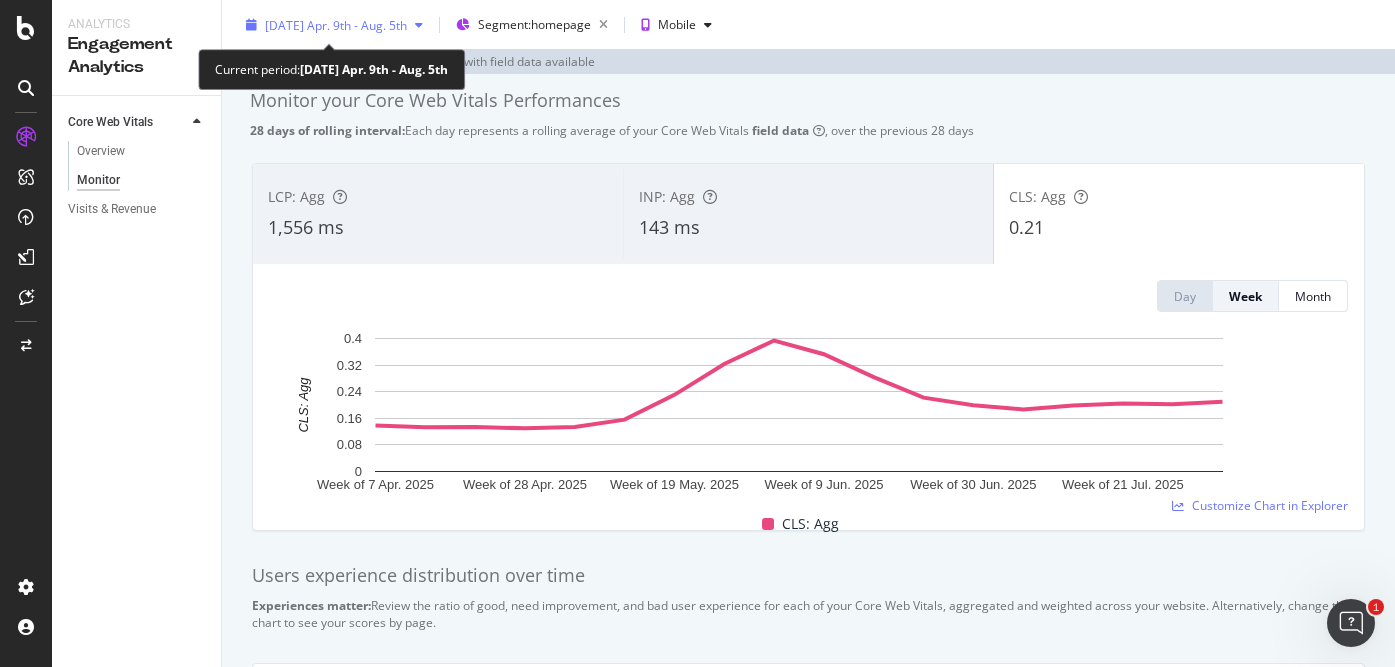 click on "2025 Apr. 9th - Aug. 5th" at bounding box center (336, 25) 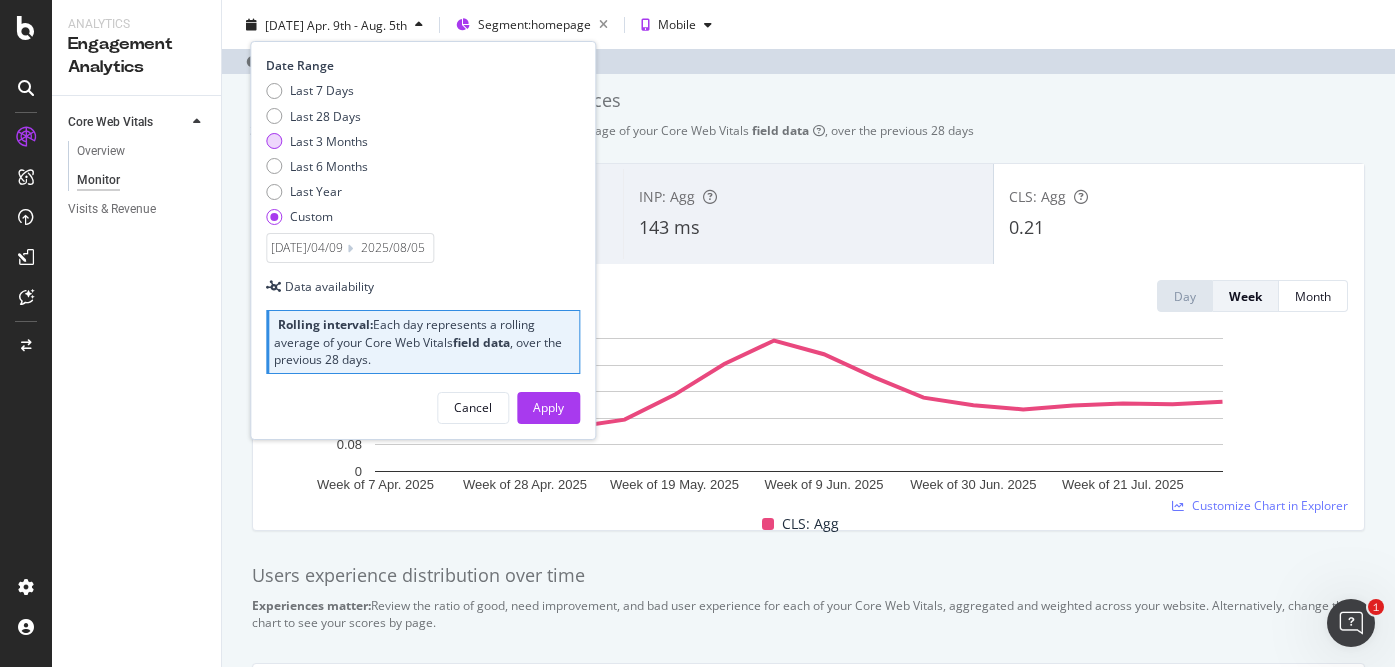 click at bounding box center [274, 141] 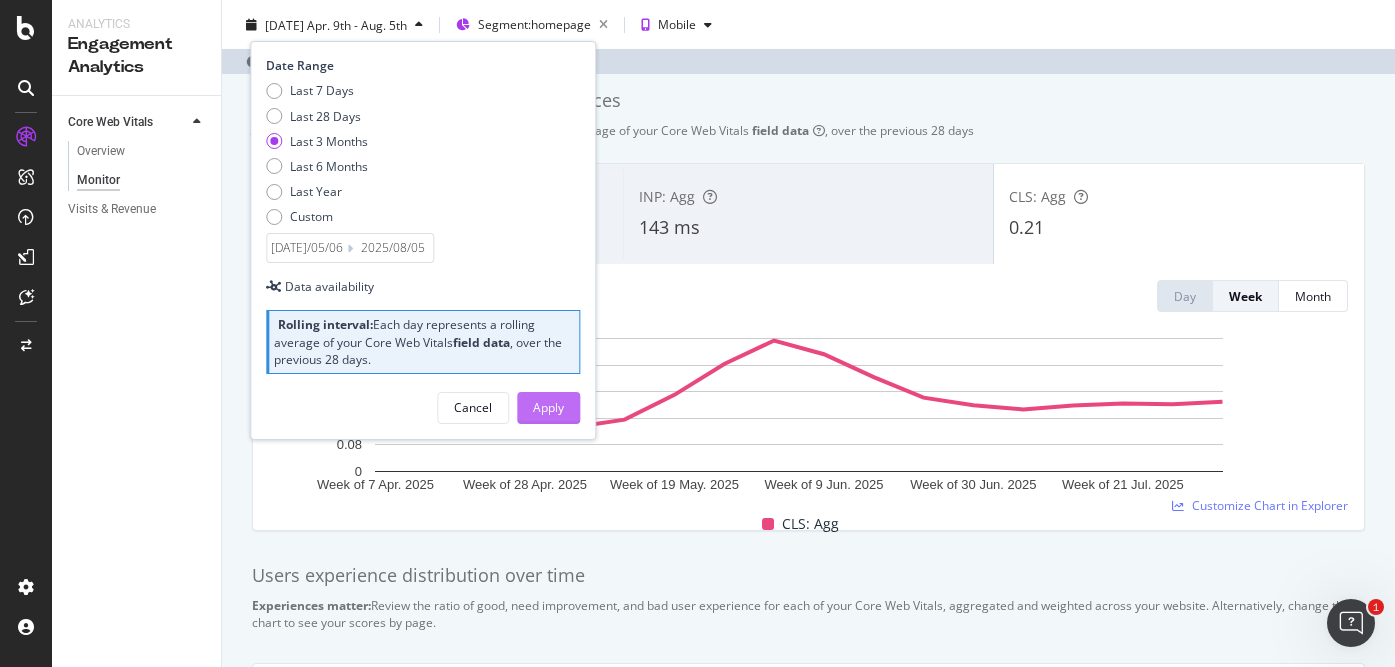click on "Apply" at bounding box center [548, 407] 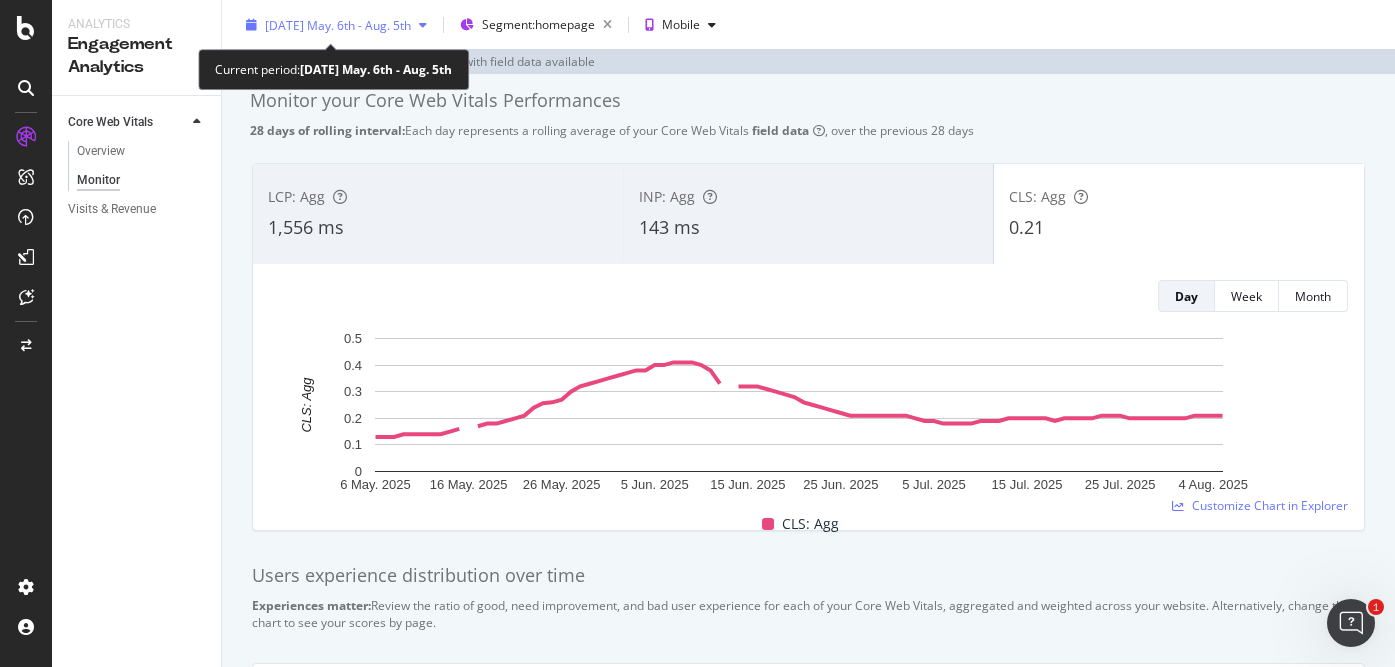 click on "2025 May. 6th - Aug. 5th" at bounding box center (338, 25) 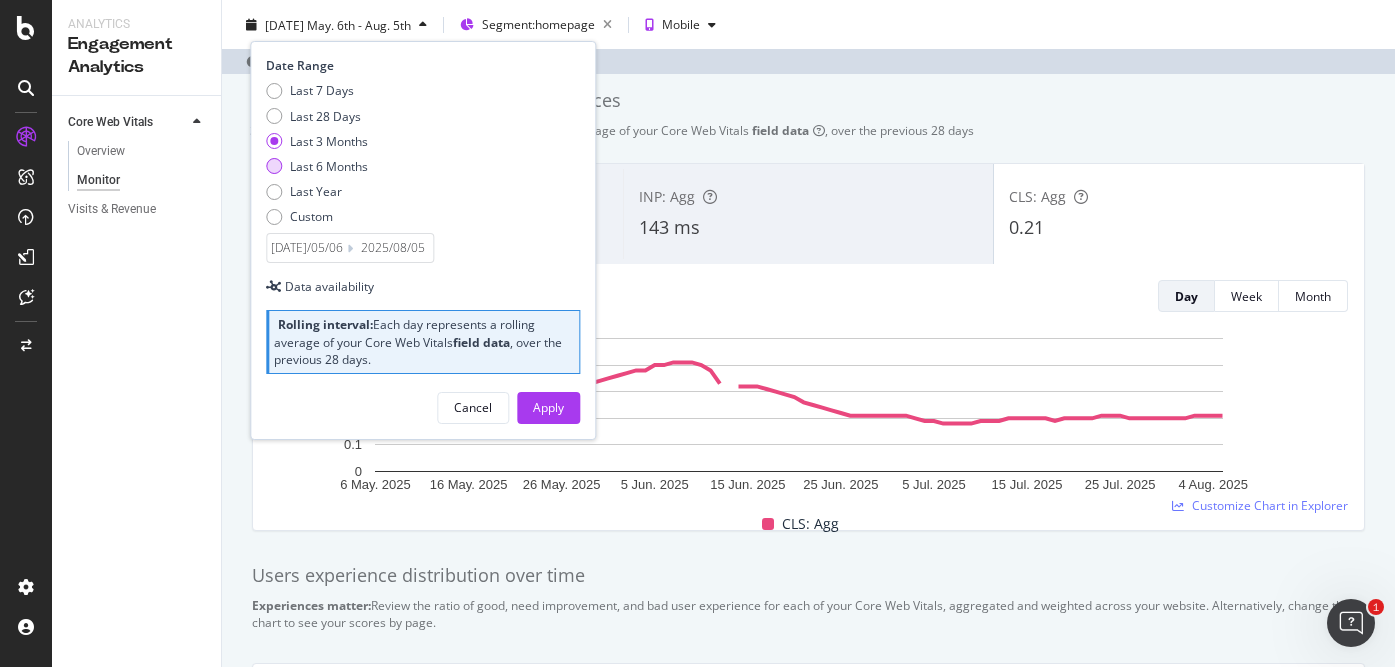 click at bounding box center (274, 166) 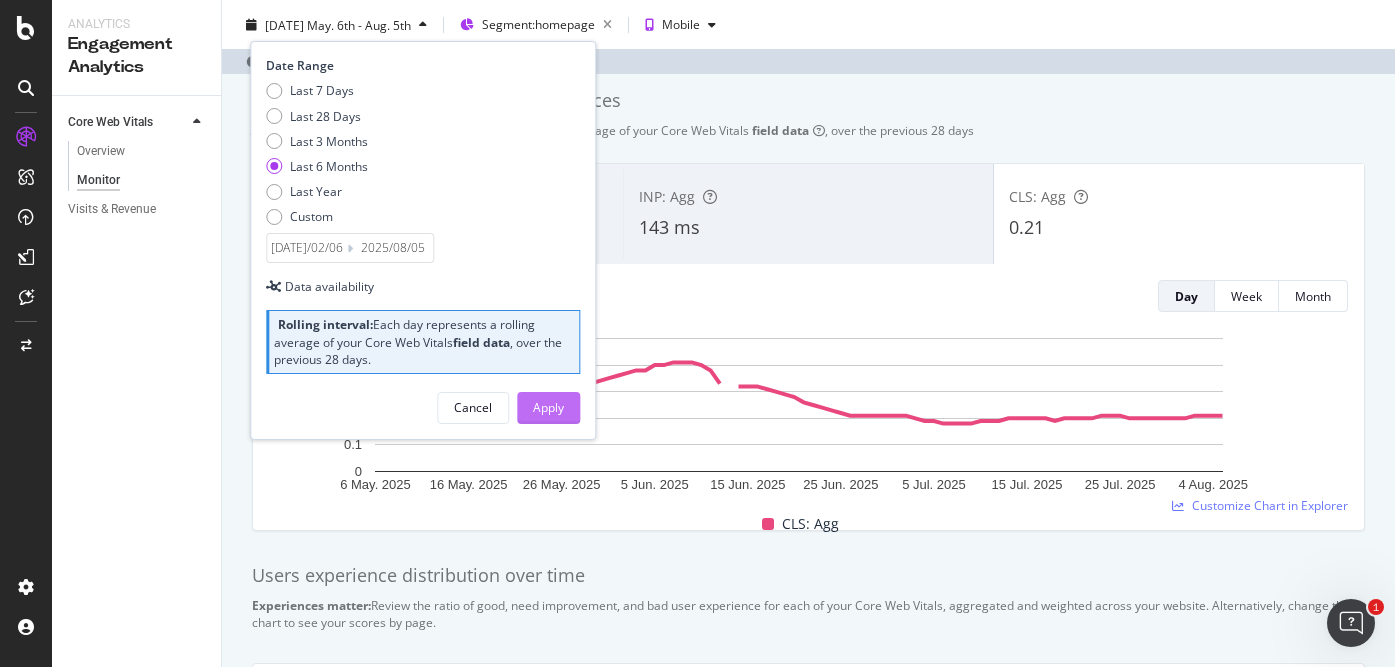 click on "Apply" at bounding box center [548, 408] 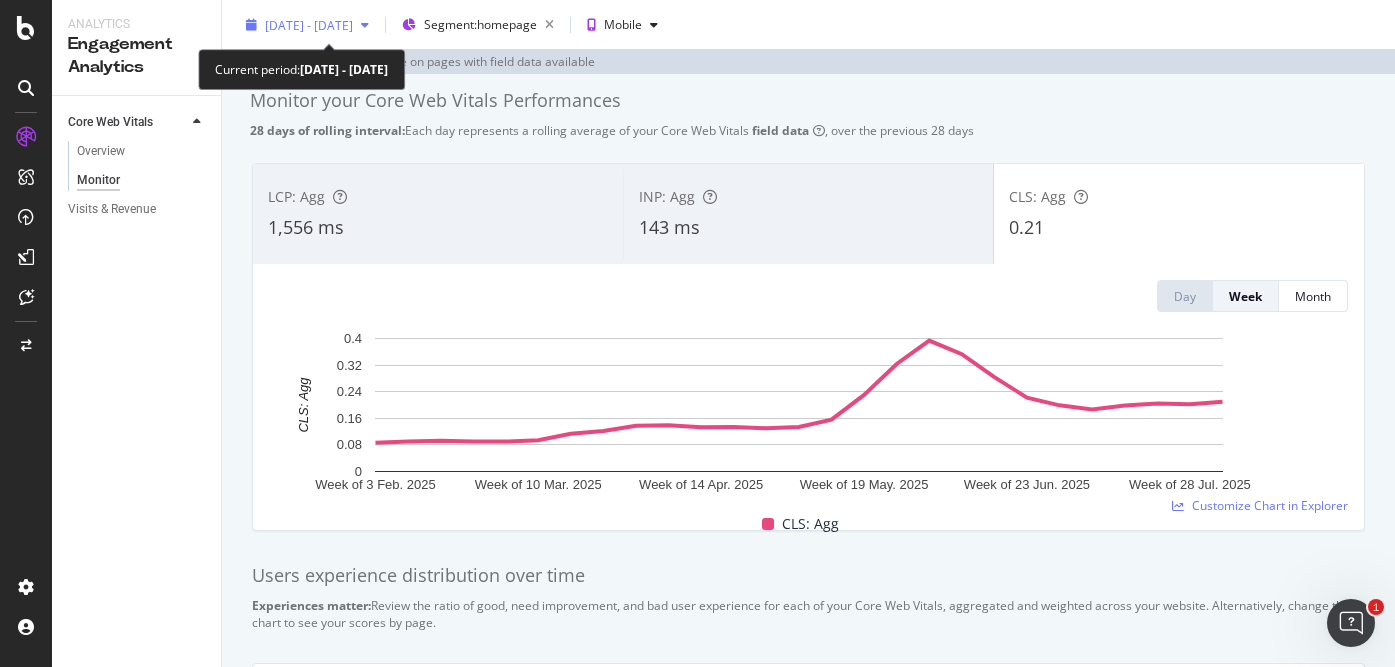 click on "2025 Feb. 6th - Aug. 5th" at bounding box center [309, 25] 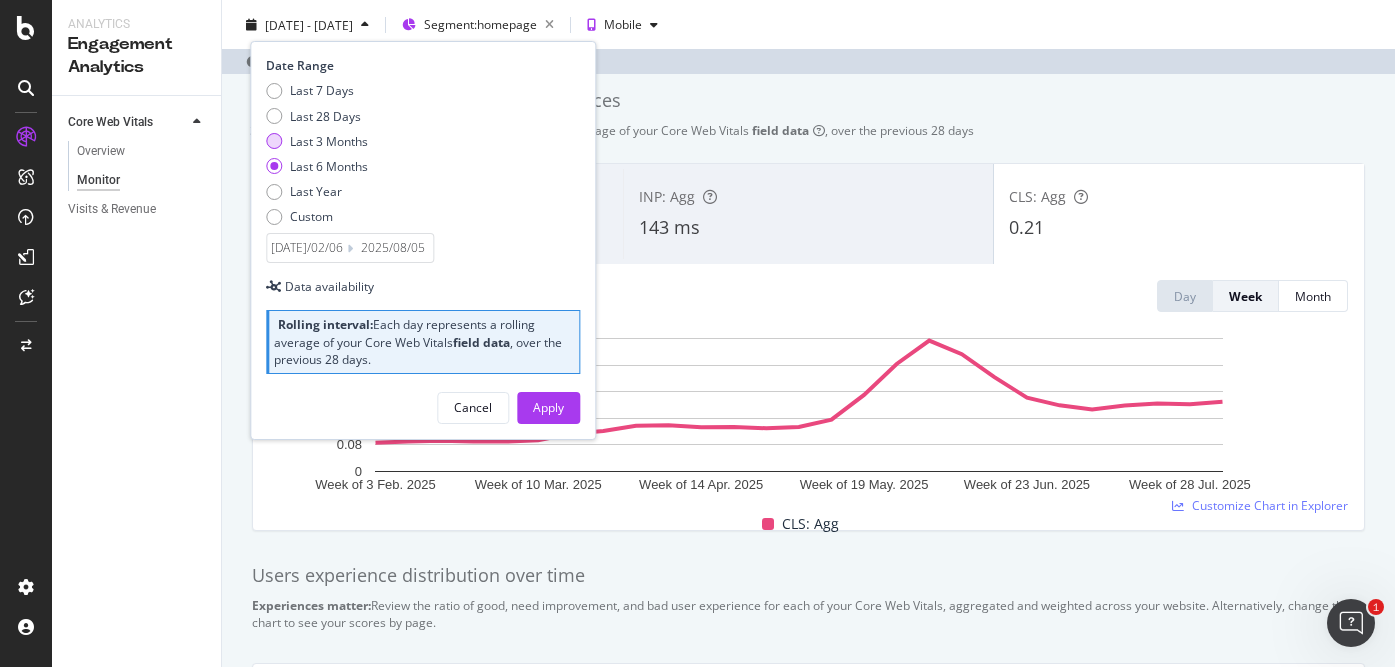 click at bounding box center [274, 141] 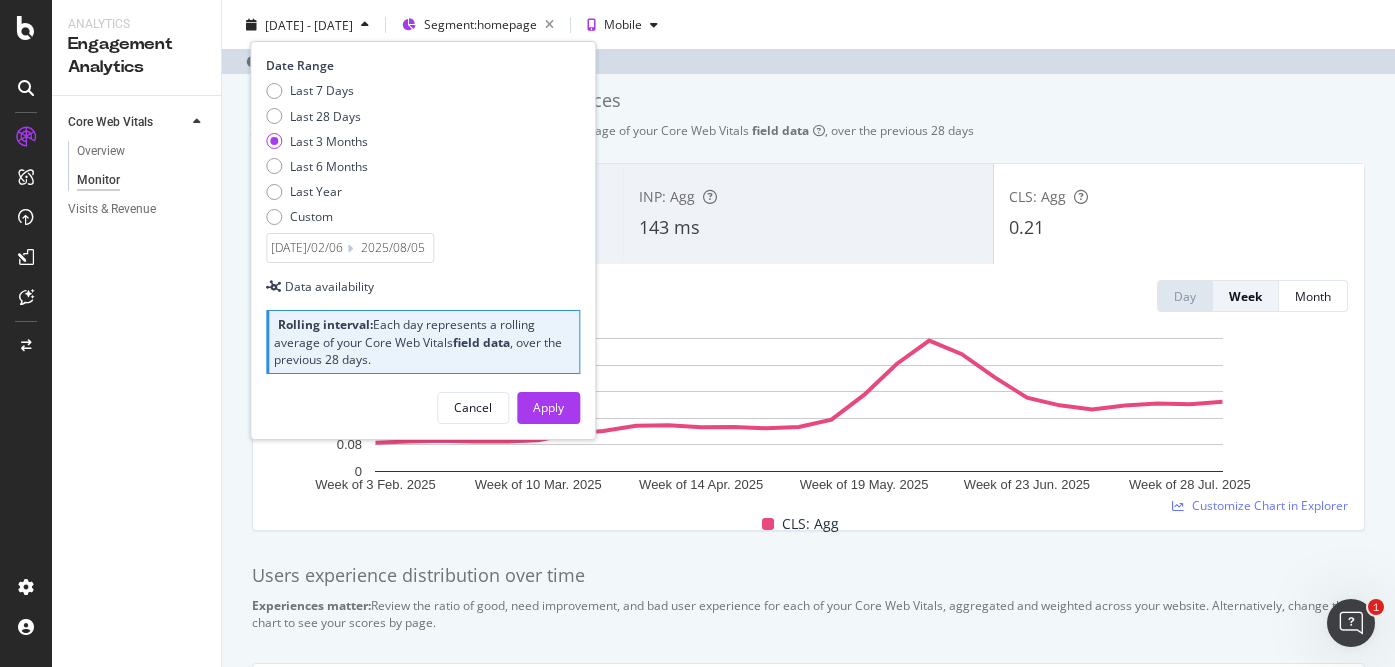 type on "2025/05/06" 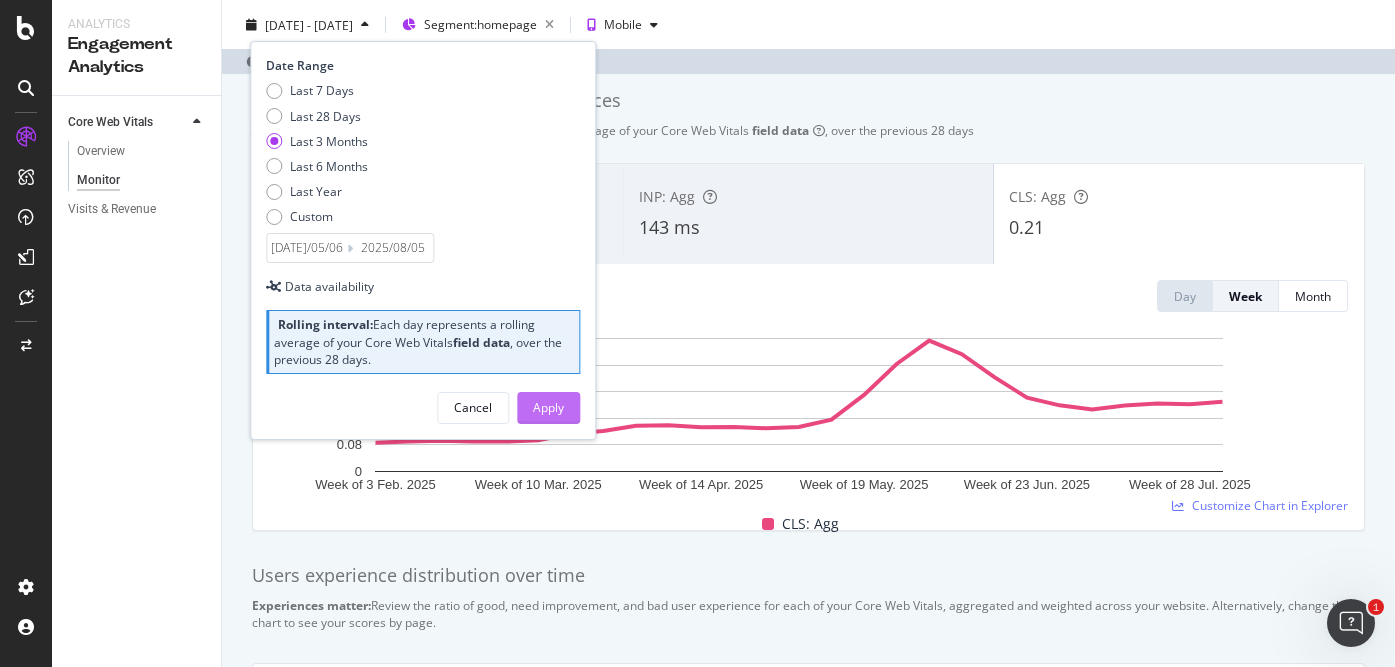 click on "Apply" at bounding box center [548, 407] 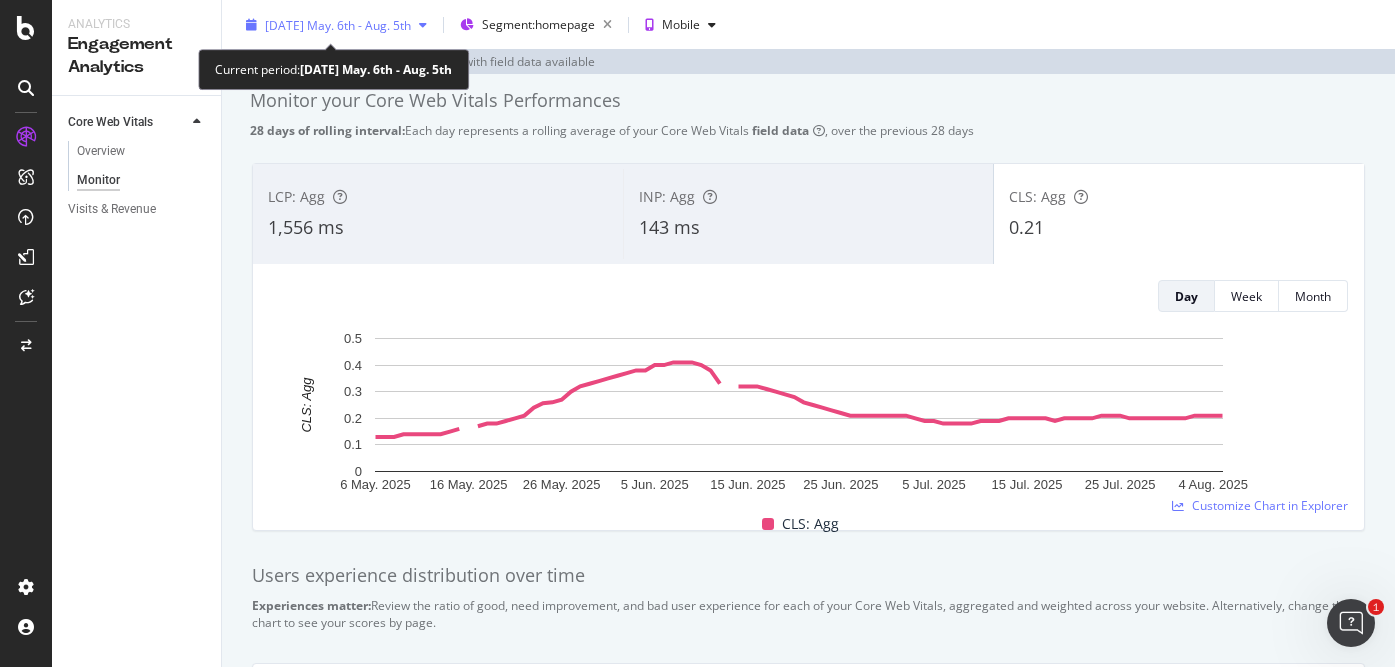click on "2025 May. 6th - Aug. 5th" at bounding box center [338, 25] 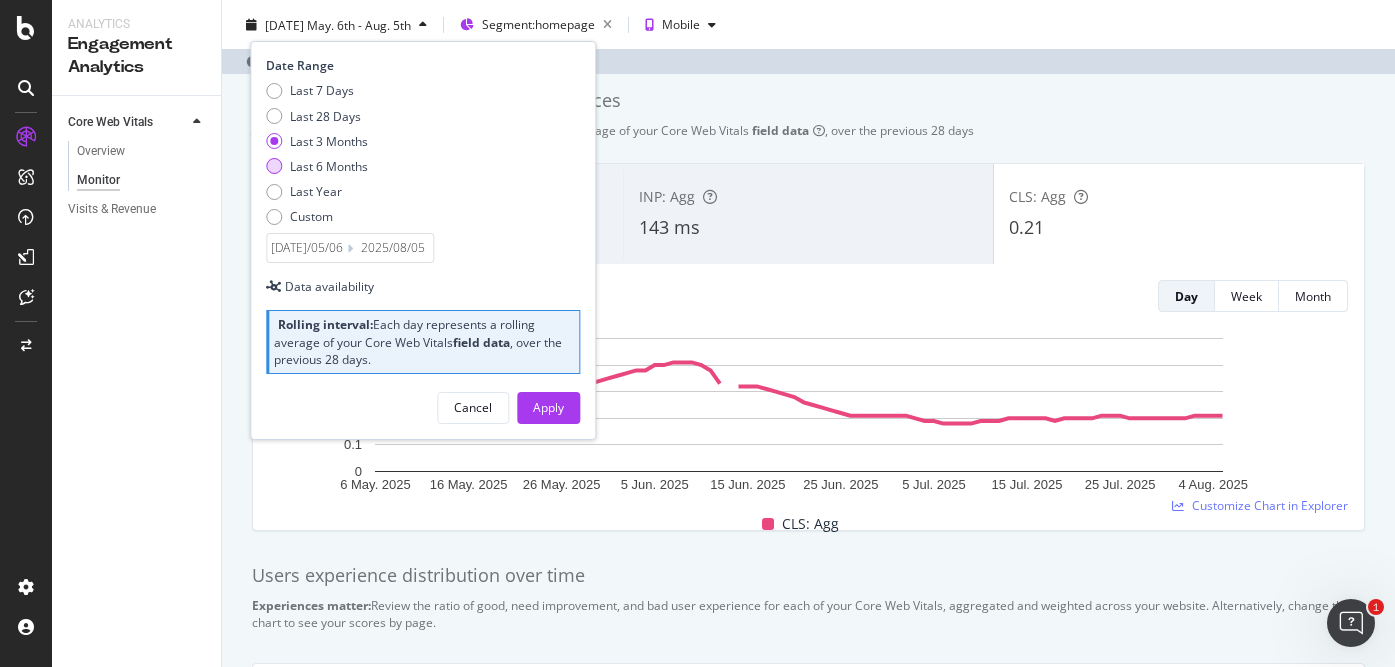 click at bounding box center [274, 166] 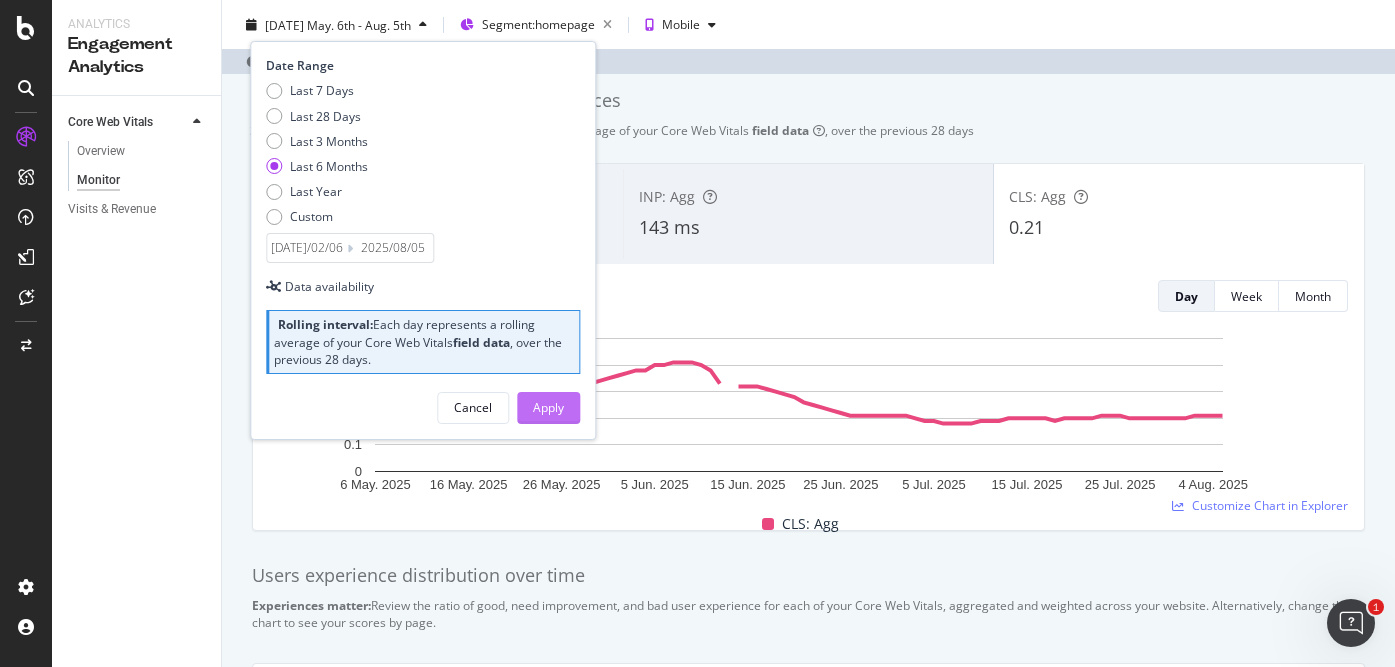 click on "Apply" at bounding box center [548, 407] 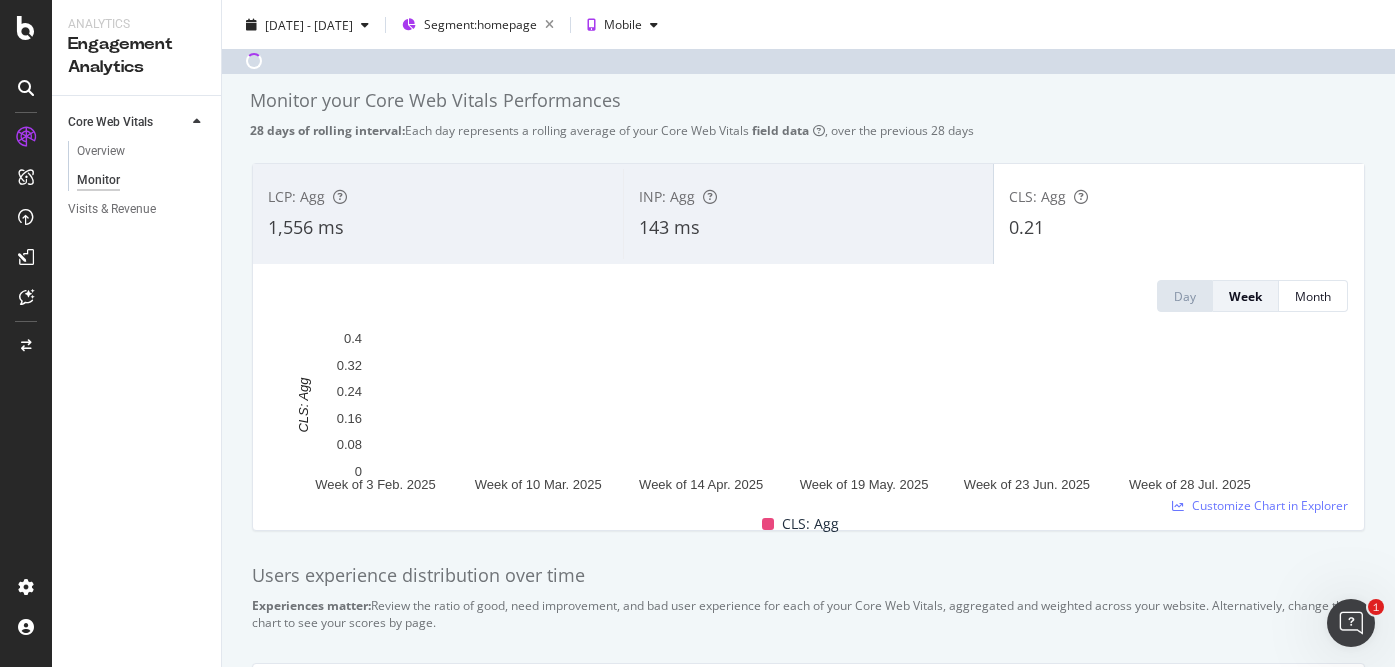 click on "INP: Agg 143 ms" at bounding box center [808, 214] 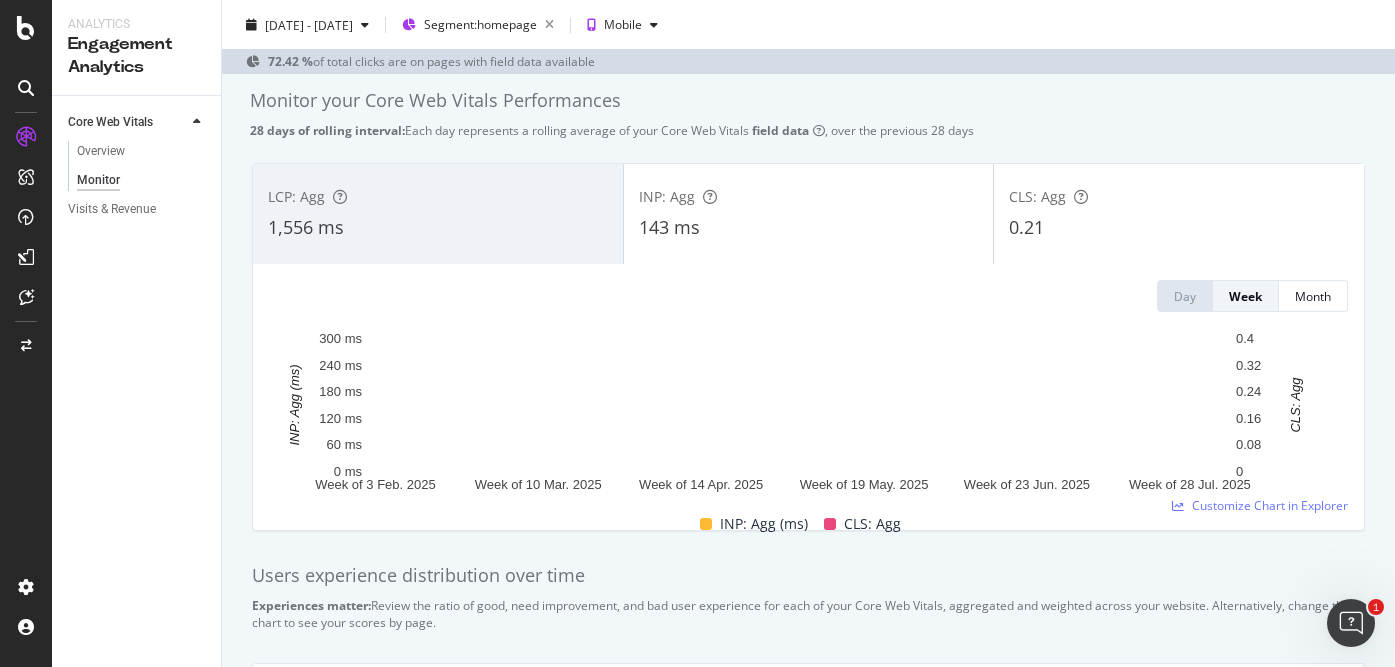 click on "1,556 ms" at bounding box center [438, 228] 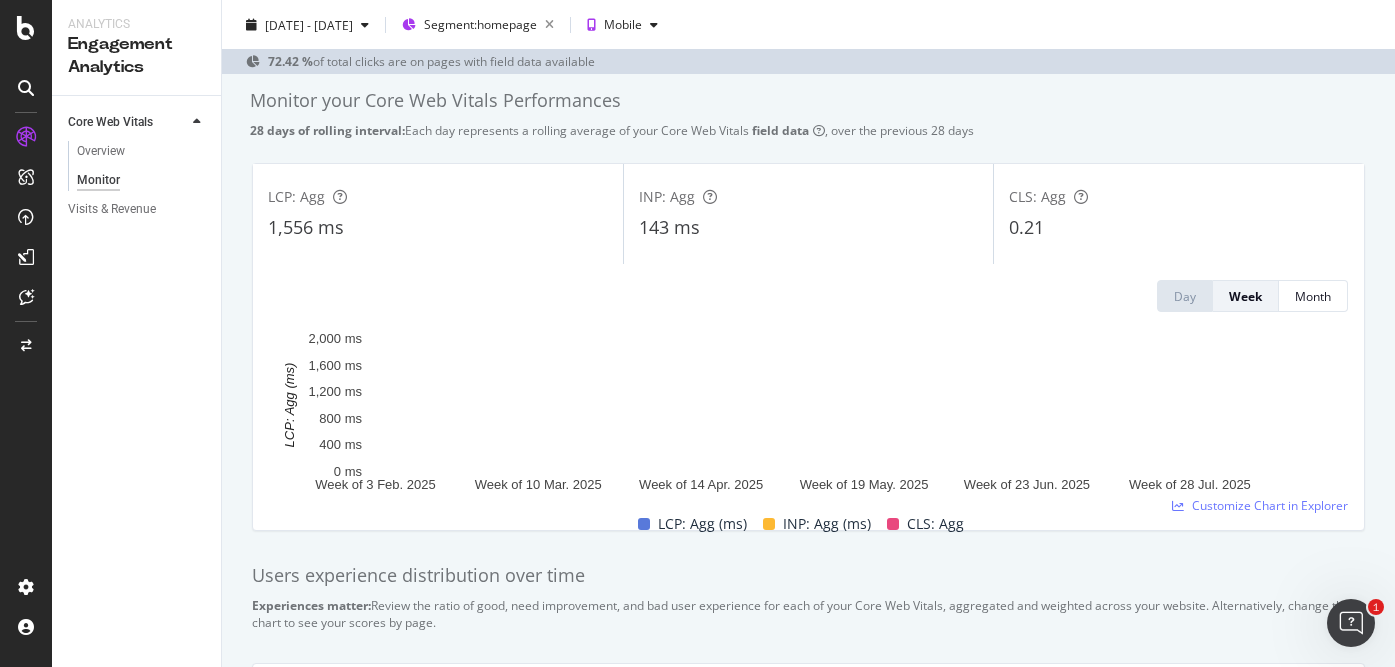 click on "143 ms" at bounding box center [809, 228] 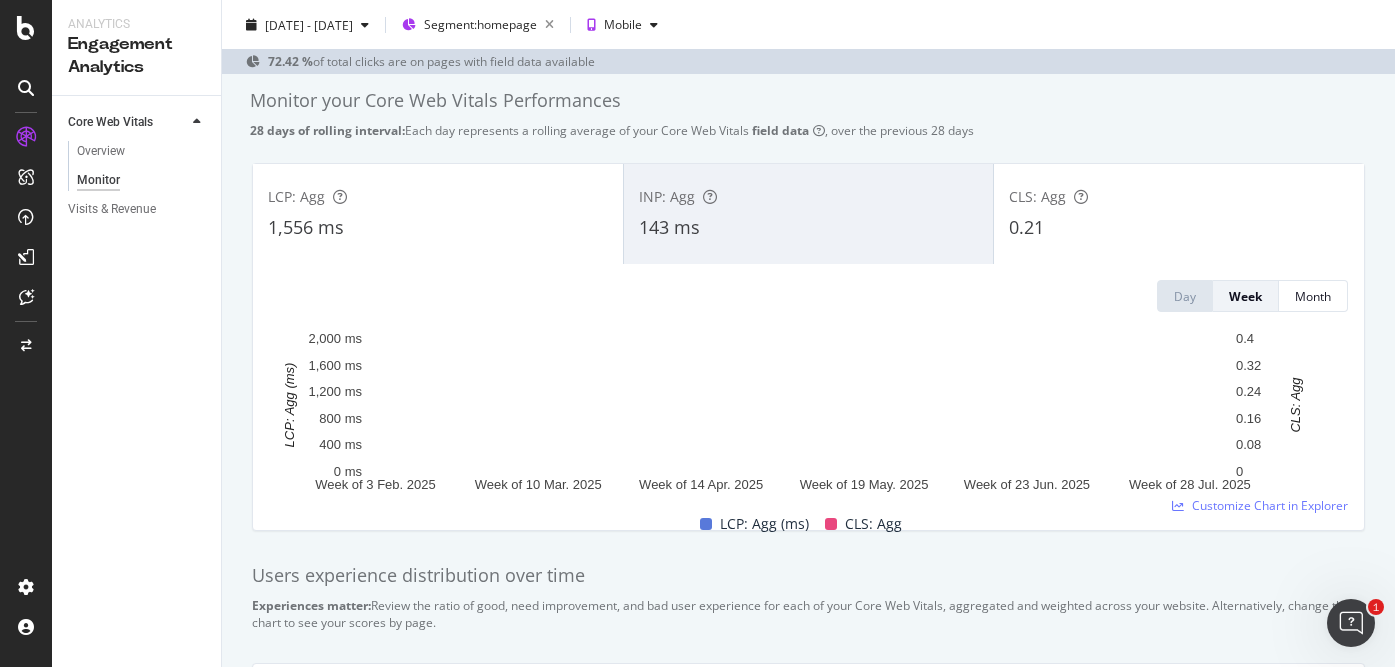 click on "1,556 ms" at bounding box center [438, 228] 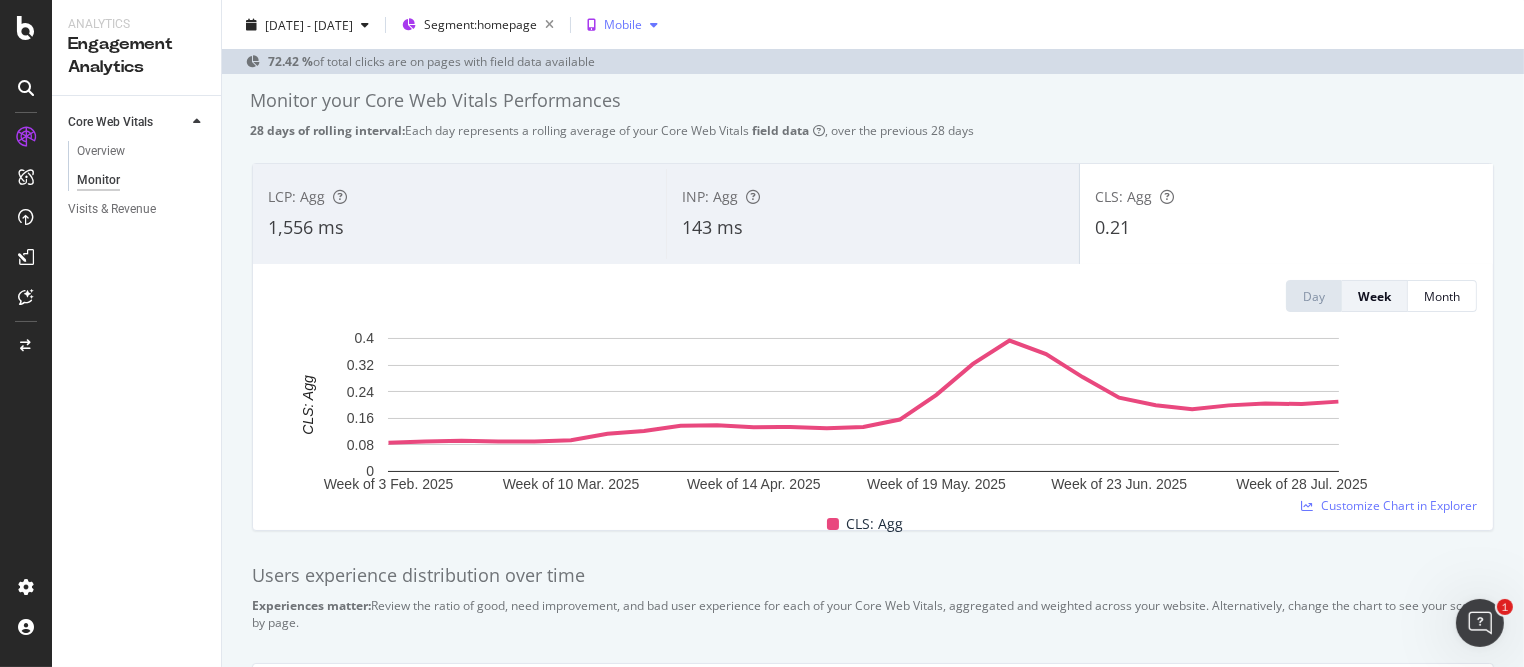 click on "Mobile" at bounding box center [623, 25] 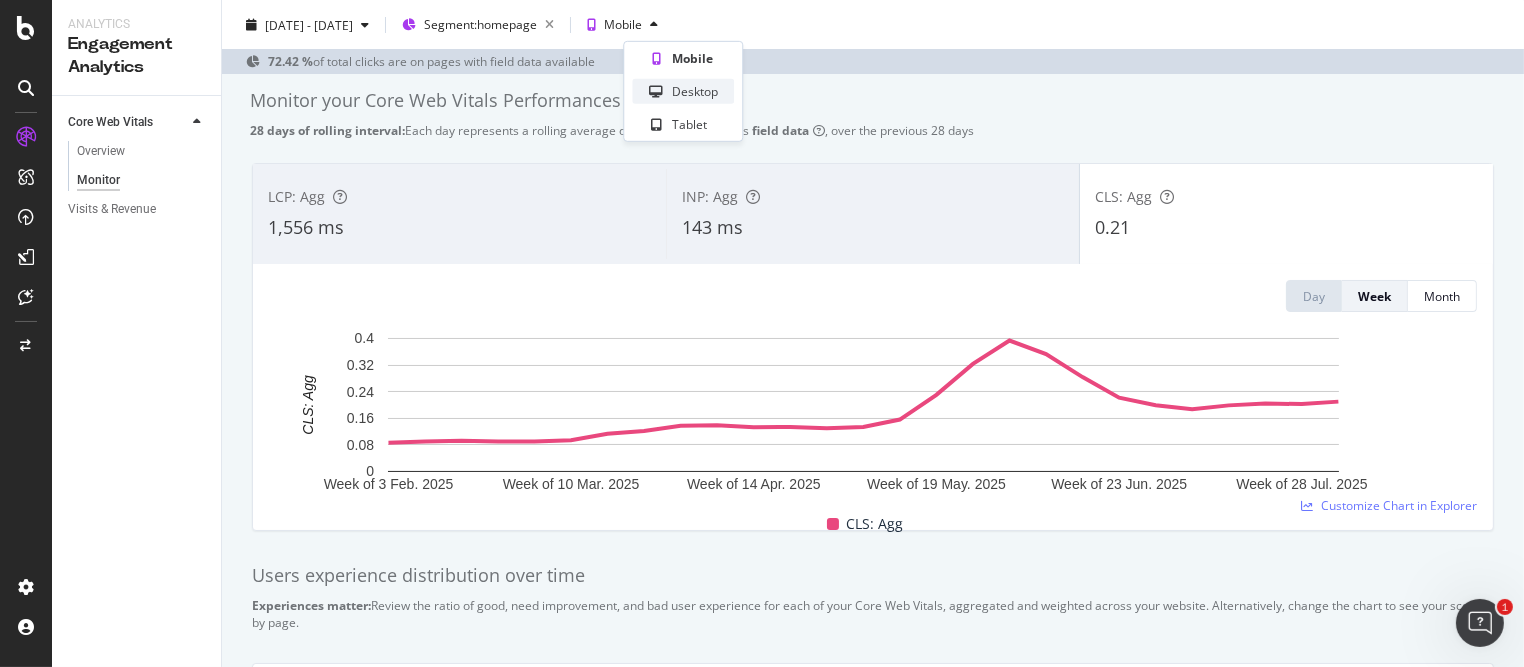 click on "Desktop" at bounding box center [695, 91] 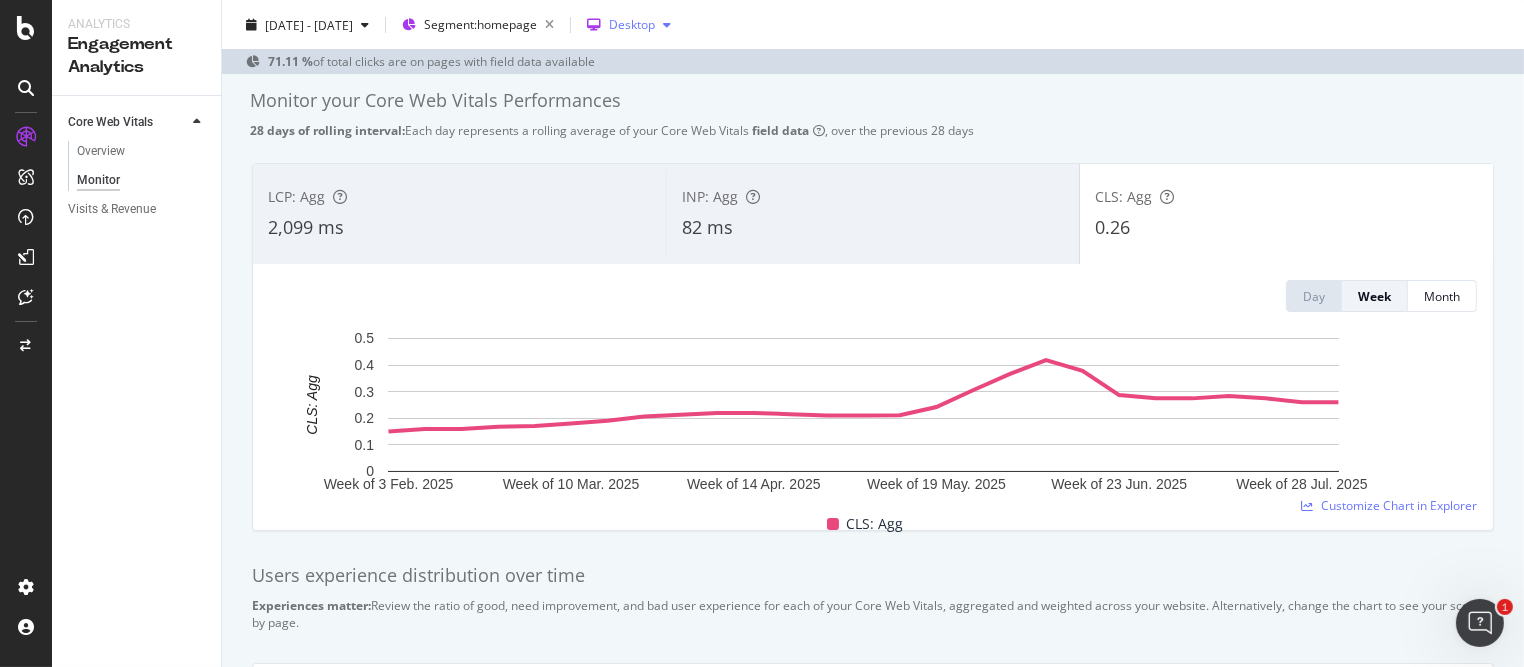 click on "Desktop" at bounding box center (629, 25) 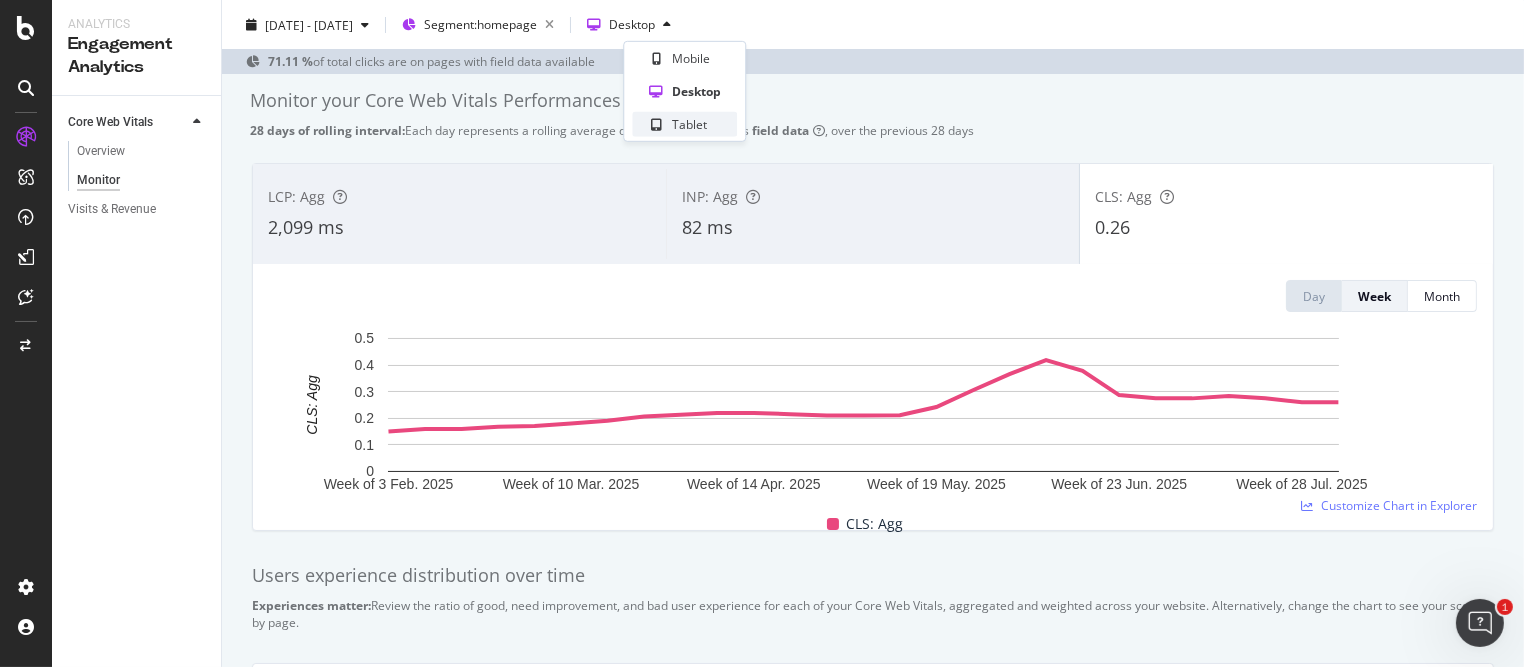 click on "Tablet" at bounding box center (689, 124) 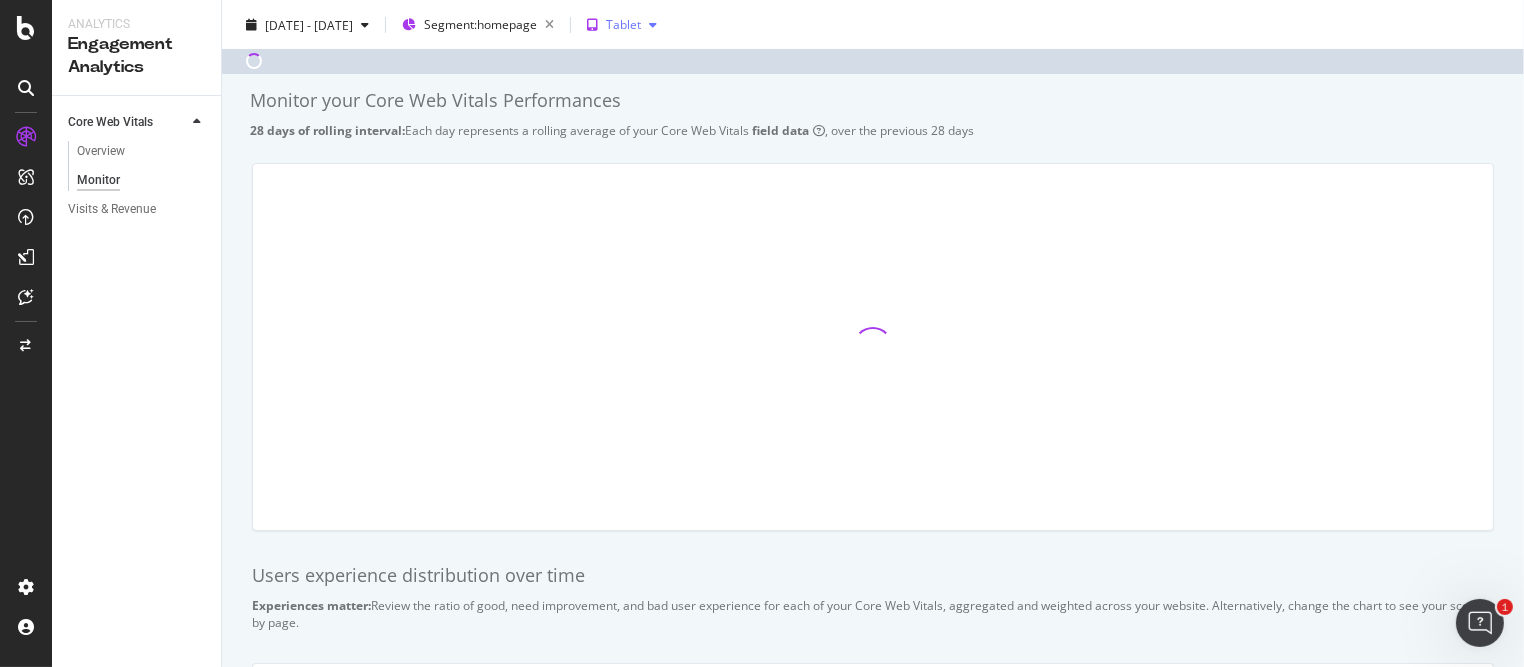 click on "Tablet" at bounding box center (623, 25) 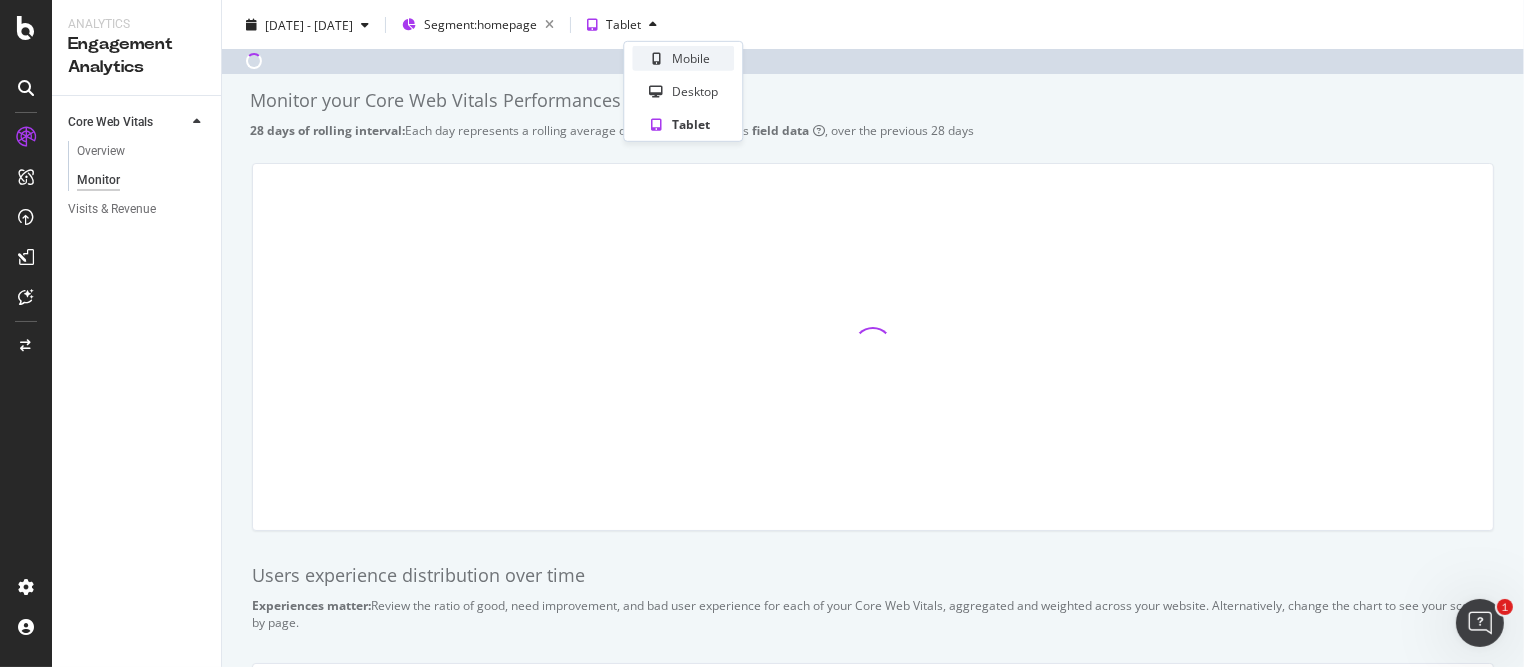 click on "Mobile" at bounding box center (683, 58) 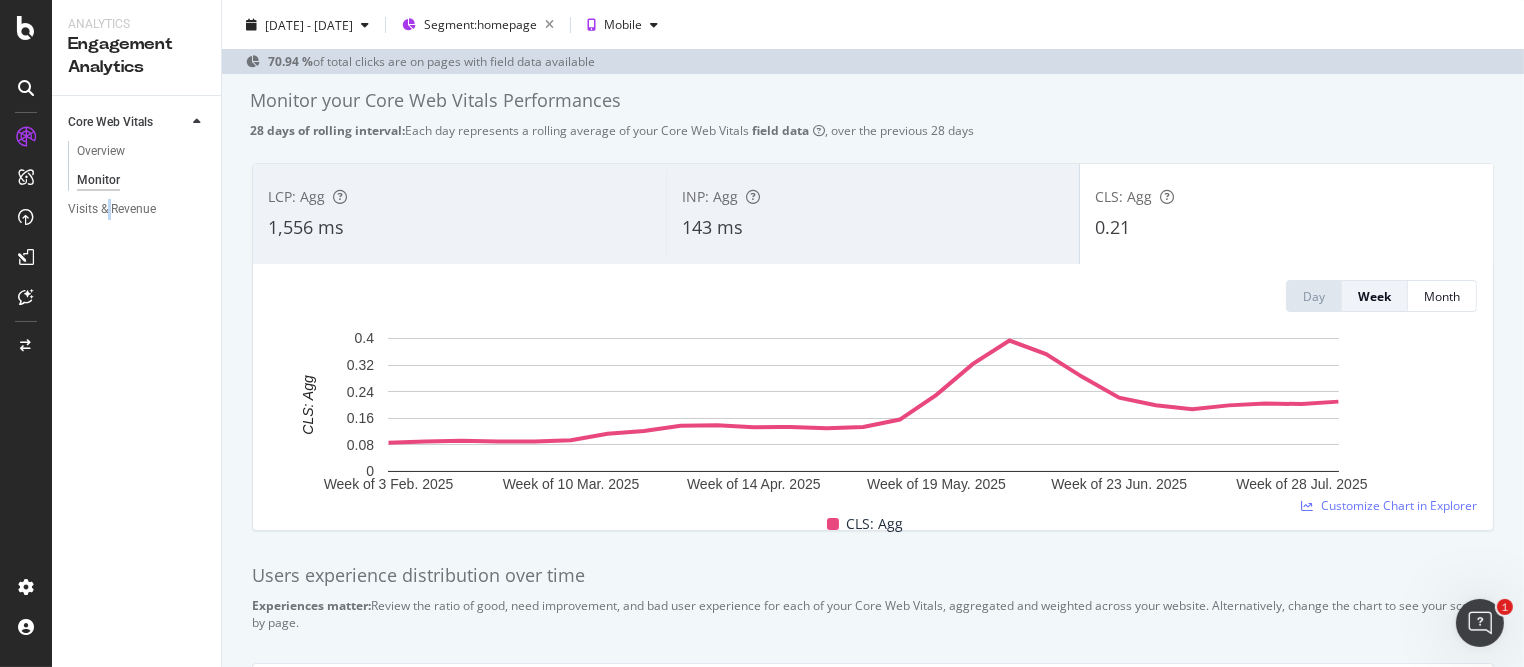click on "Core Web Vitals Overview Monitor Visits & Revenue" at bounding box center [136, 381] 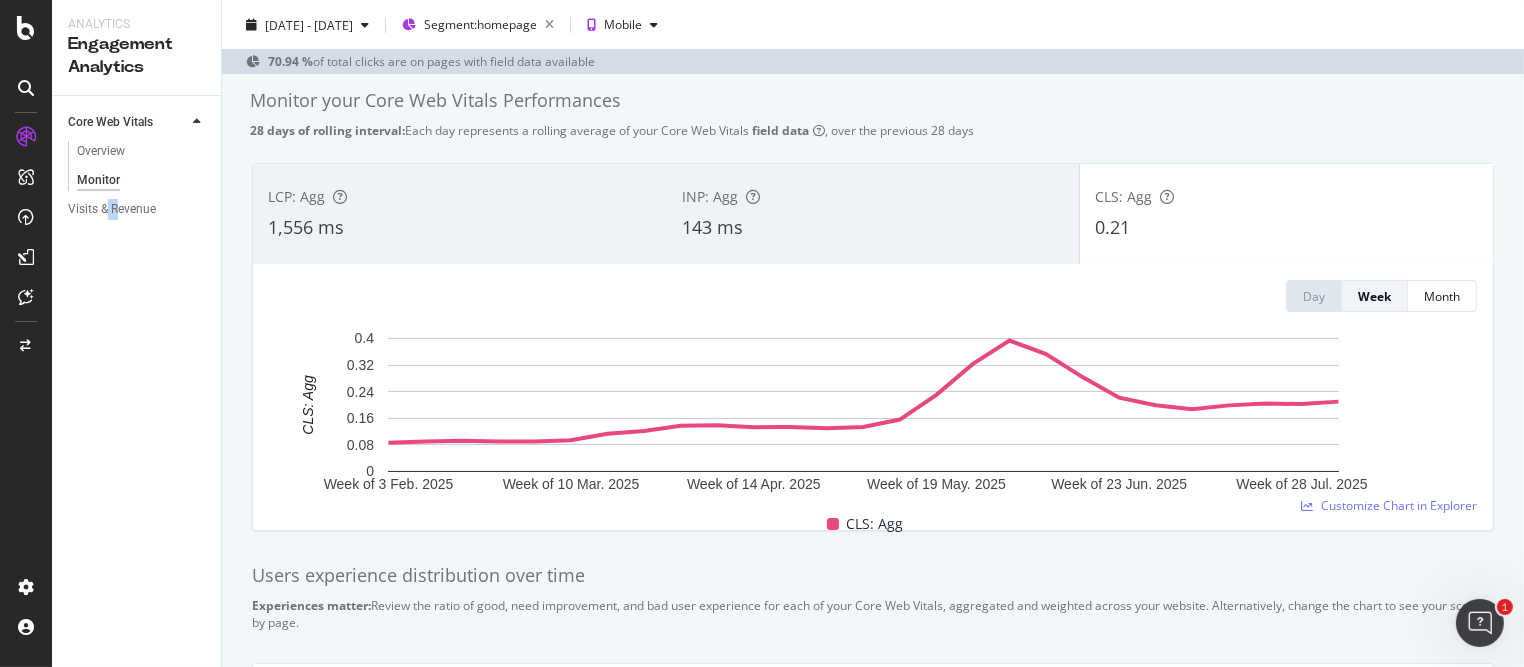 scroll, scrollTop: 0, scrollLeft: 0, axis: both 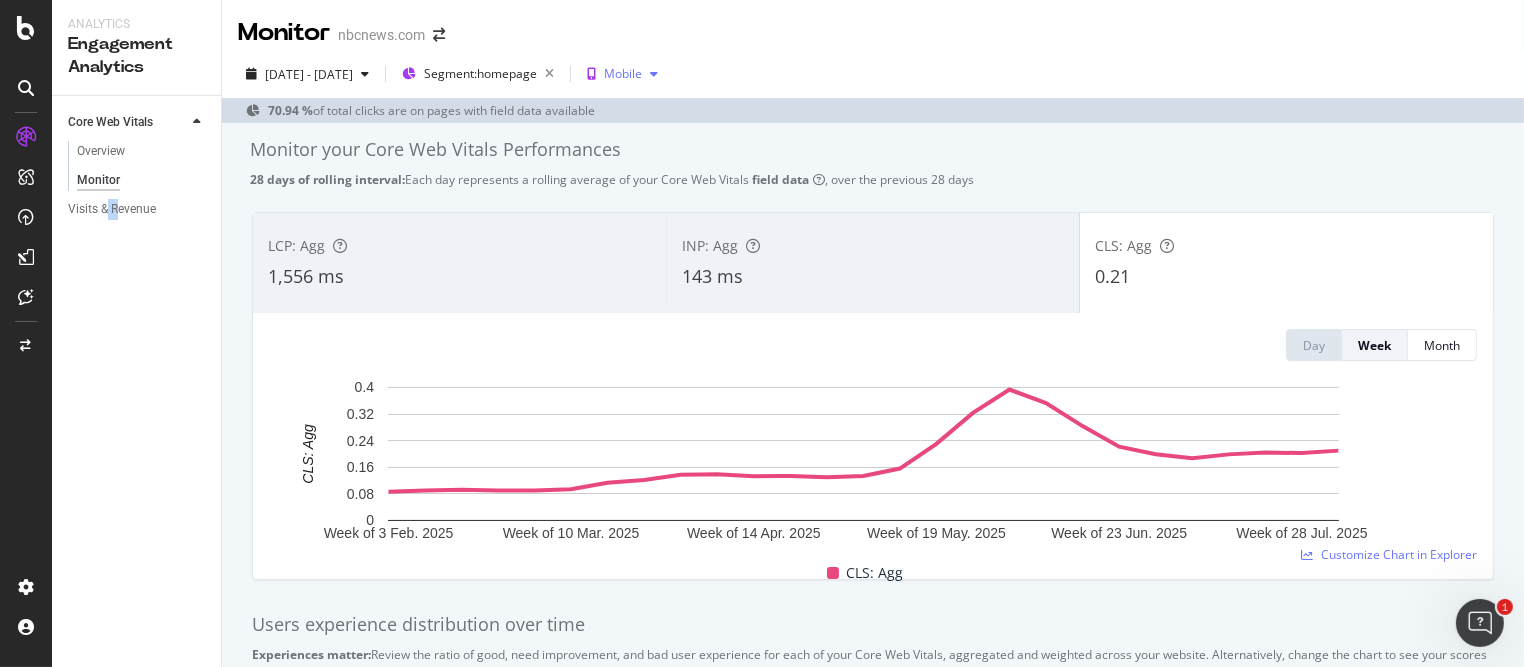 click at bounding box center [654, 74] 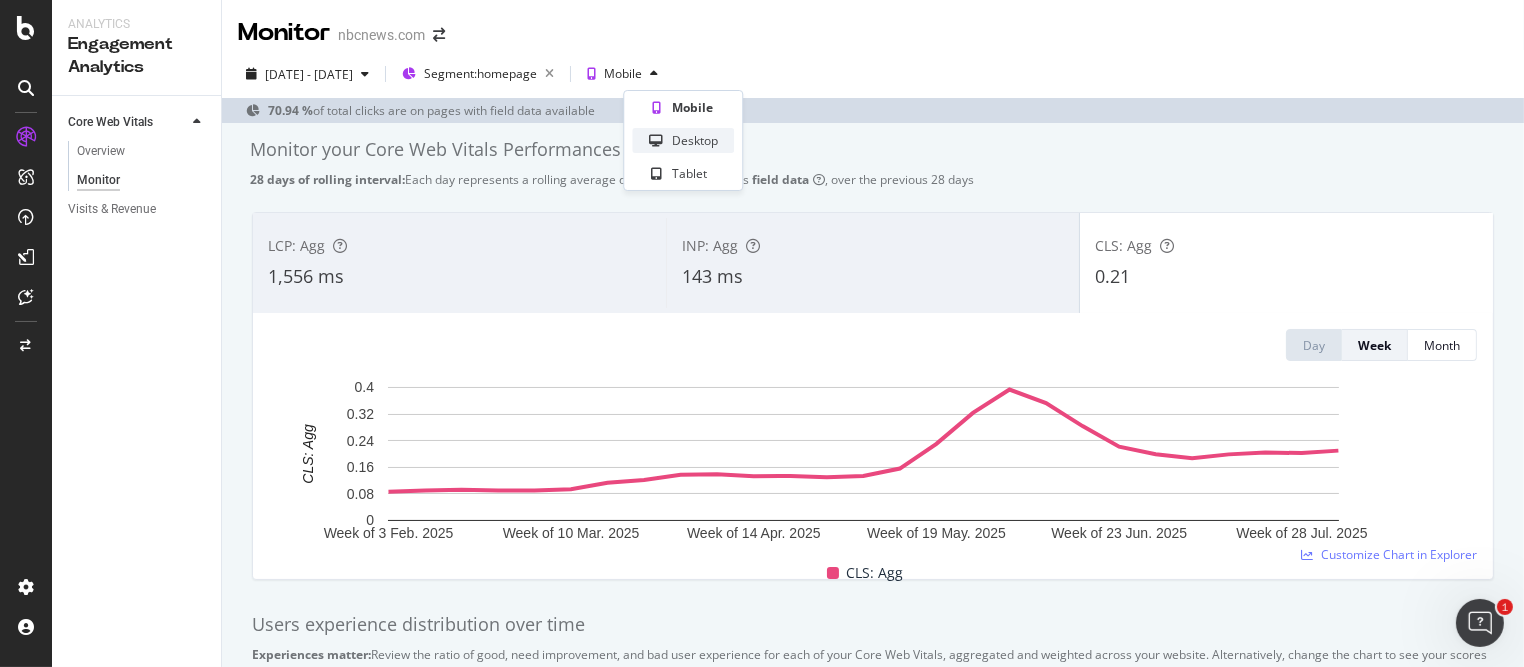 click on "Desktop" at bounding box center [695, 140] 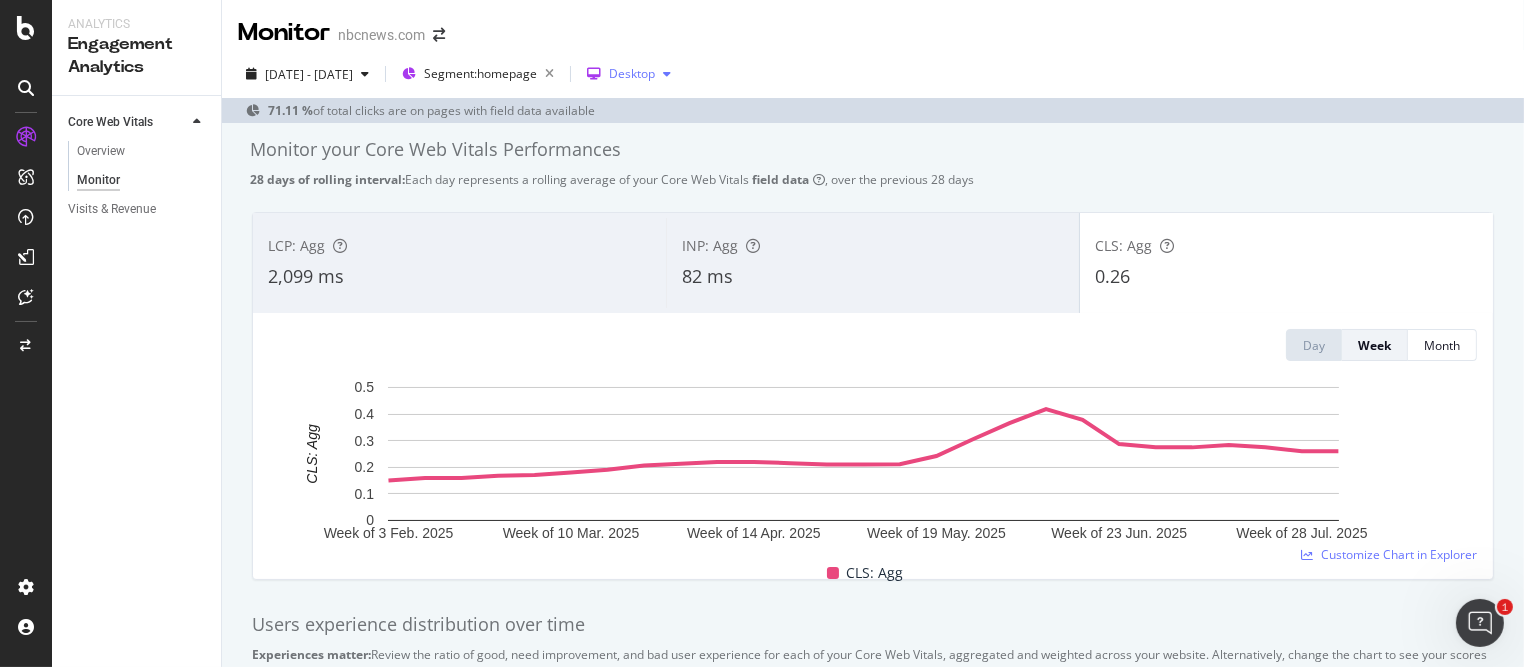click on "Desktop" at bounding box center (632, 74) 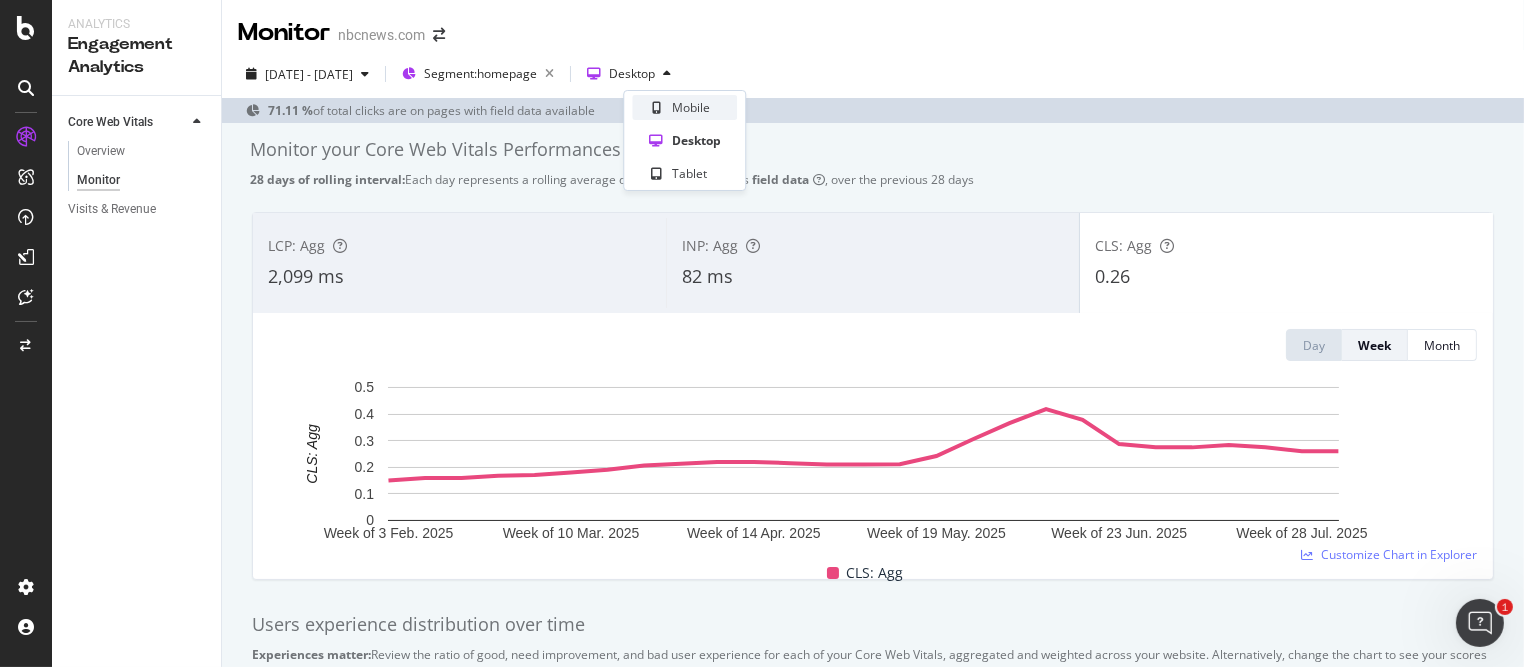 click on "Mobile" at bounding box center (691, 107) 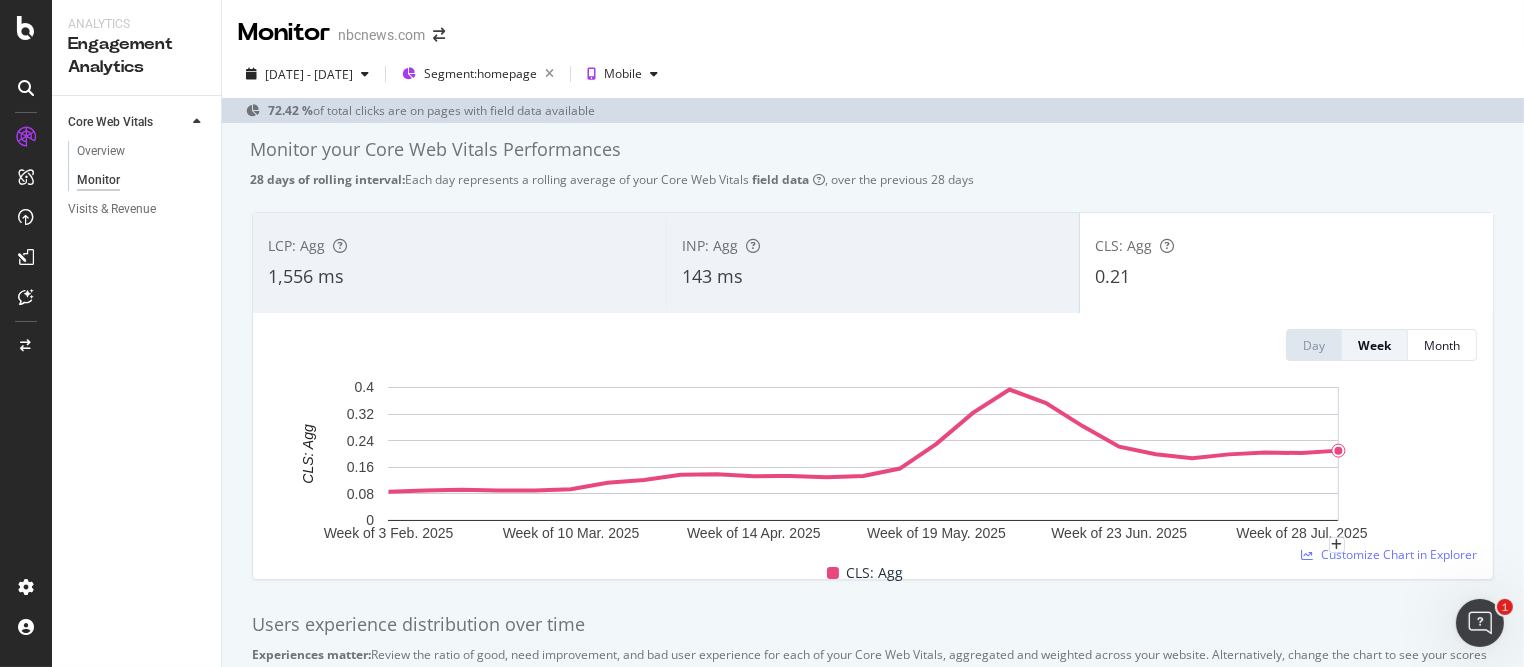 click 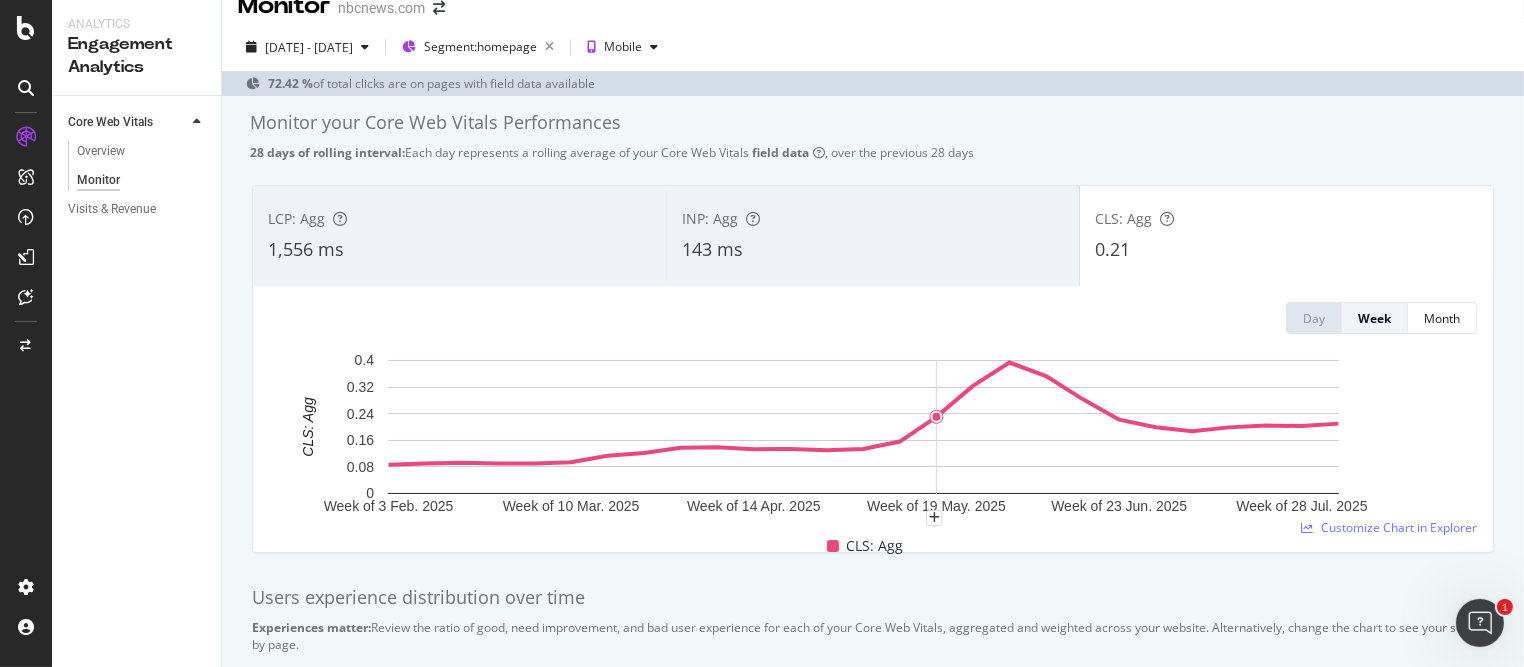 scroll, scrollTop: 0, scrollLeft: 0, axis: both 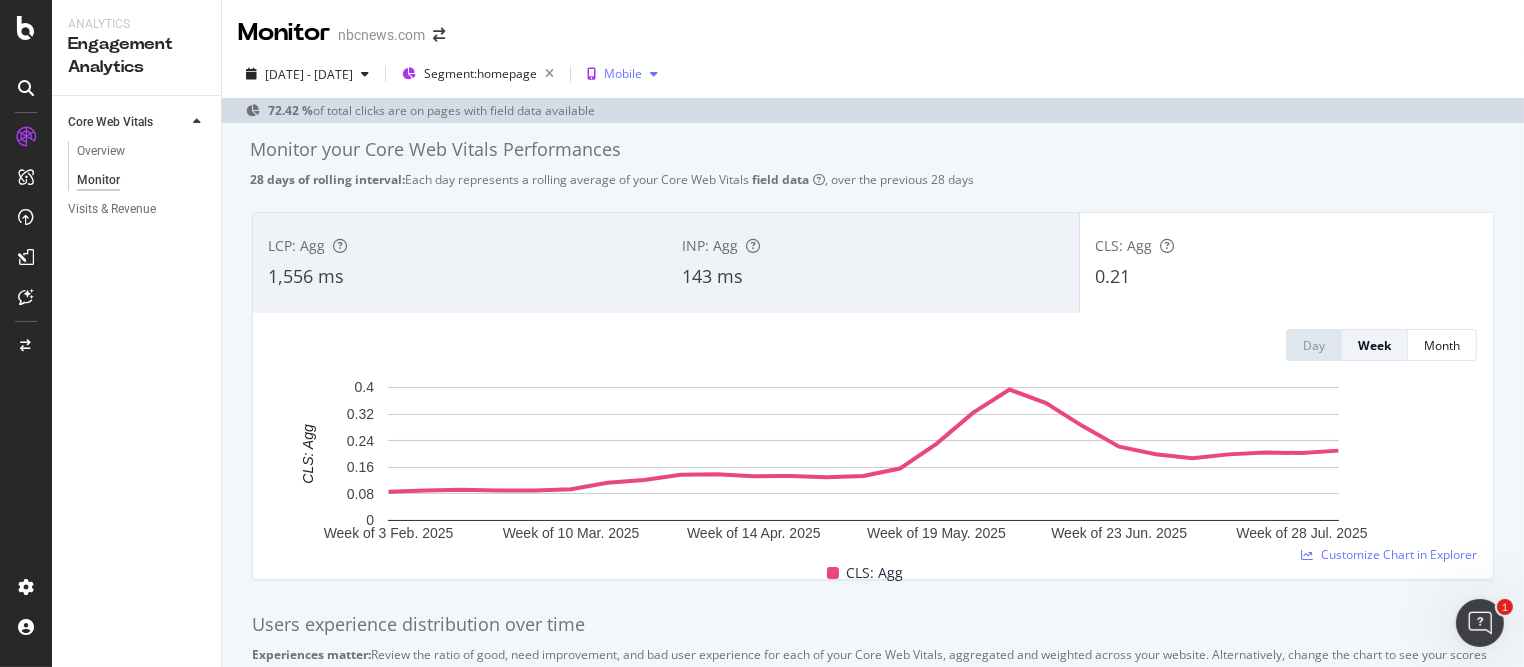 click on "Mobile" at bounding box center [623, 74] 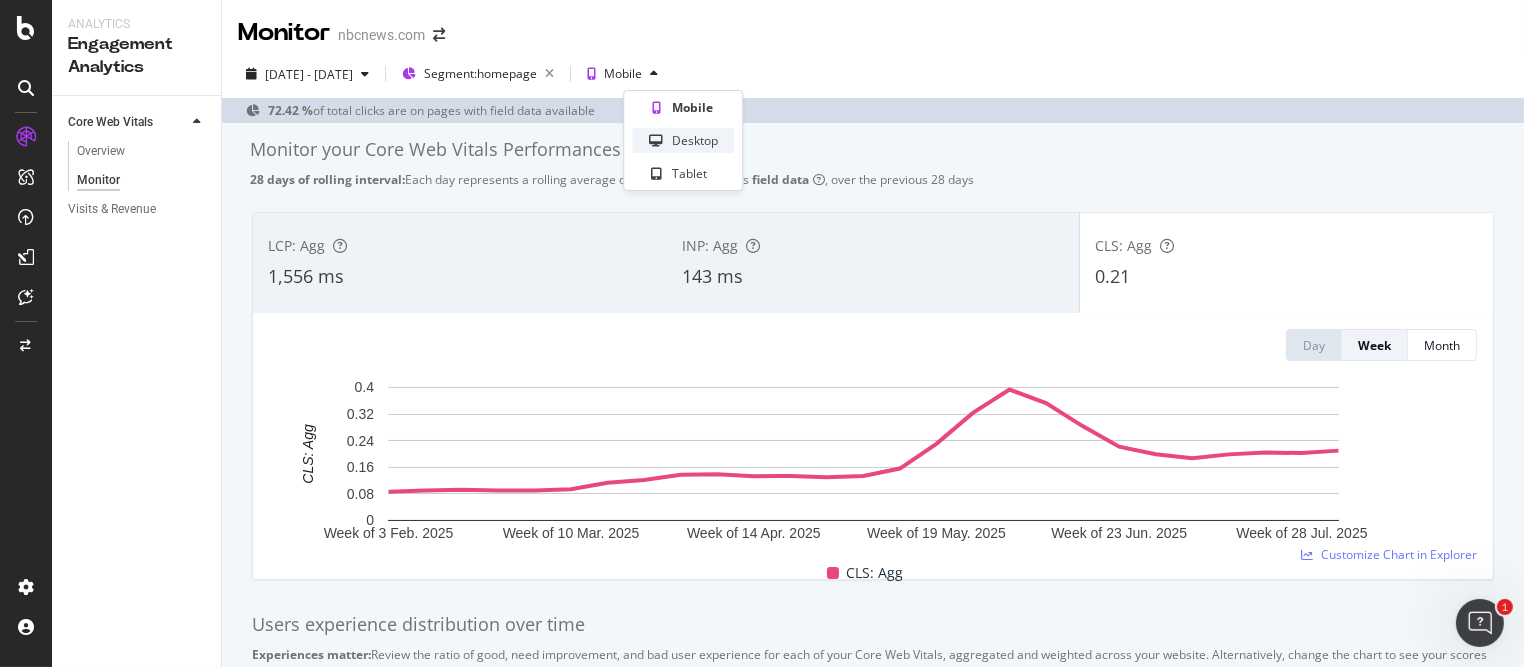 click on "Desktop" at bounding box center [695, 140] 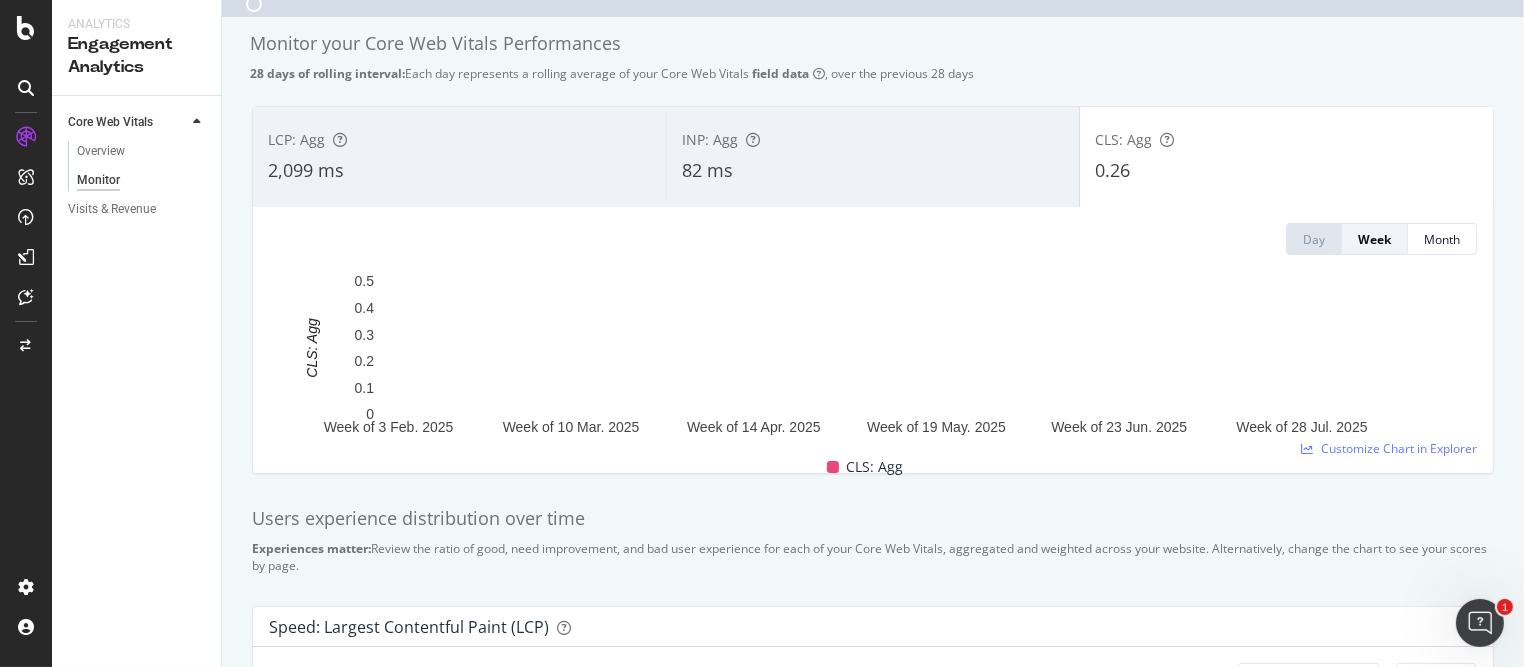 scroll, scrollTop: 249, scrollLeft: 0, axis: vertical 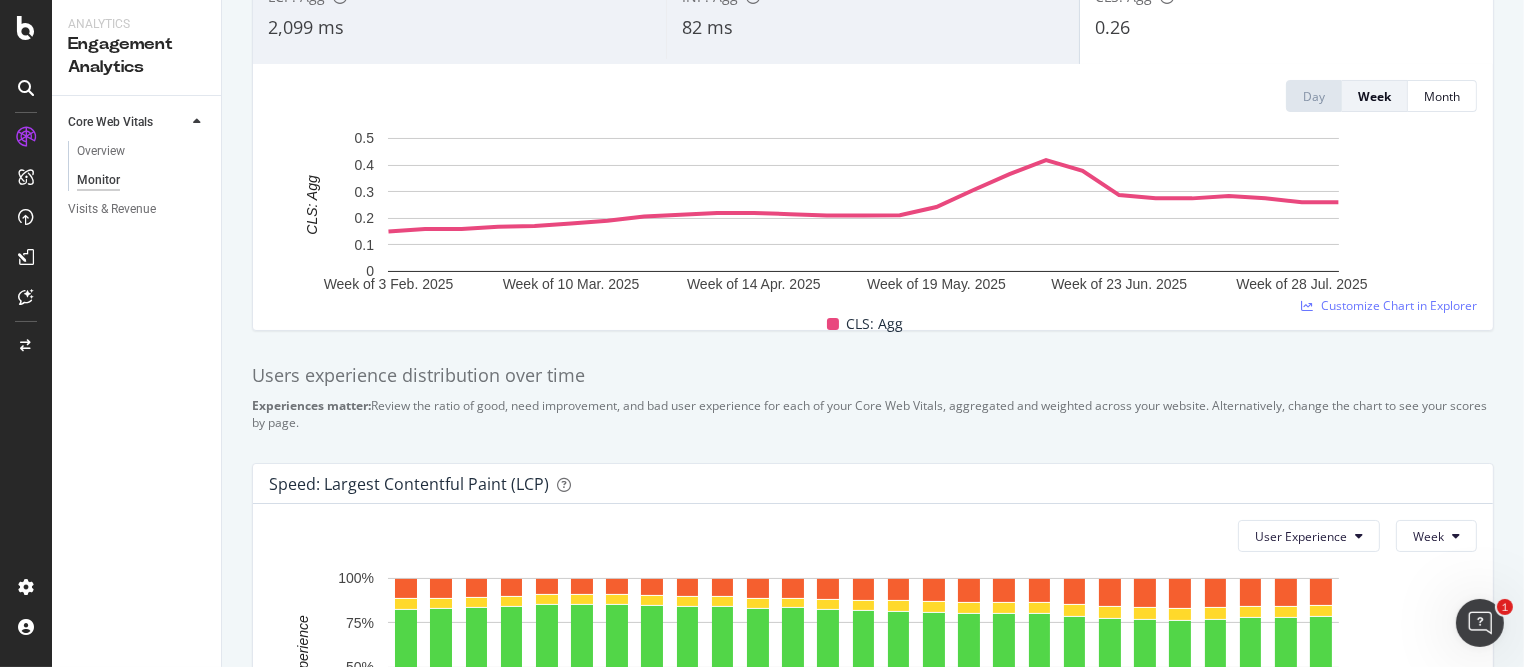 click on "Visits & Revenue" at bounding box center (144, 209) 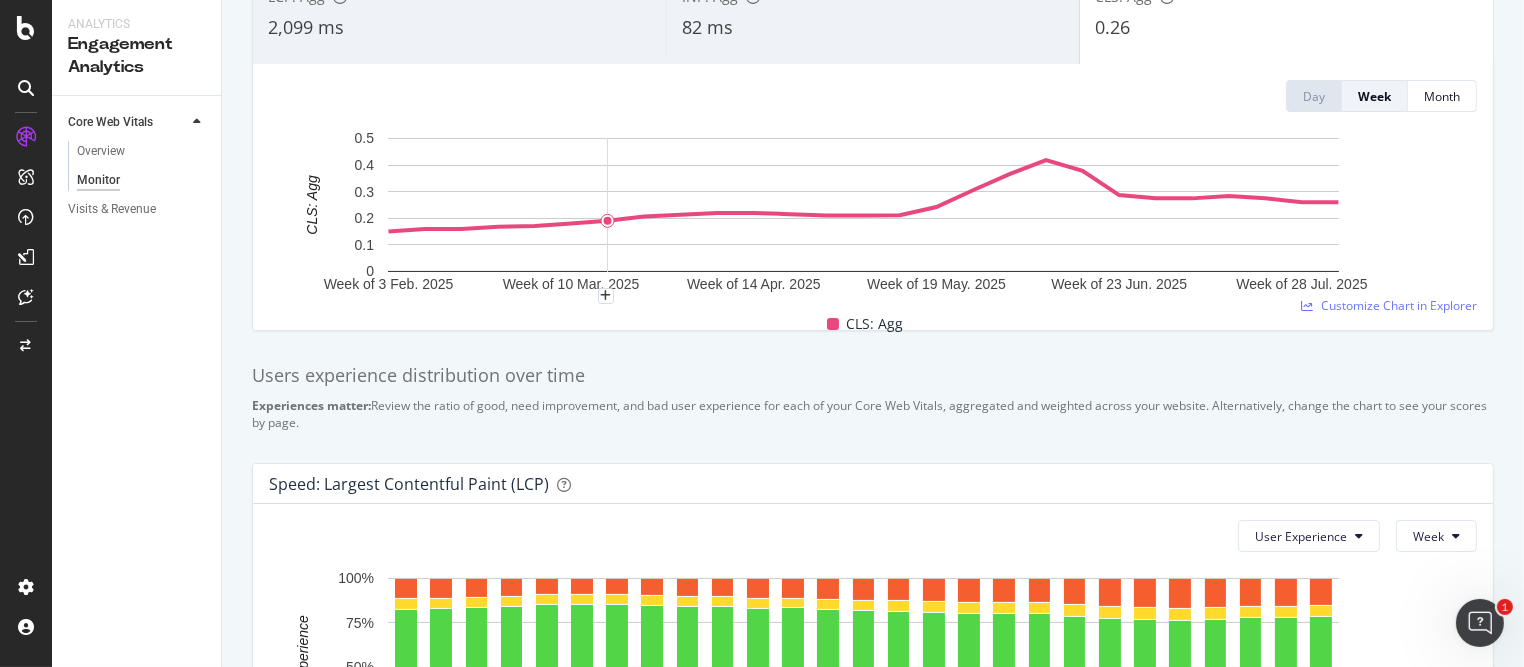 scroll, scrollTop: 0, scrollLeft: 0, axis: both 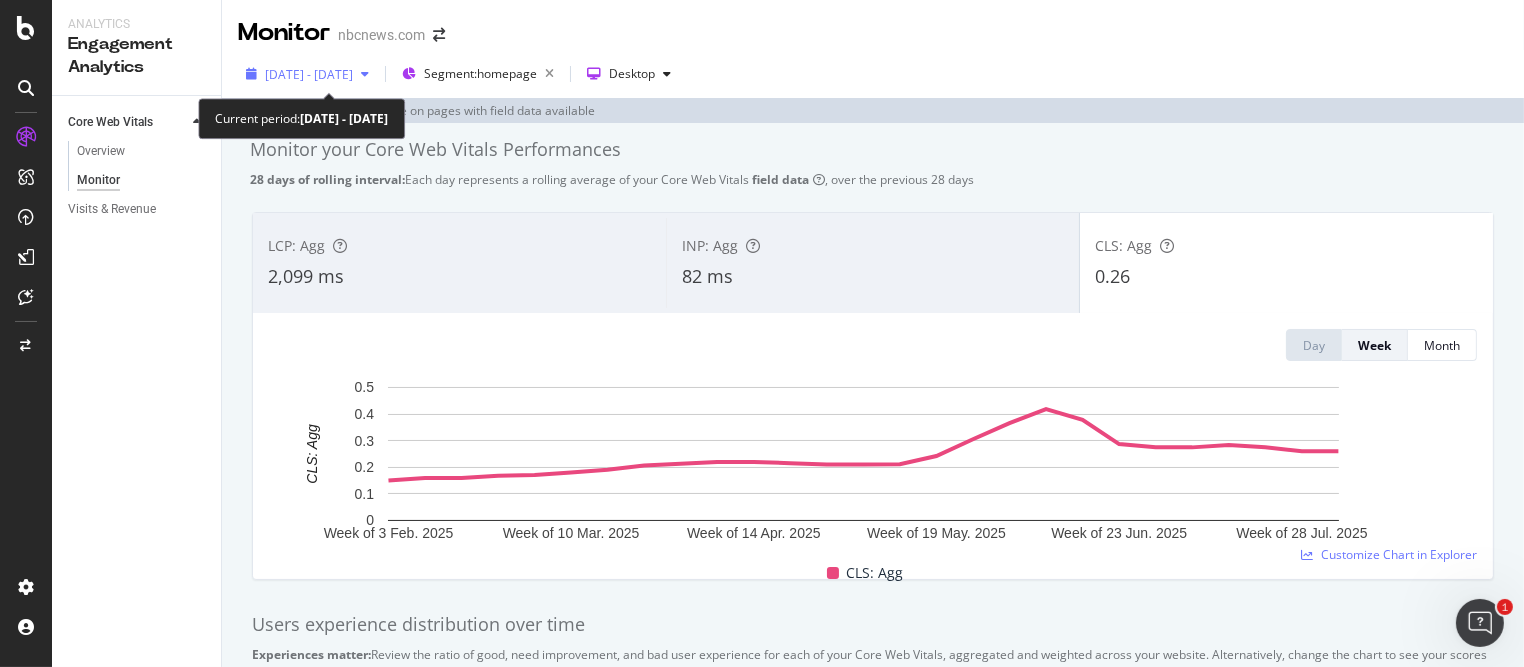 click on "2025 Feb. 6th - Aug. 5th" at bounding box center (309, 74) 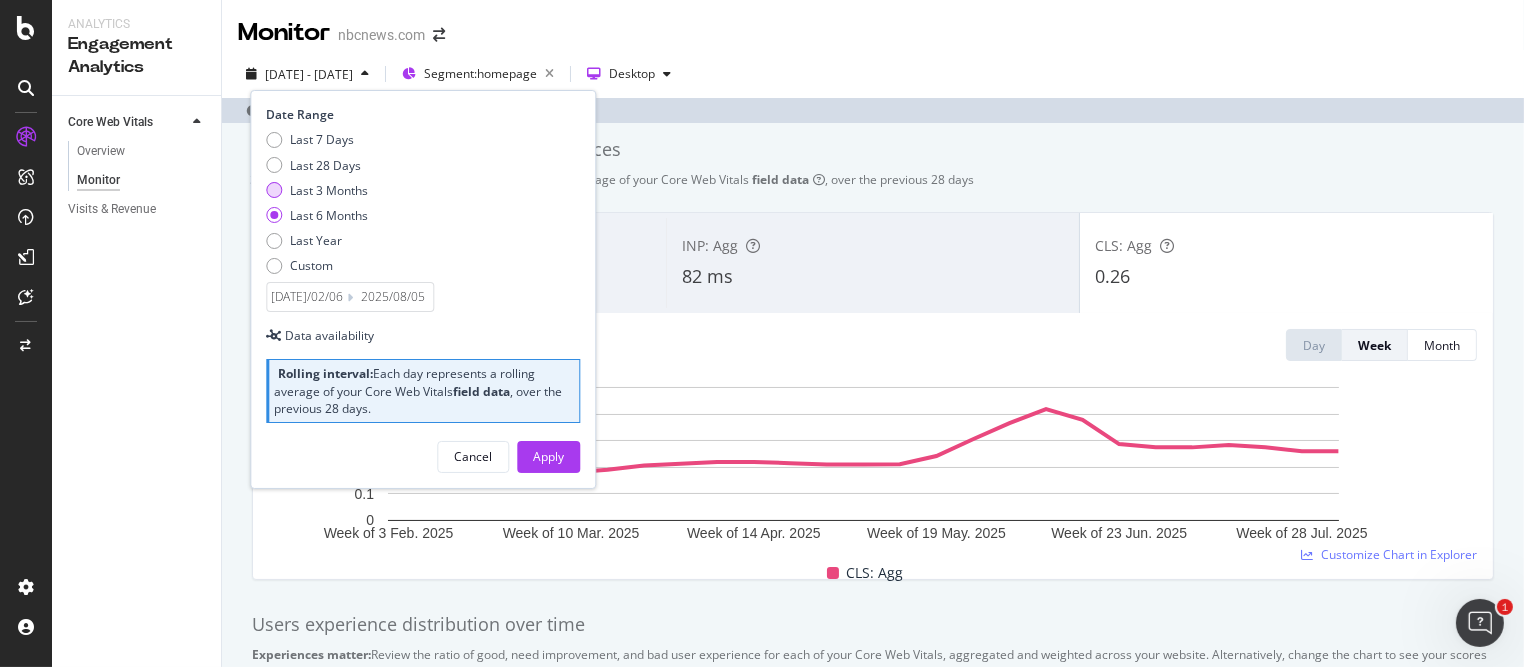 click at bounding box center [274, 190] 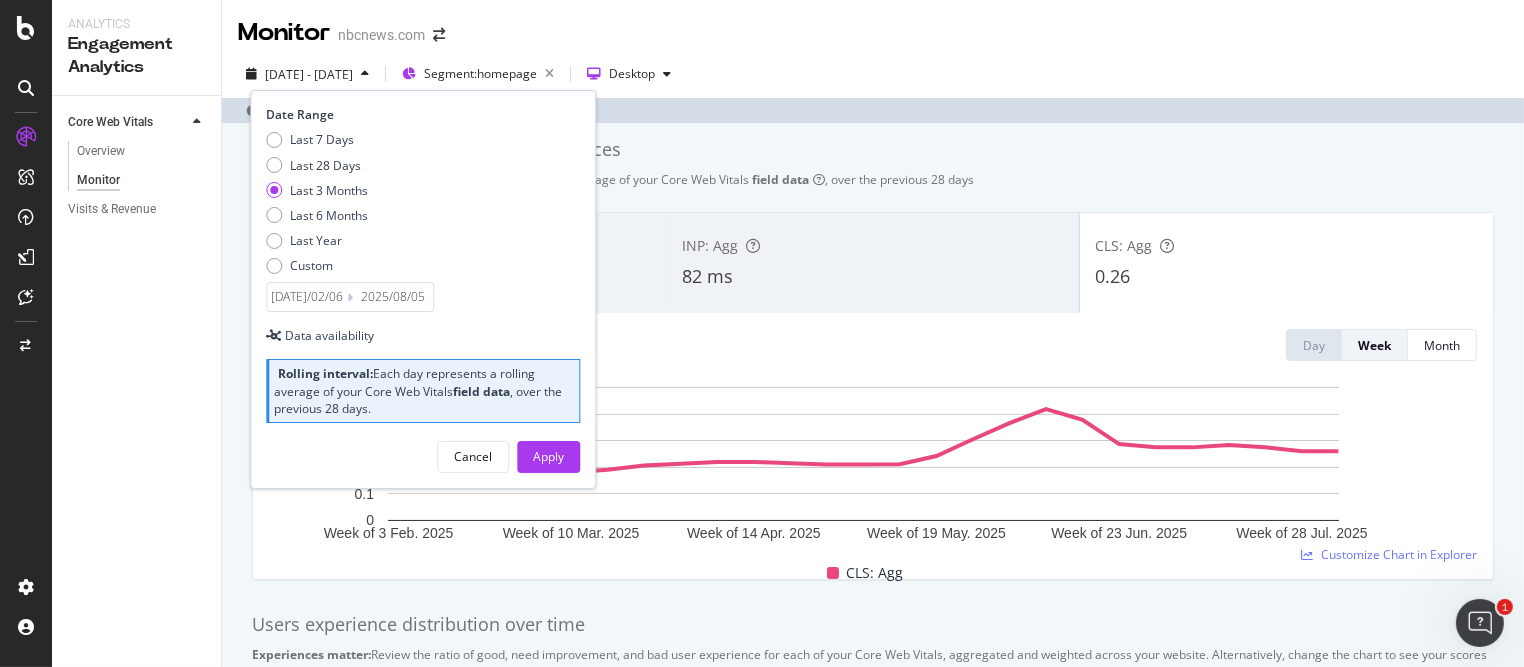 type on "2025/05/06" 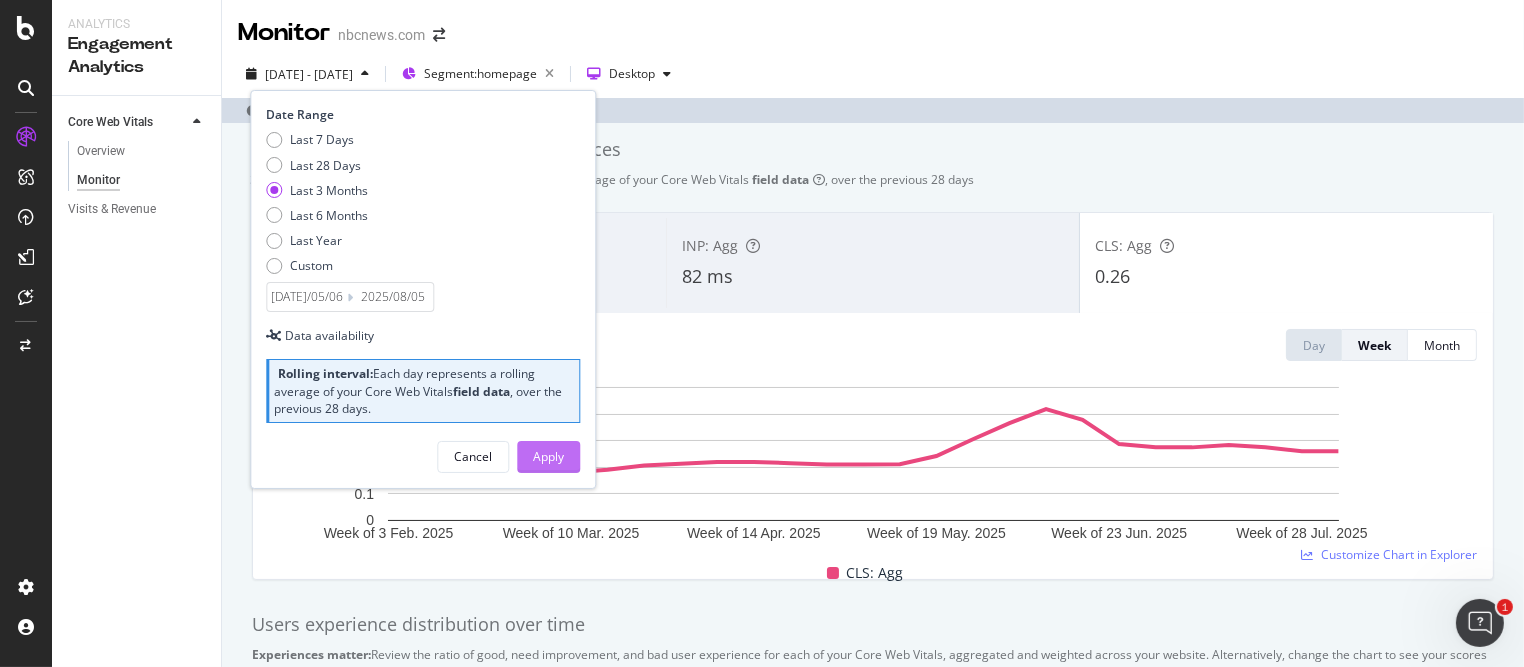 click on "Apply" at bounding box center [548, 456] 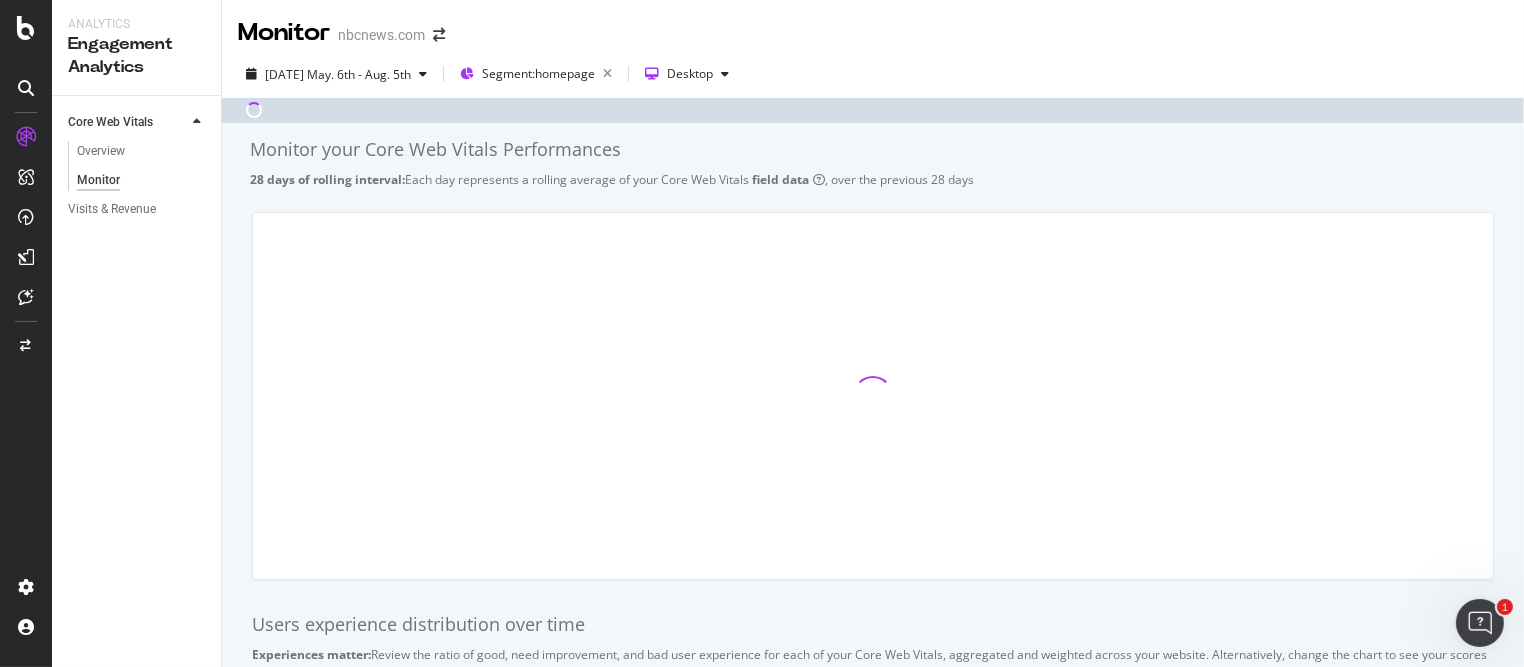 scroll, scrollTop: 249, scrollLeft: 0, axis: vertical 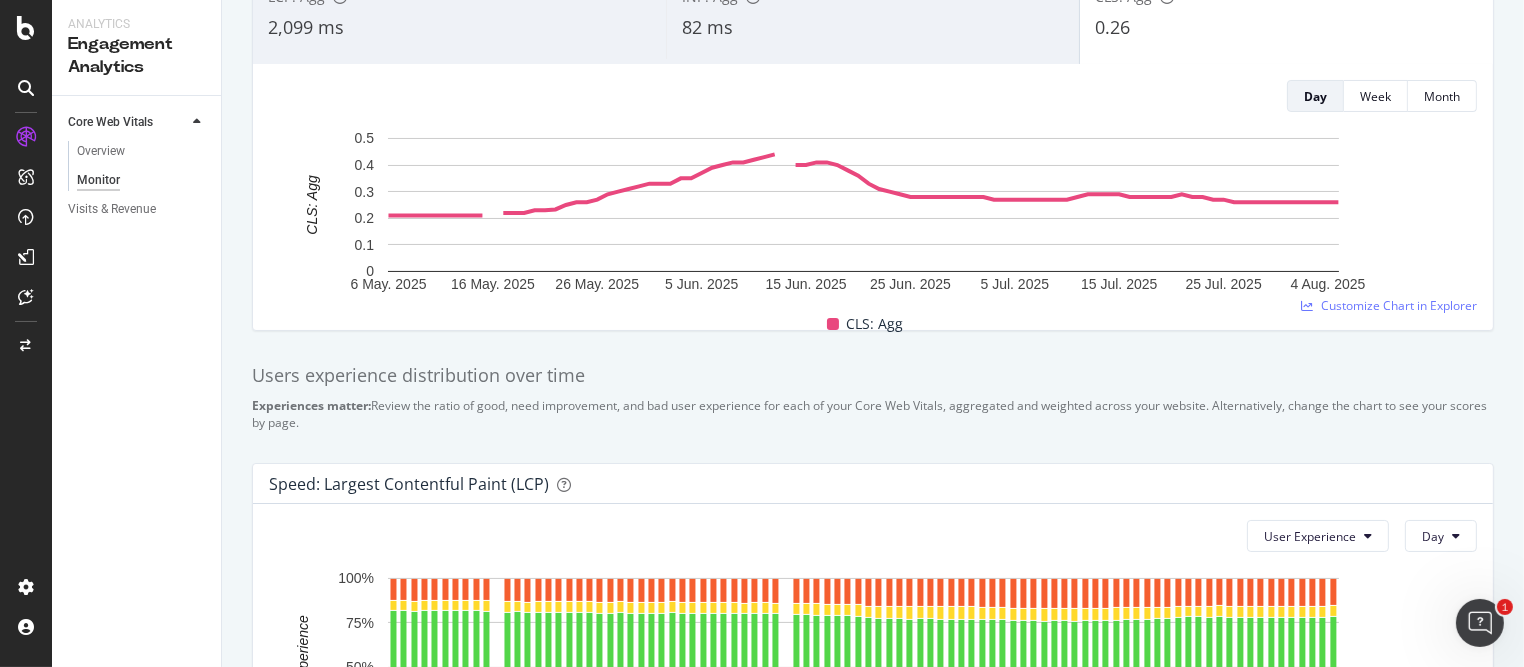 click on "CLS: Agg" at bounding box center (865, 324) 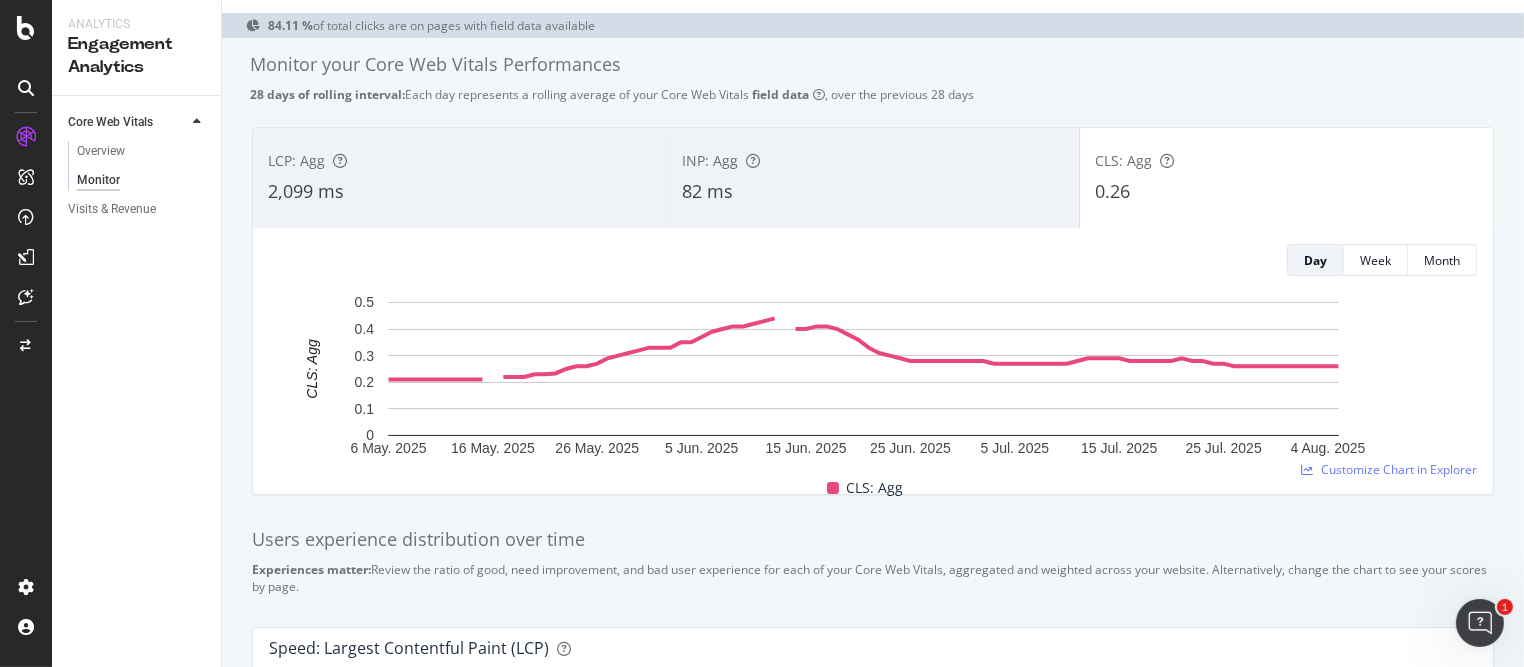 scroll, scrollTop: 0, scrollLeft: 0, axis: both 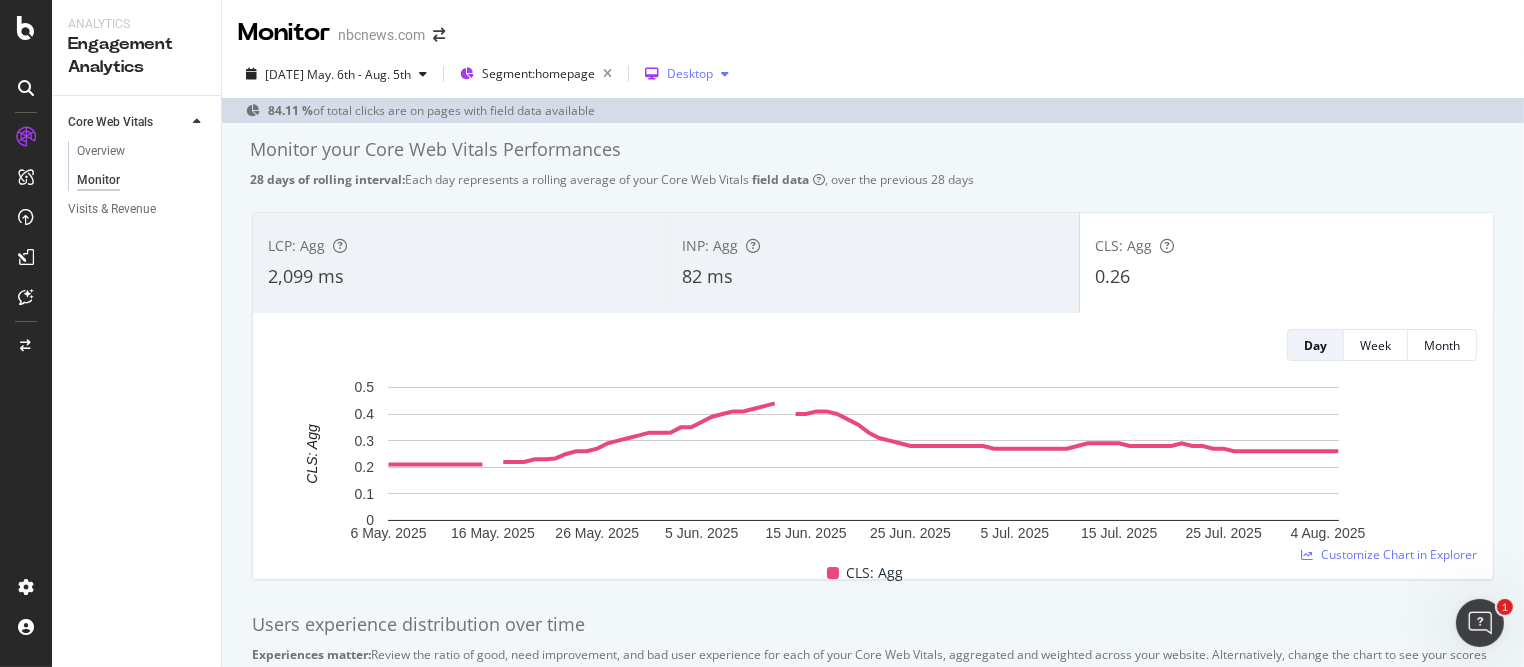 click on "Desktop" at bounding box center [687, 74] 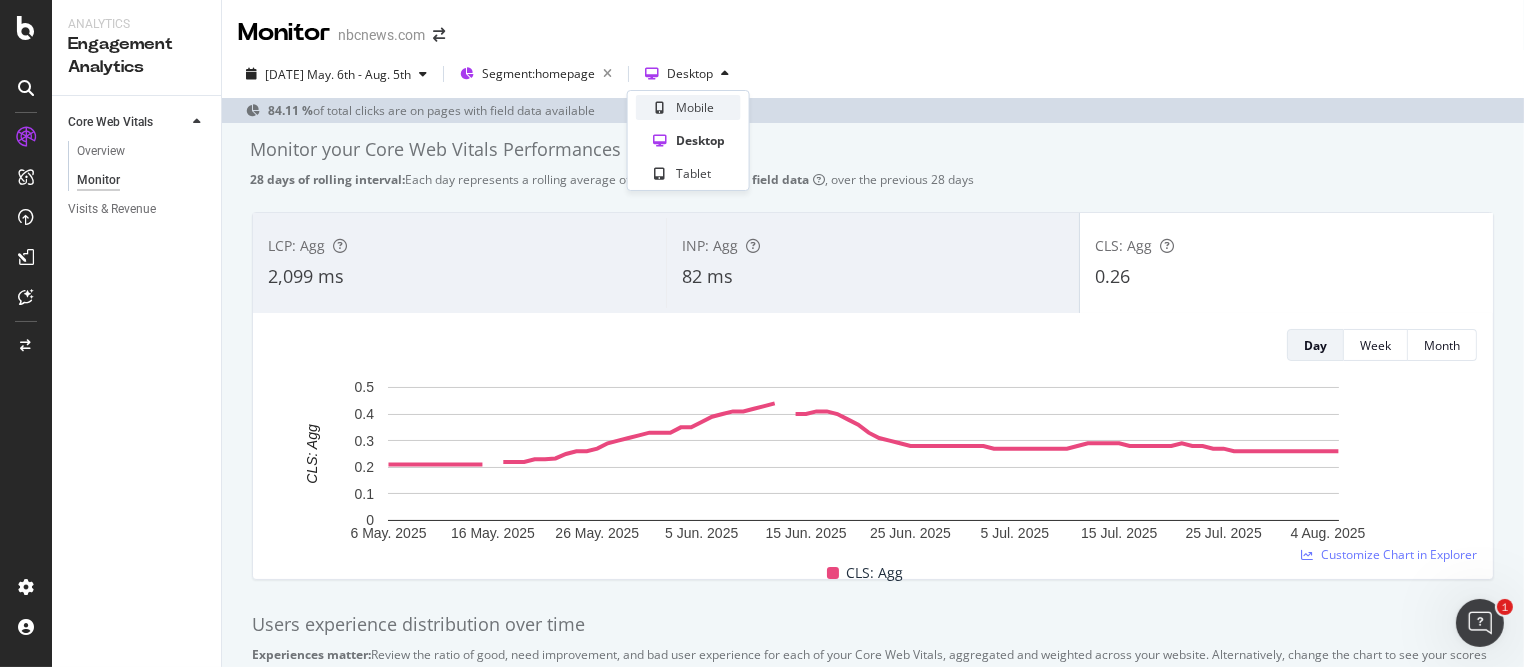 click on "Mobile" at bounding box center [695, 107] 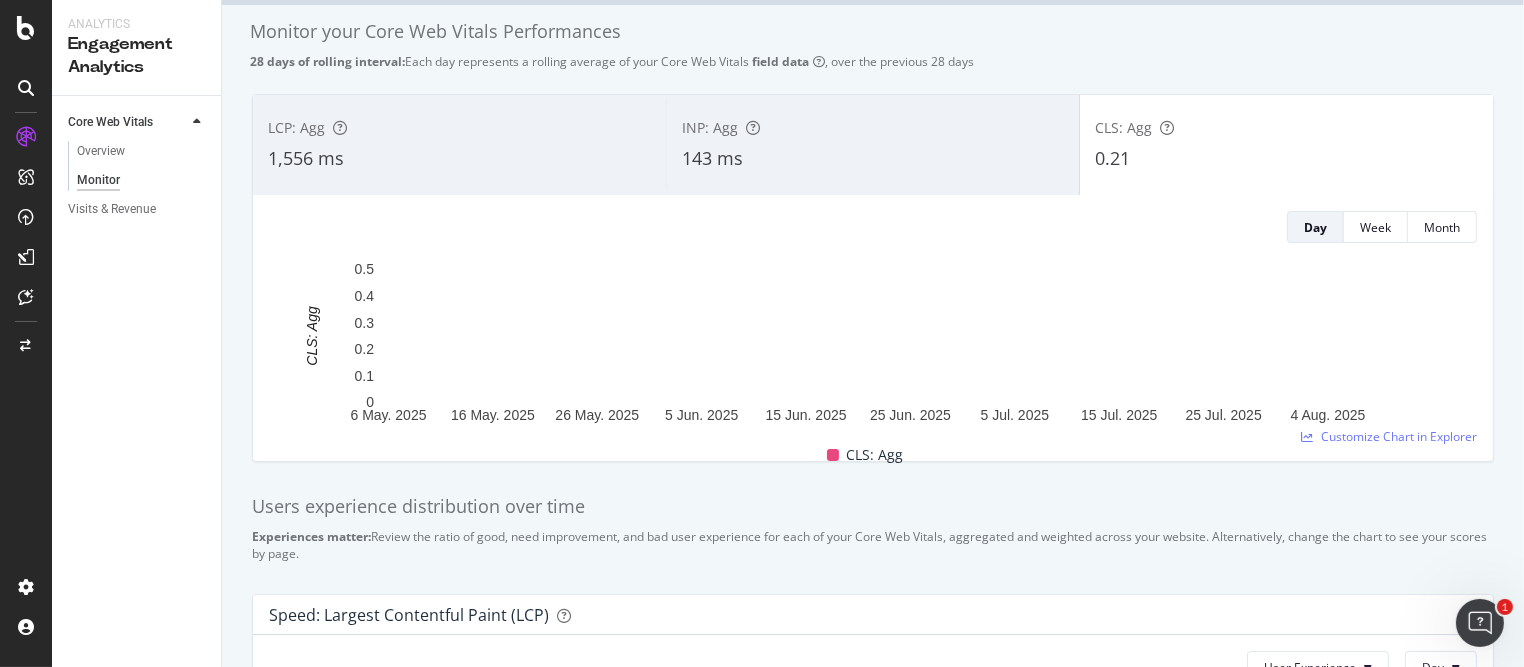 scroll, scrollTop: 124, scrollLeft: 0, axis: vertical 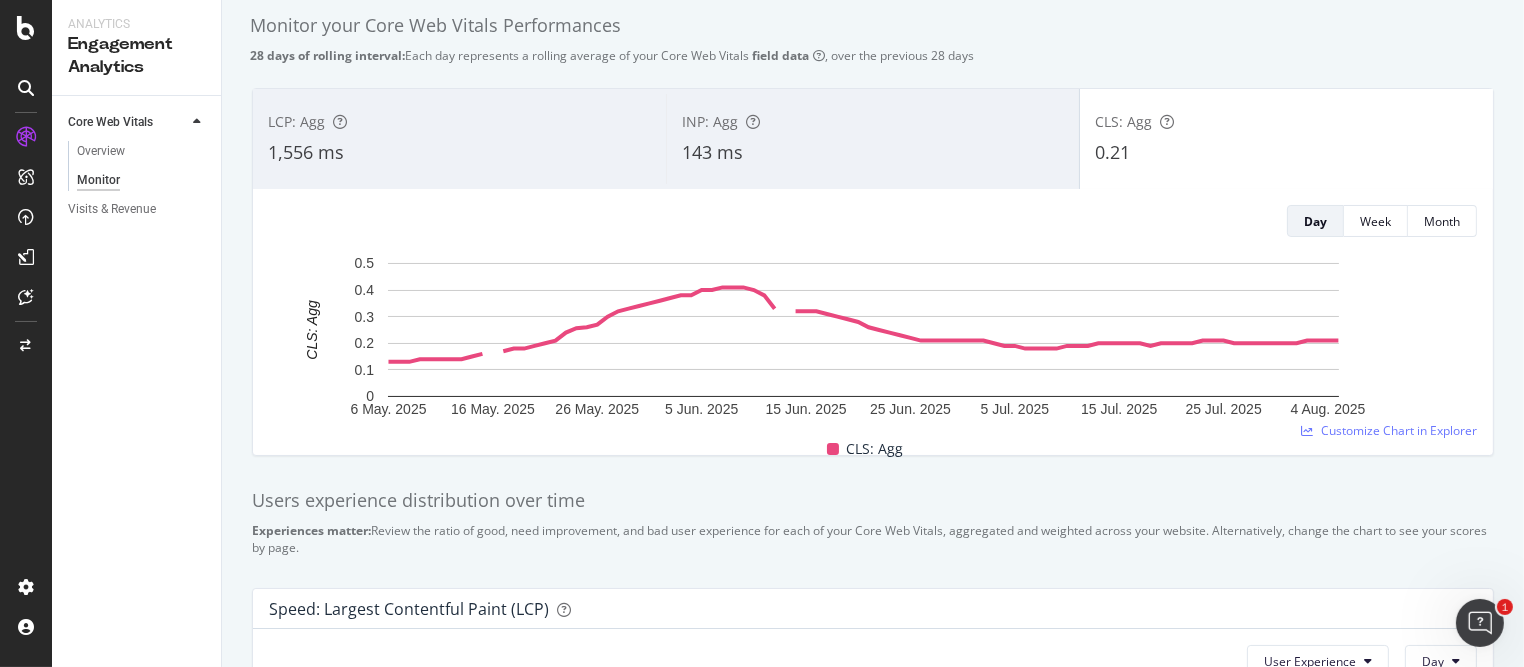 click on "Core Web Vitals Overview Monitor Visits & Revenue" at bounding box center (136, 381) 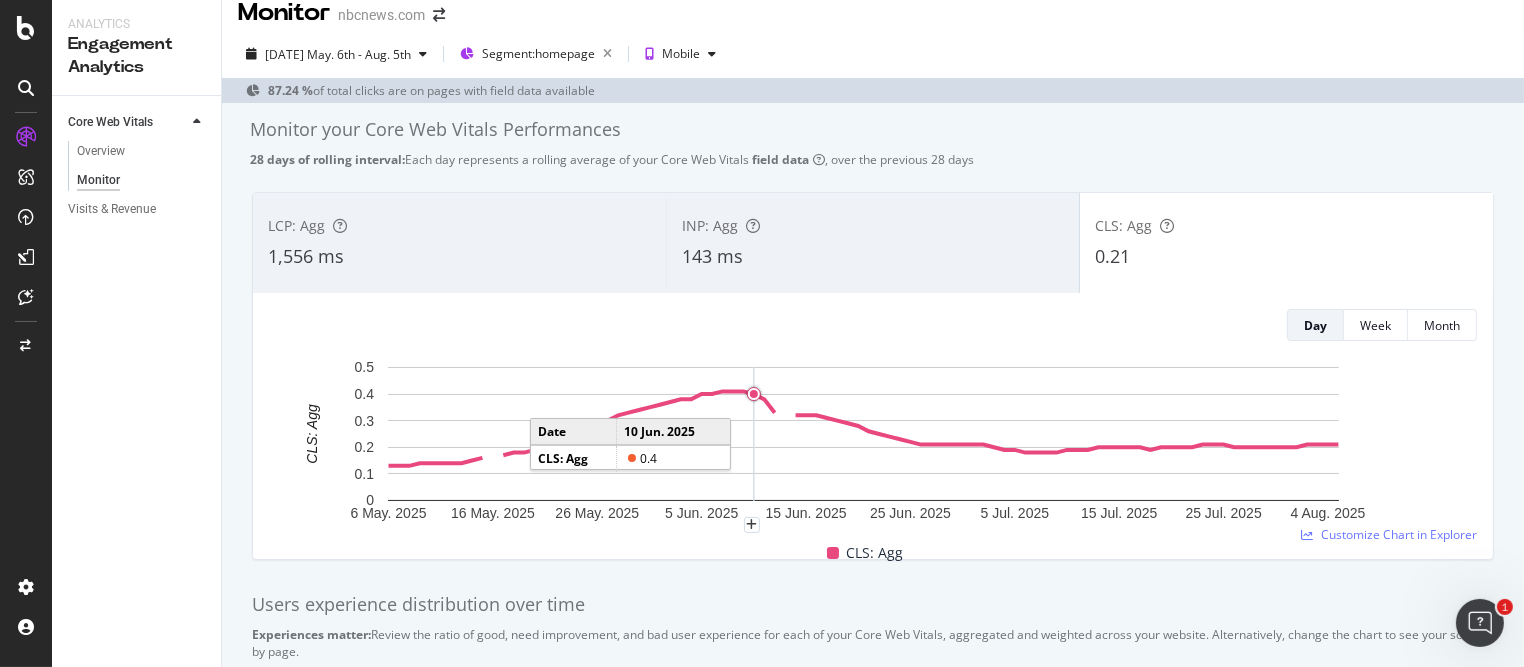 scroll, scrollTop: 0, scrollLeft: 0, axis: both 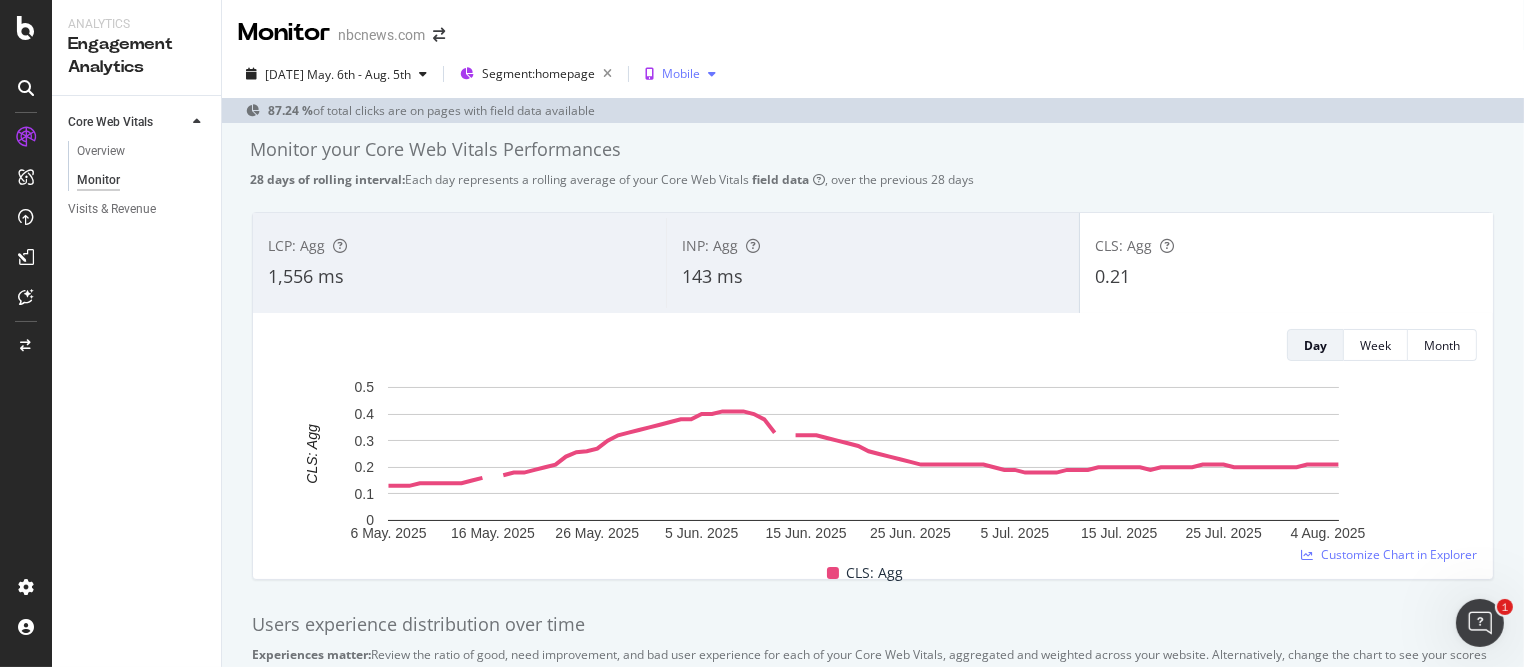 click on "Mobile" at bounding box center [680, 74] 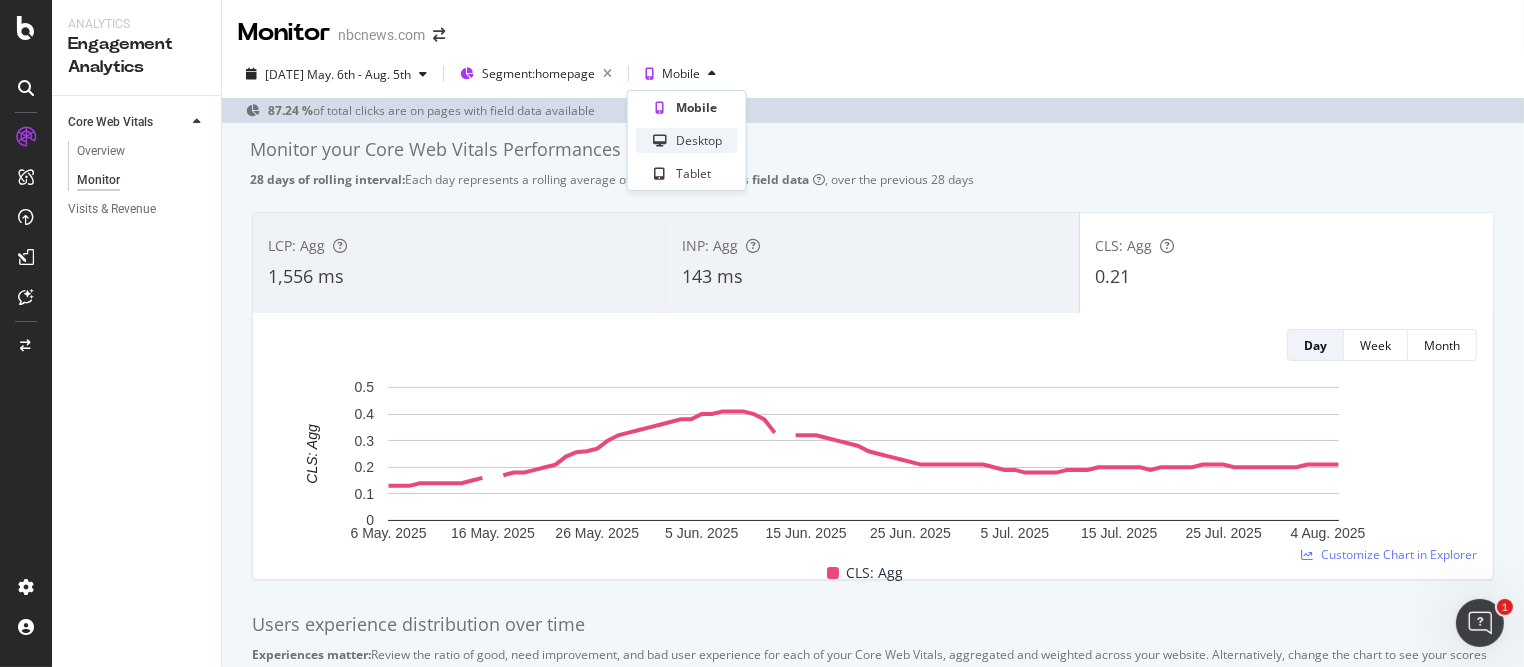click on "Desktop" at bounding box center (699, 140) 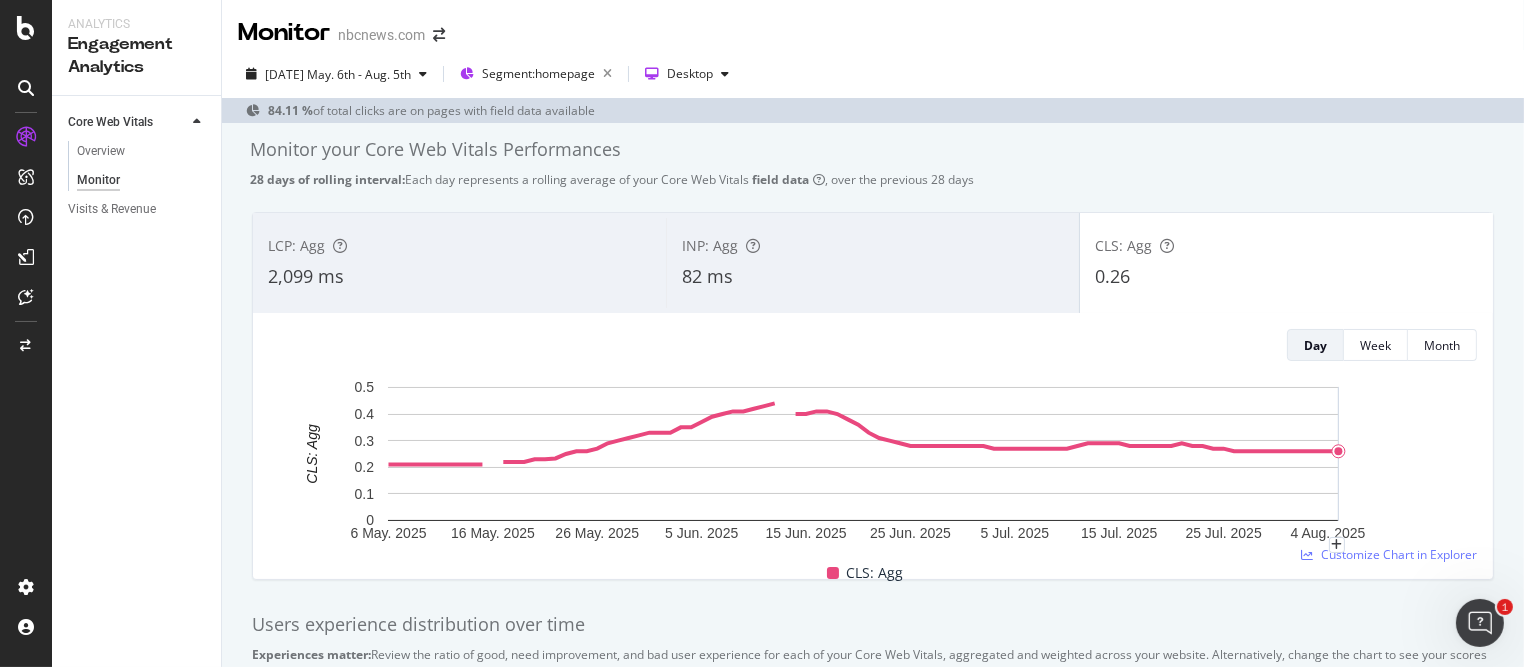 click 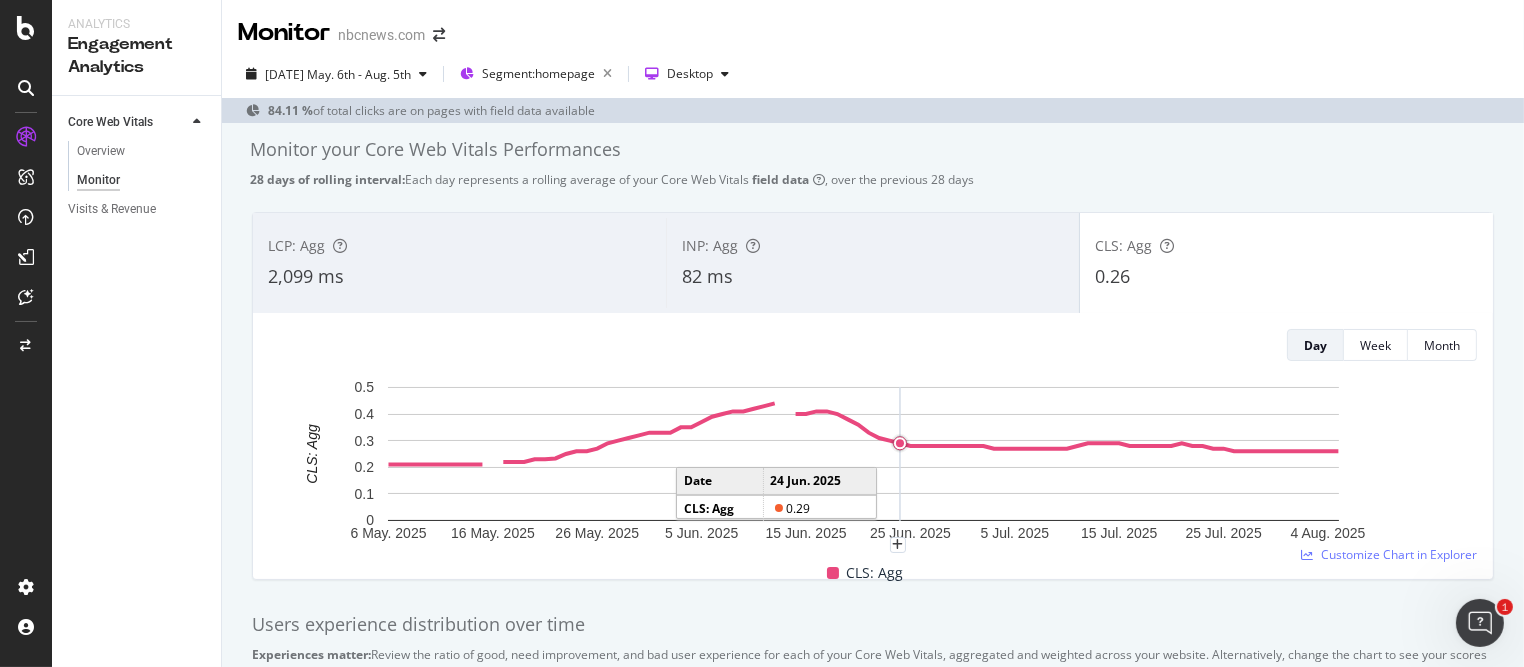 scroll, scrollTop: 124, scrollLeft: 0, axis: vertical 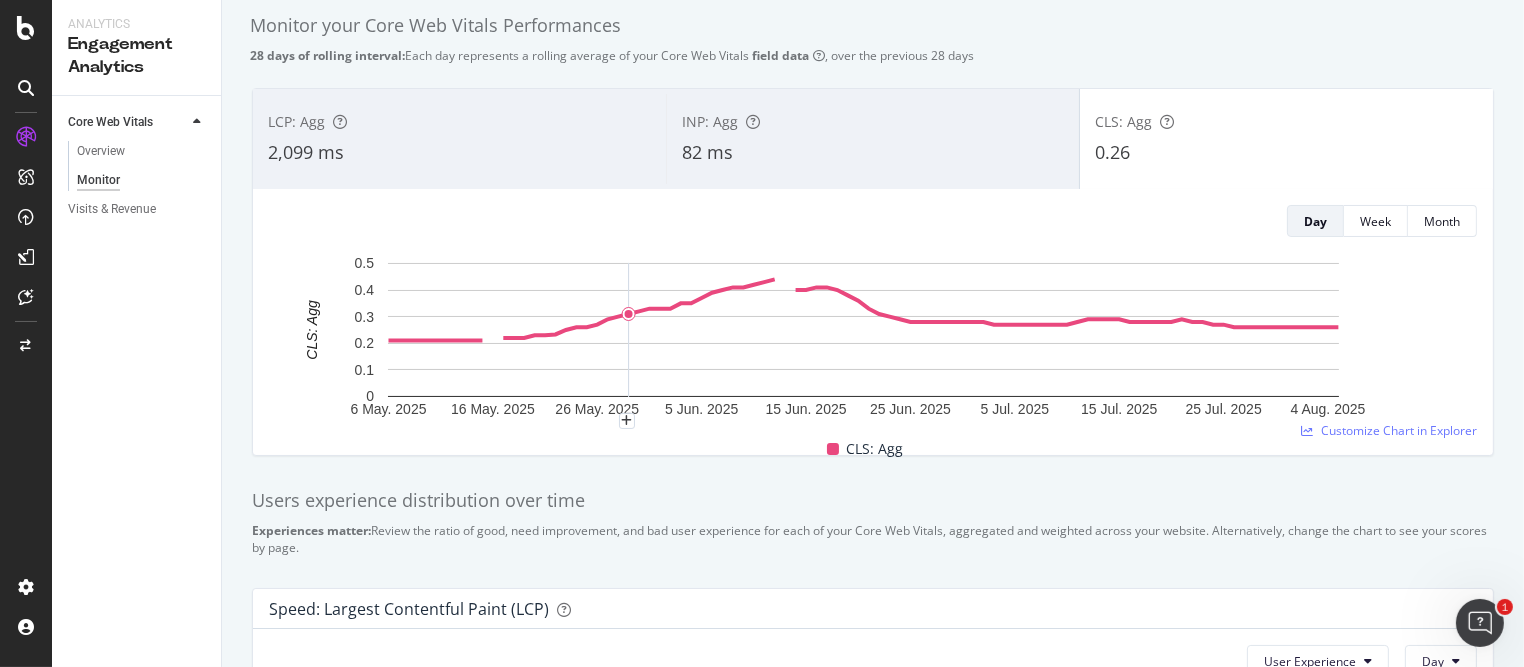 click on "CLS: Agg" at bounding box center [865, 449] 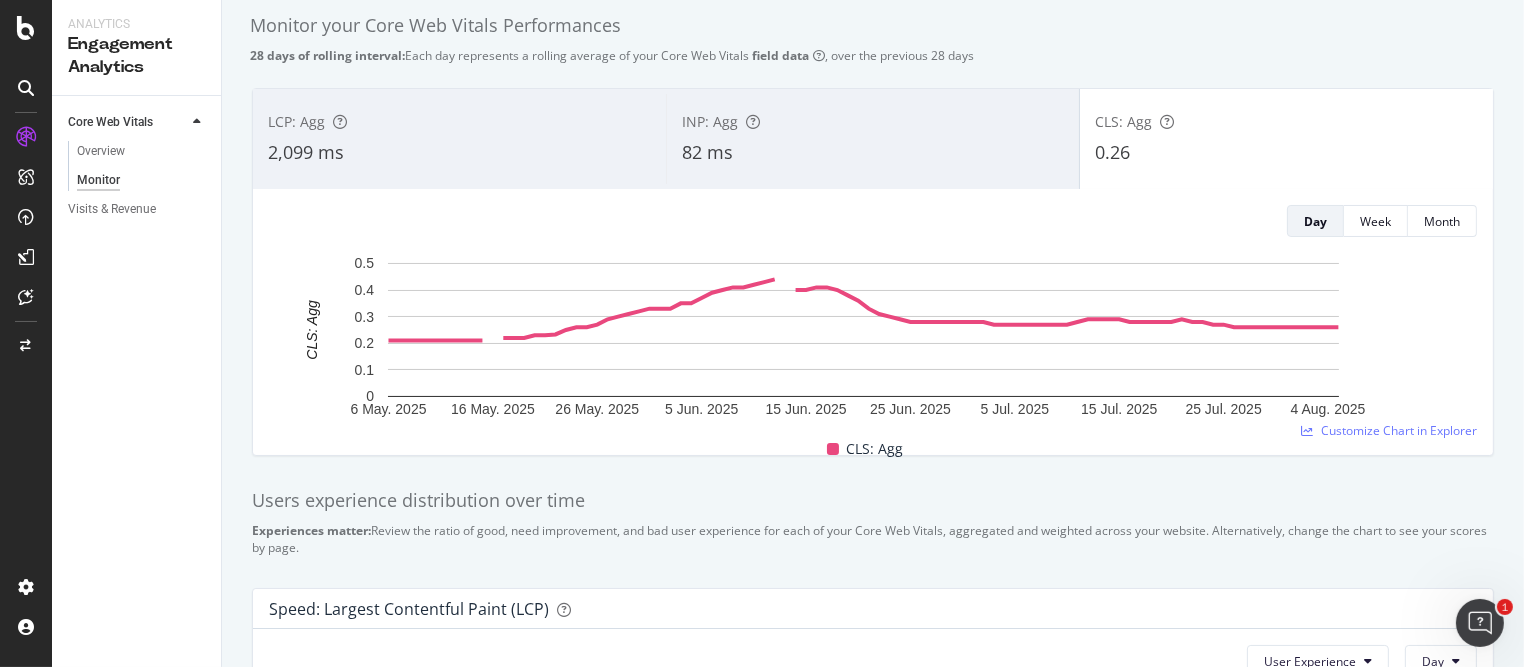 drag, startPoint x: 259, startPoint y: 252, endPoint x: 269, endPoint y: 244, distance: 12.806249 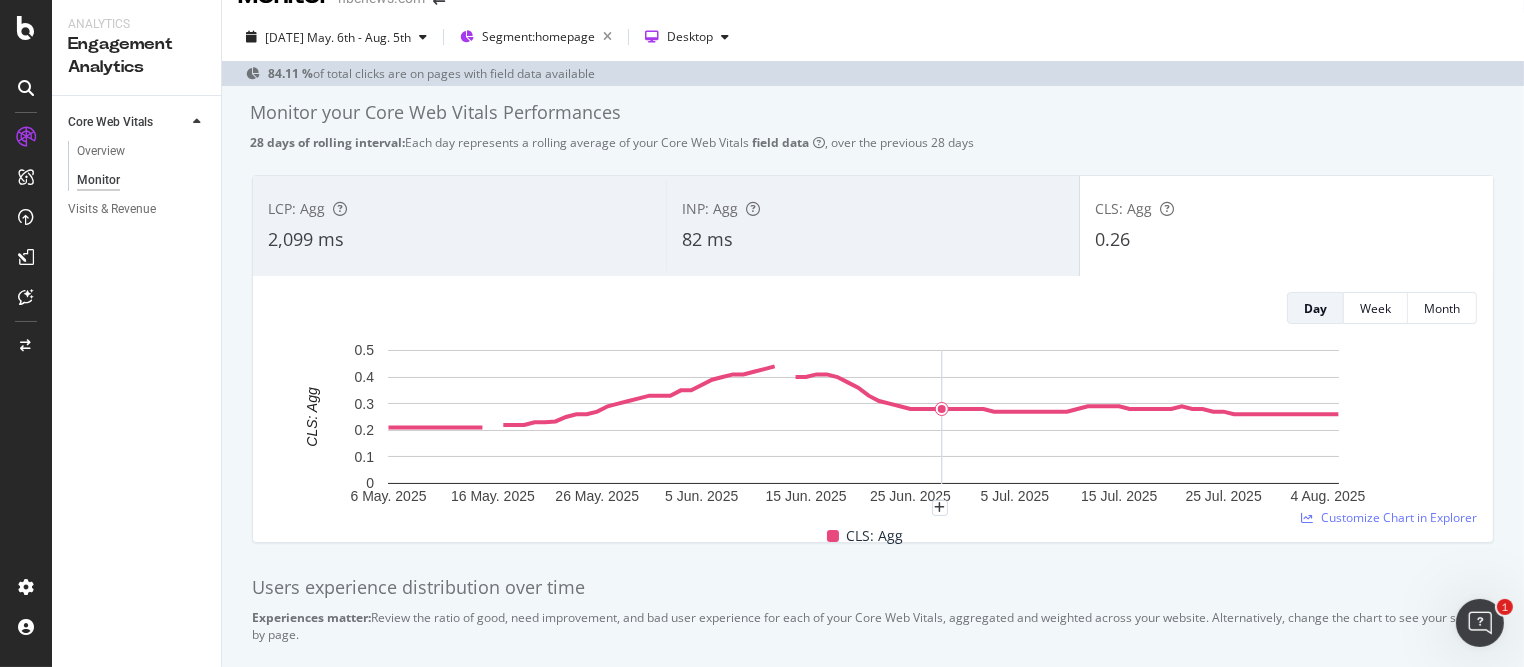 scroll, scrollTop: 0, scrollLeft: 0, axis: both 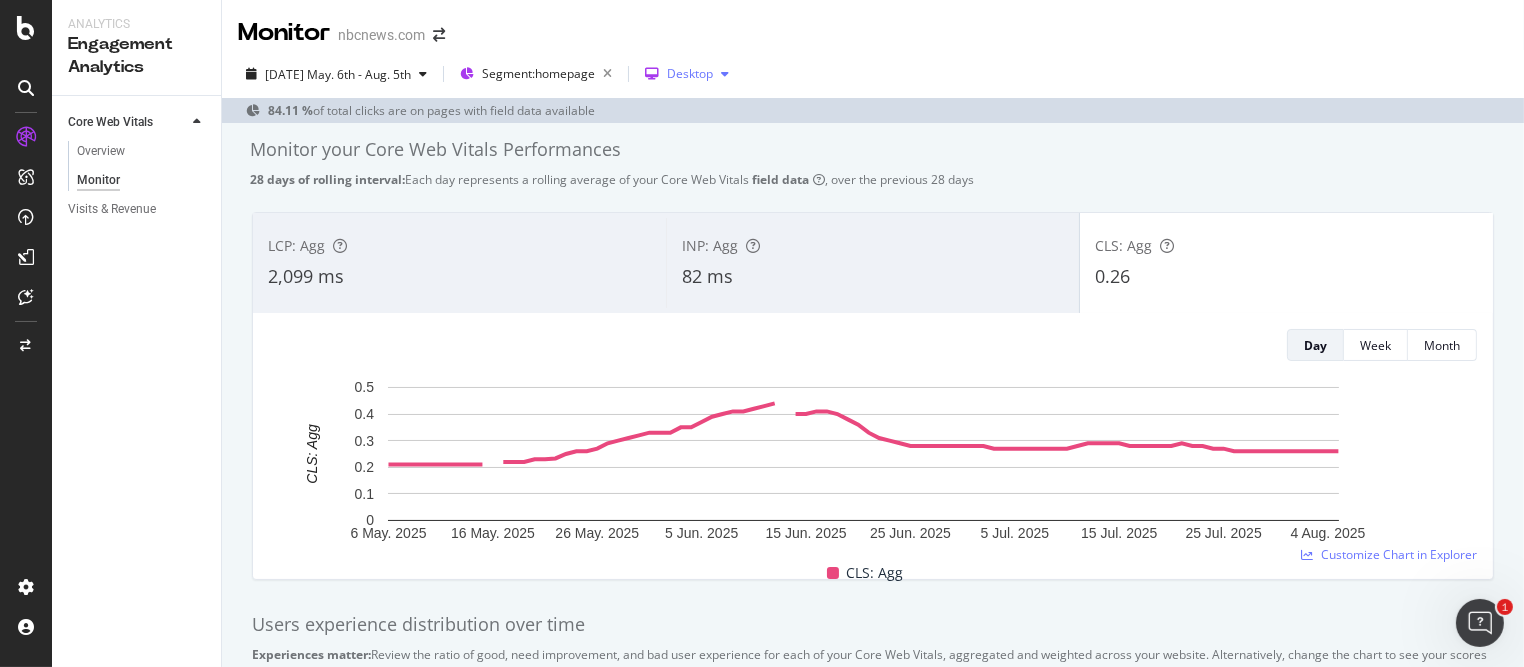 click on "Desktop" at bounding box center (690, 74) 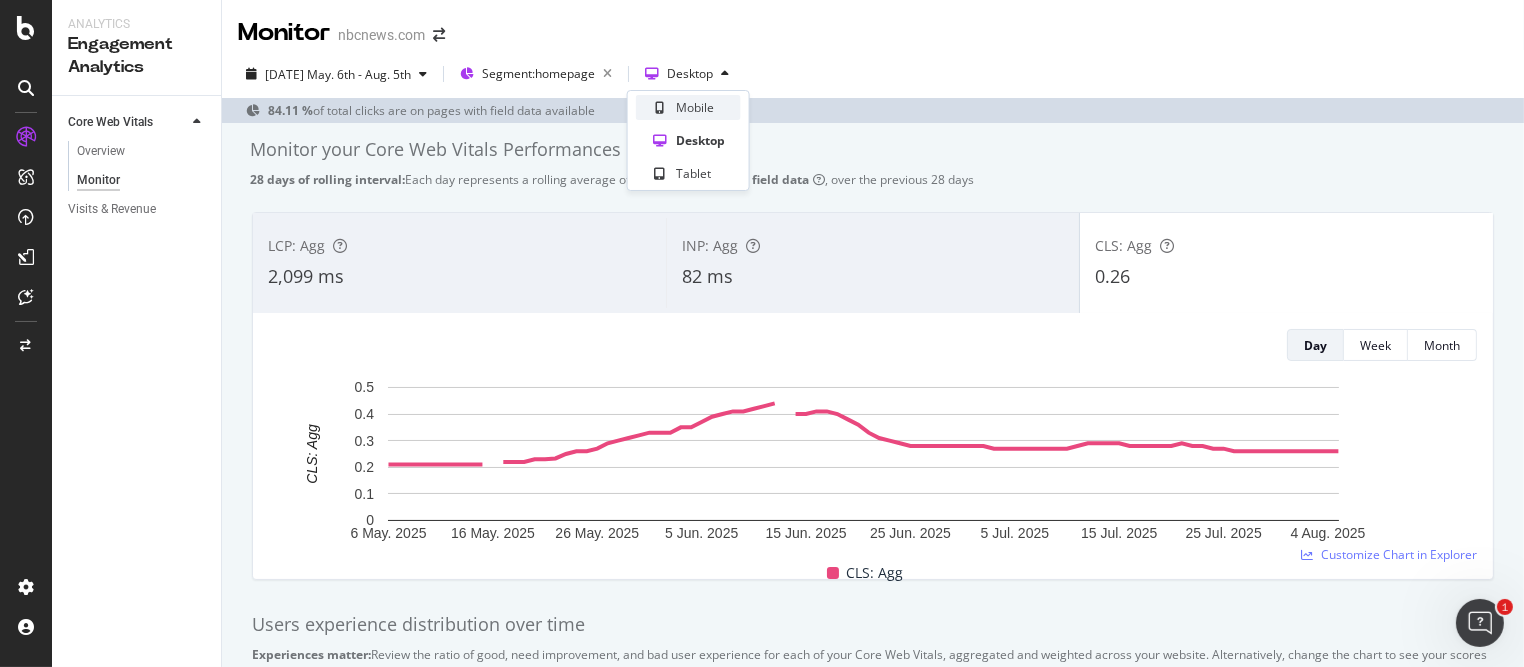 click on "Mobile" at bounding box center (695, 107) 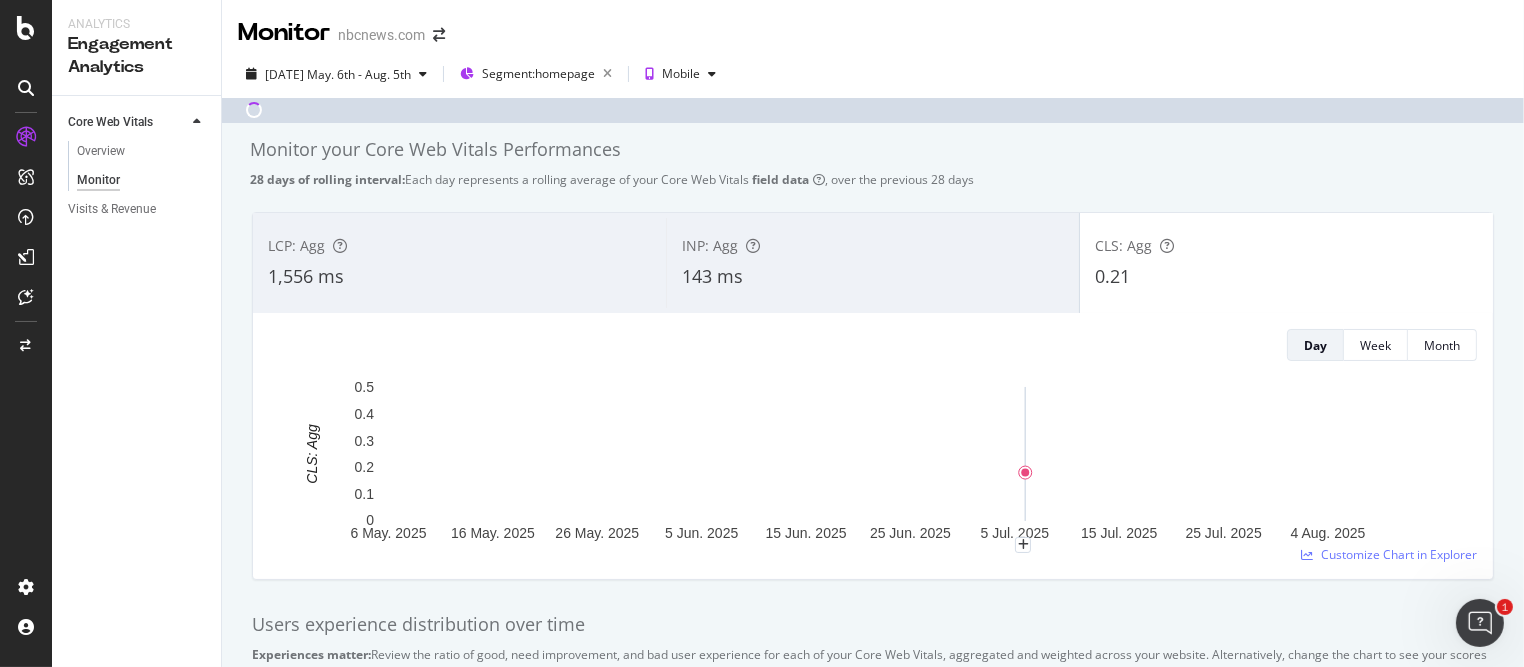 scroll, scrollTop: 249, scrollLeft: 0, axis: vertical 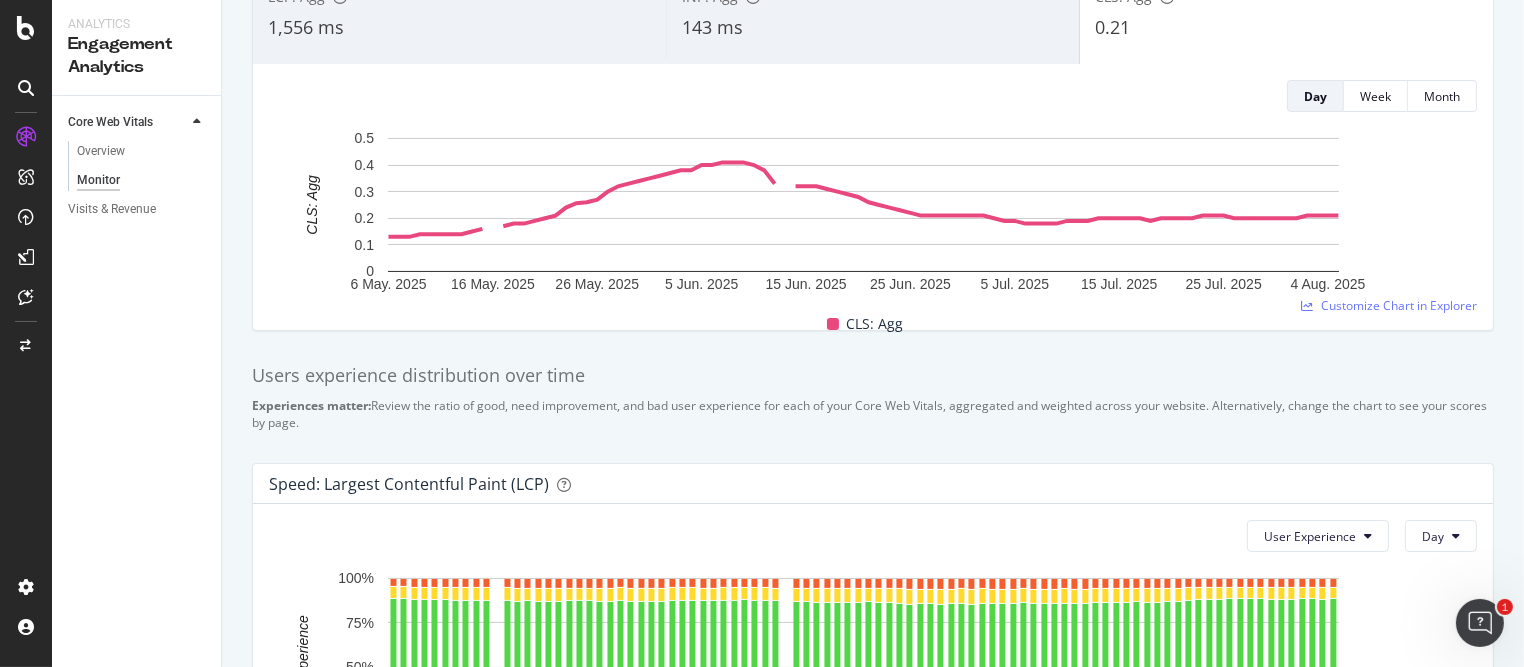 click on "Experiences matter:  Review the ratio of good, need improvement, and bad user experience for each of your Core Web Vitals, aggregated and weighted across your website. Alternatively, change the chart to see your scores by page." at bounding box center [873, 414] 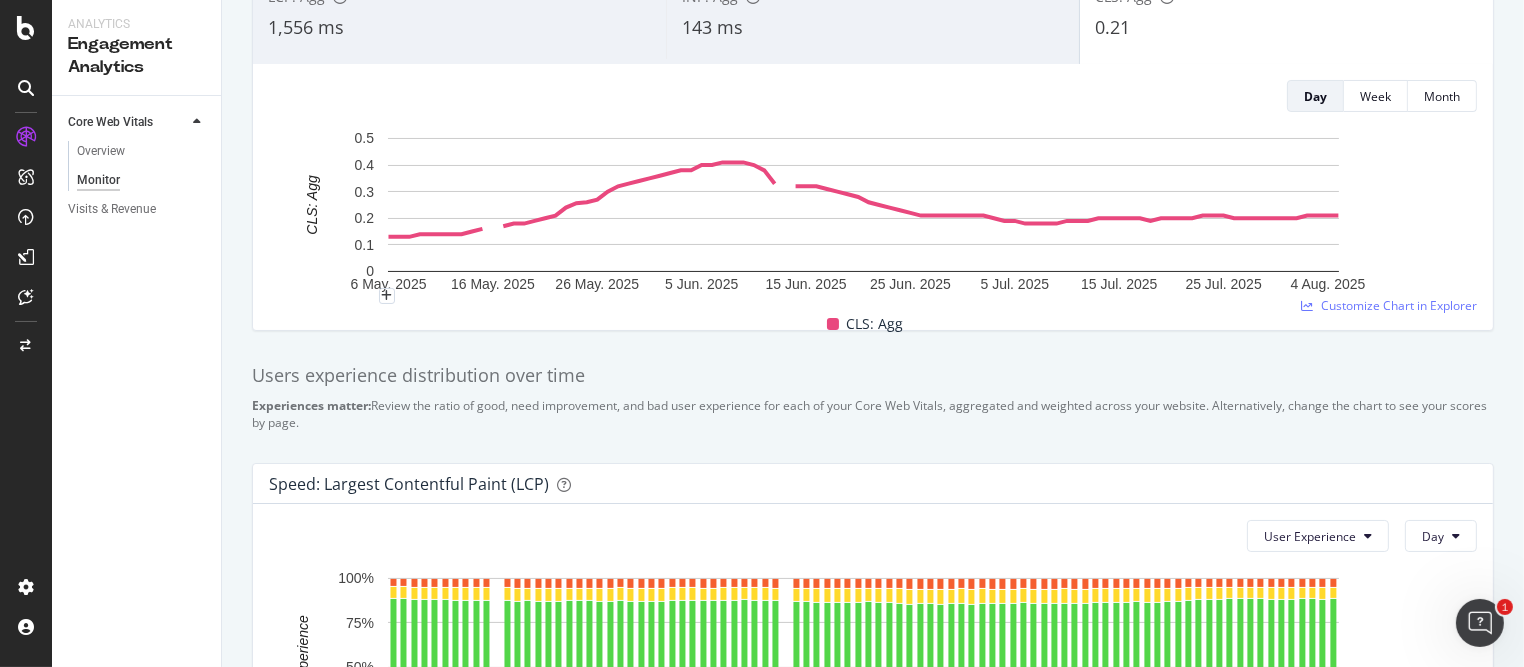 click on "Analytics Engagement Analytics" at bounding box center (136, 47) 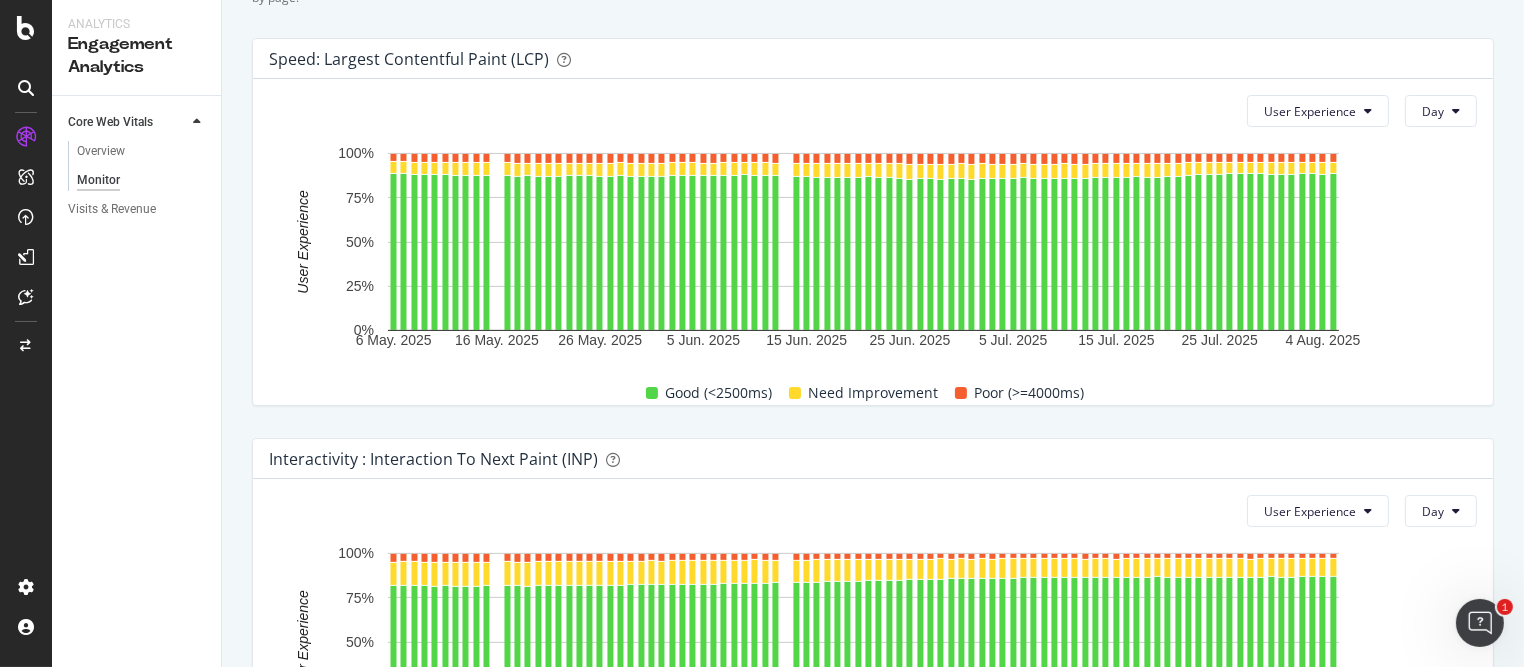 scroll, scrollTop: 0, scrollLeft: 0, axis: both 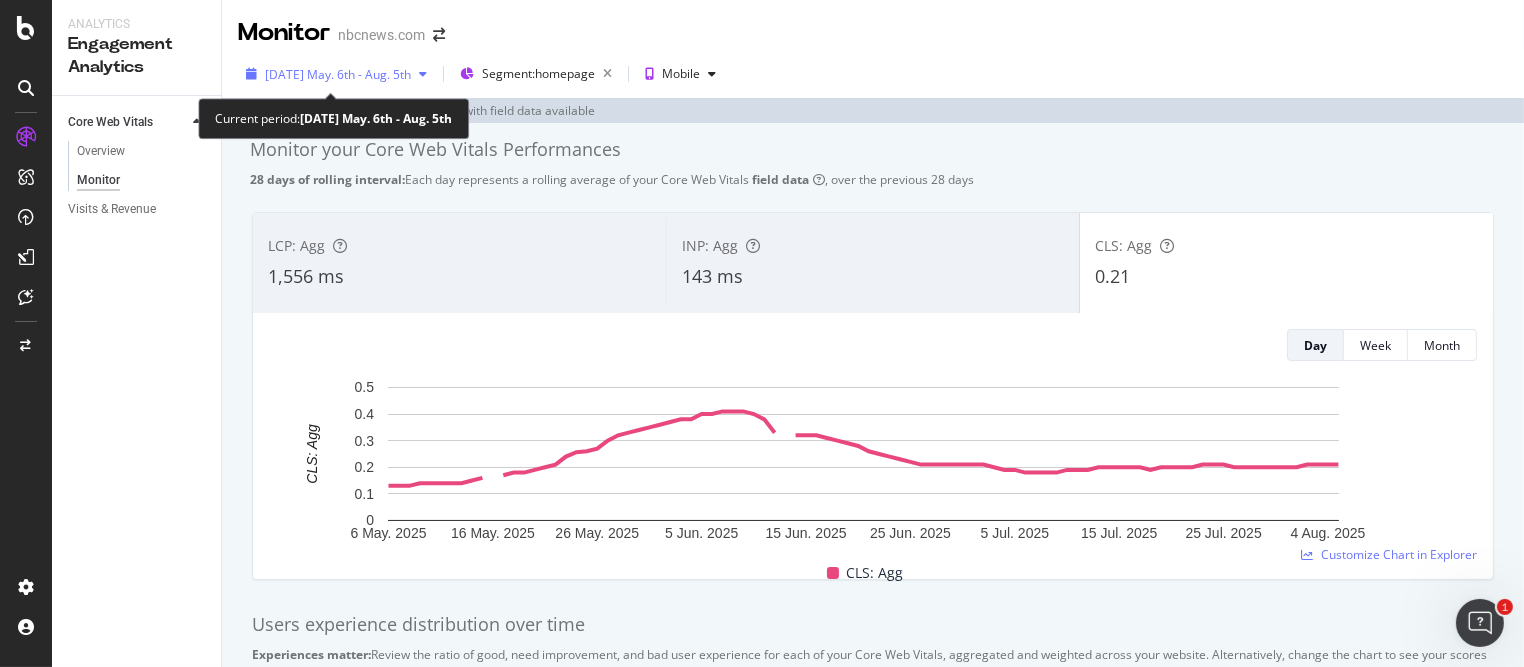 click on "2025 May. 6th - Aug. 5th" at bounding box center (338, 74) 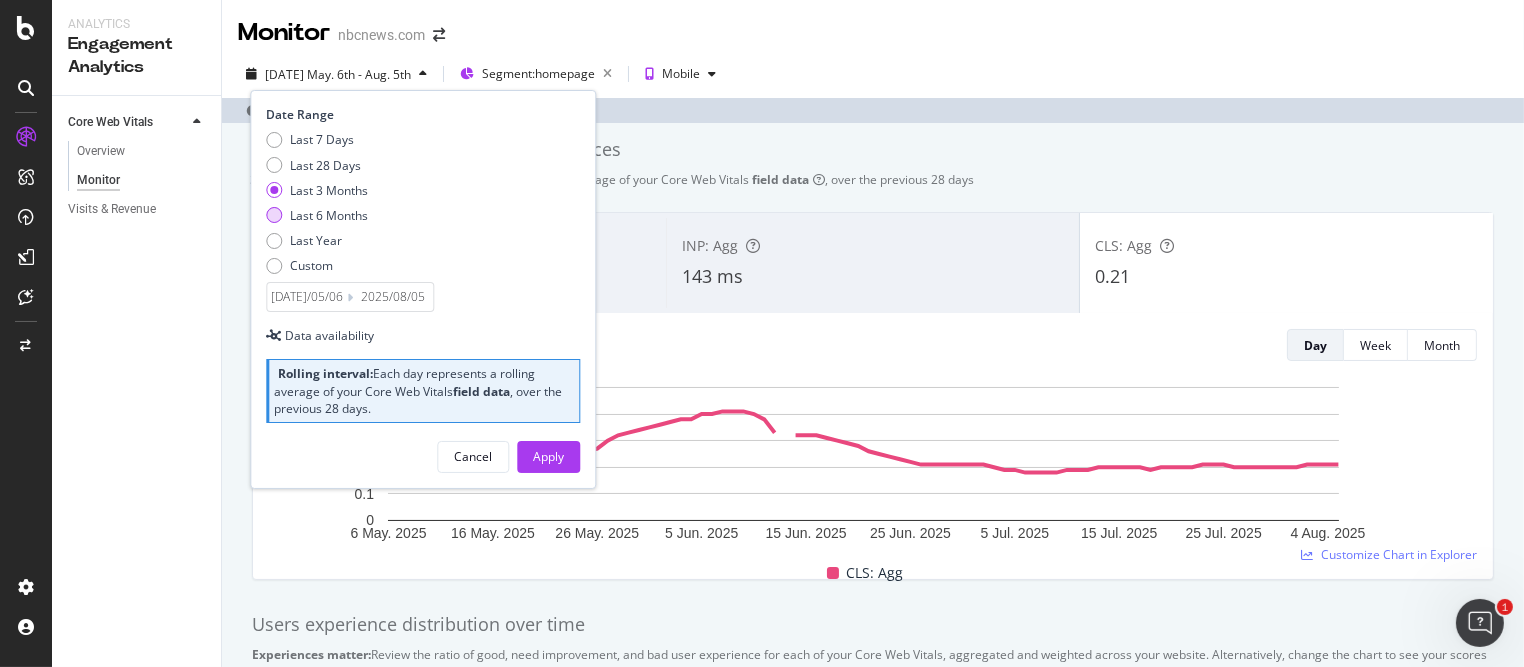 click at bounding box center [274, 215] 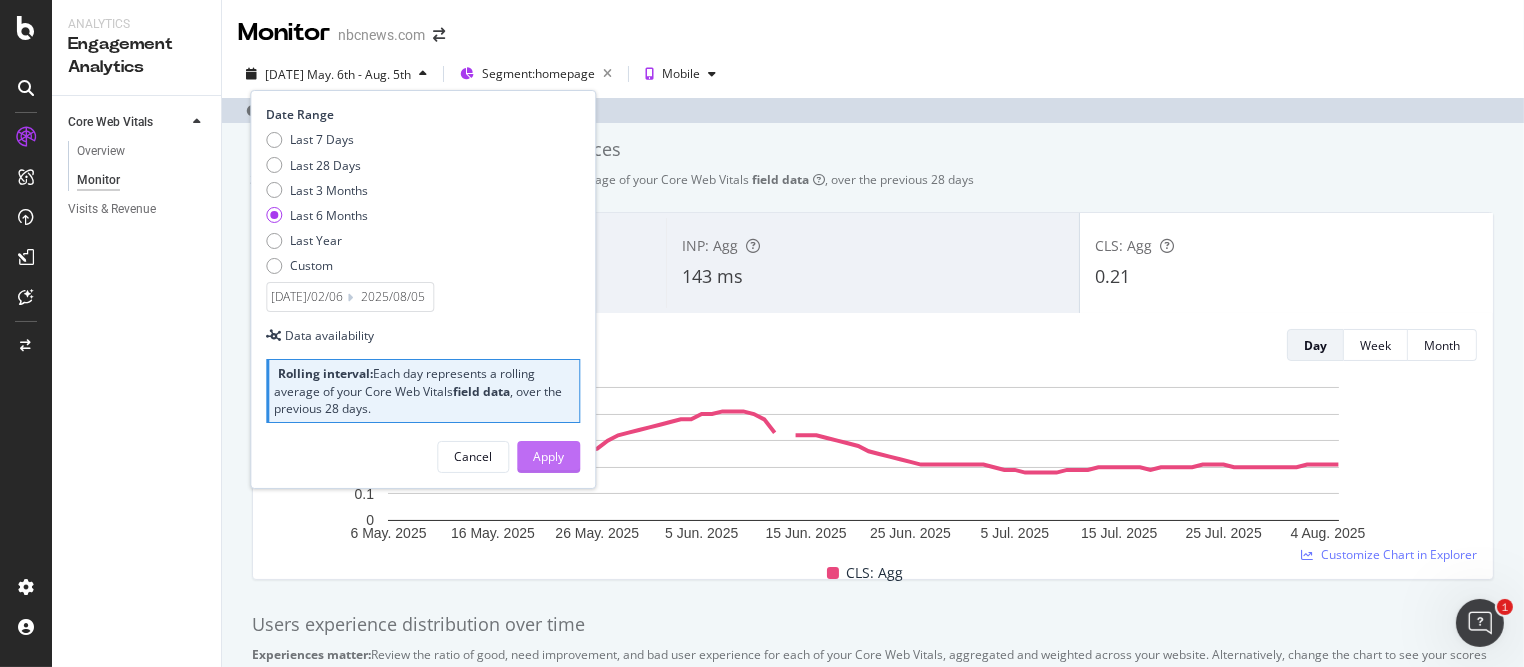 click on "Apply" at bounding box center (548, 456) 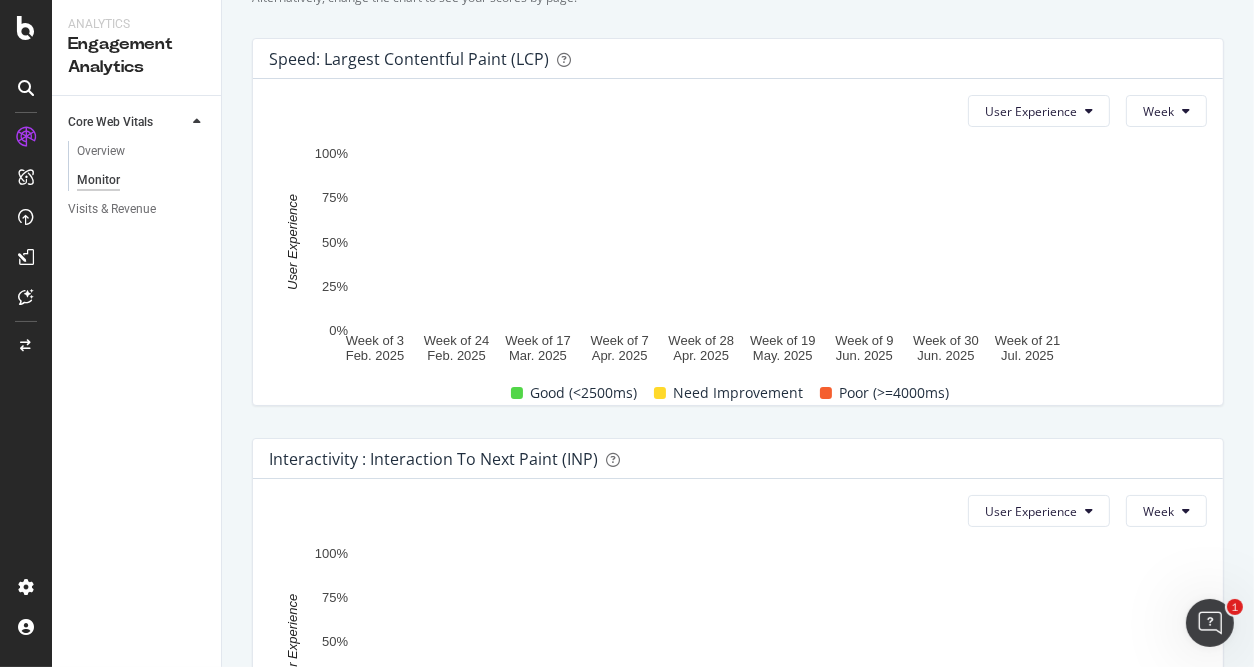 scroll, scrollTop: 0, scrollLeft: 0, axis: both 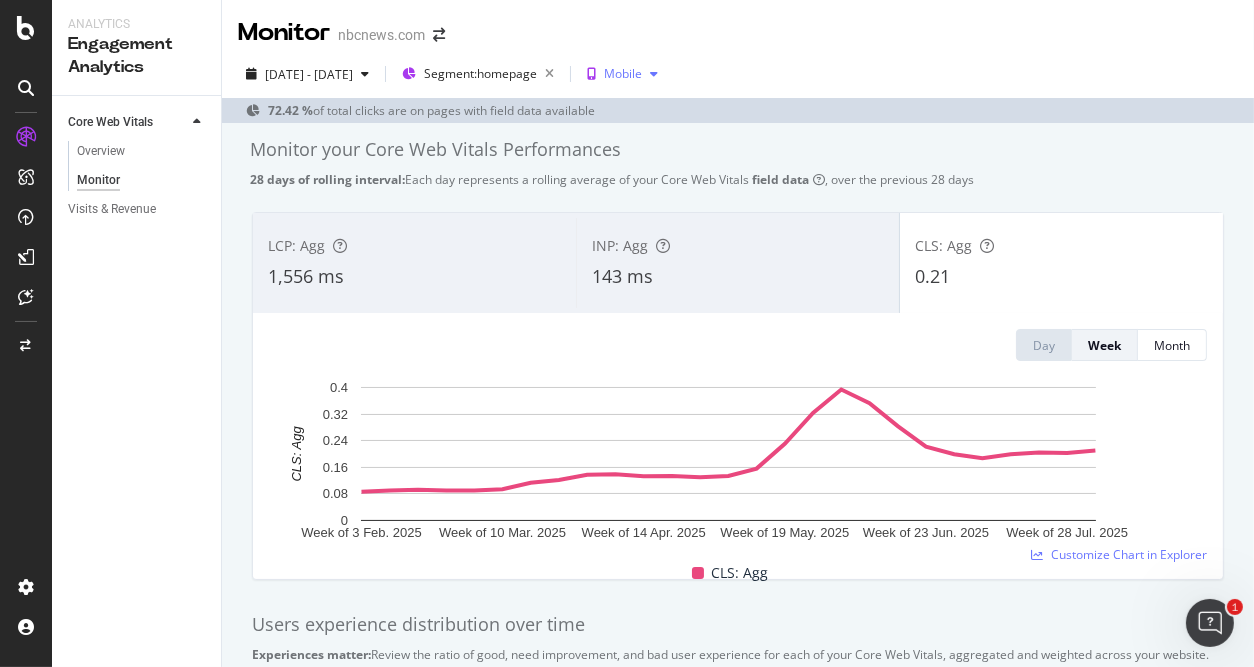 click at bounding box center (654, 74) 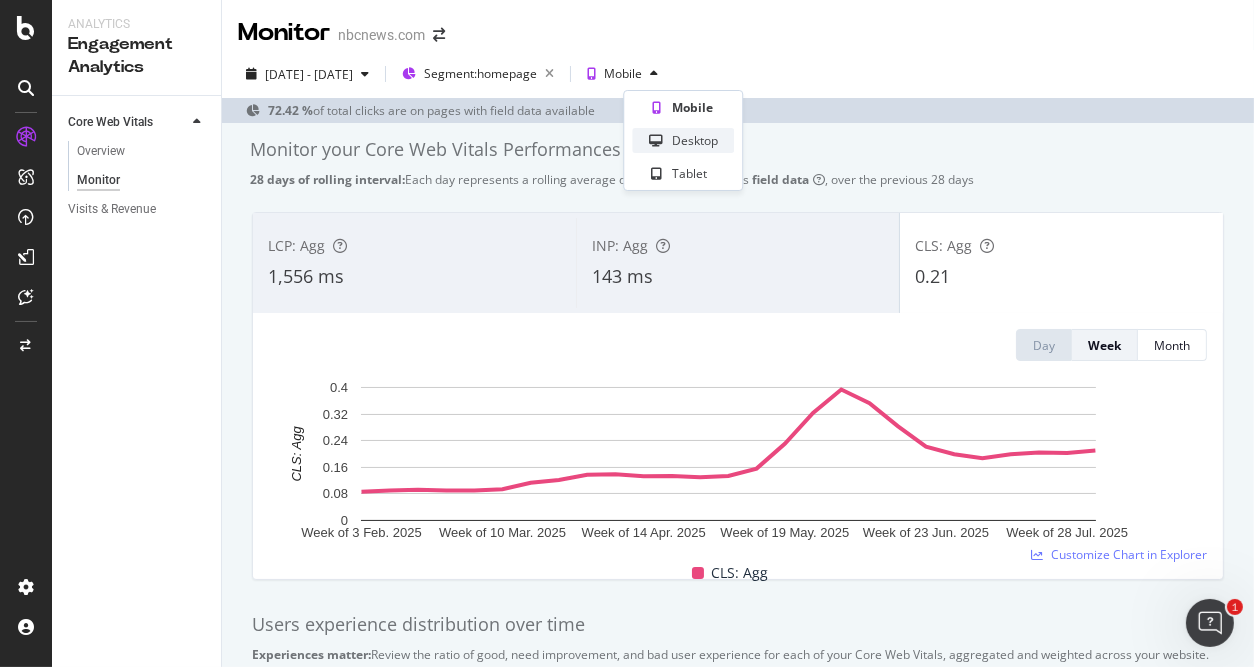 click on "Desktop" at bounding box center [695, 140] 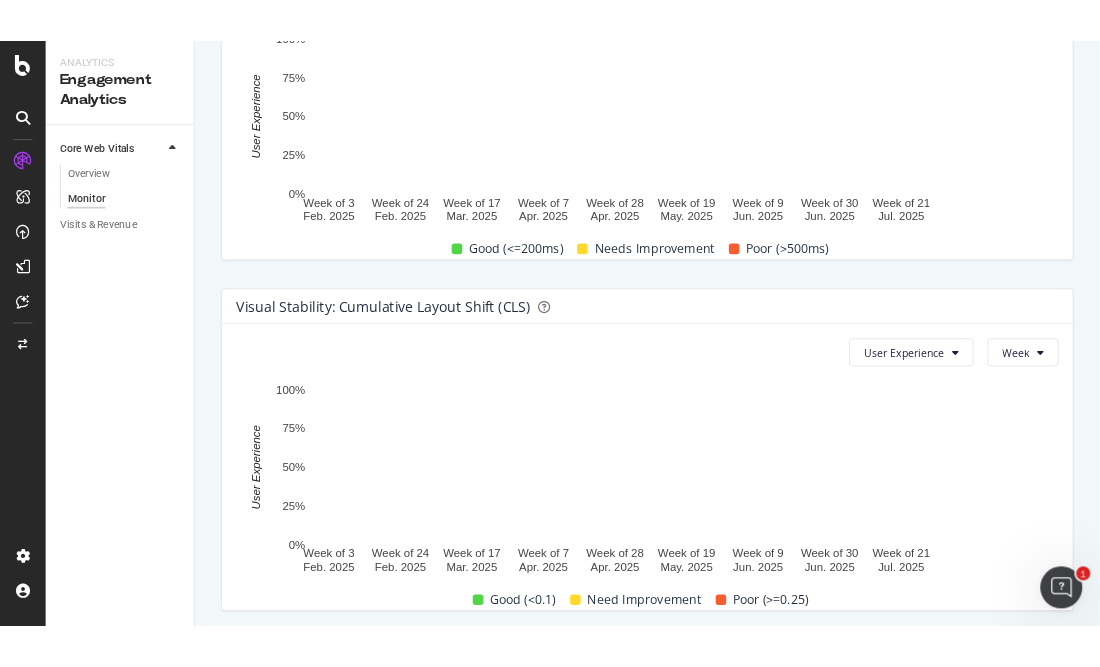 scroll, scrollTop: 1299, scrollLeft: 0, axis: vertical 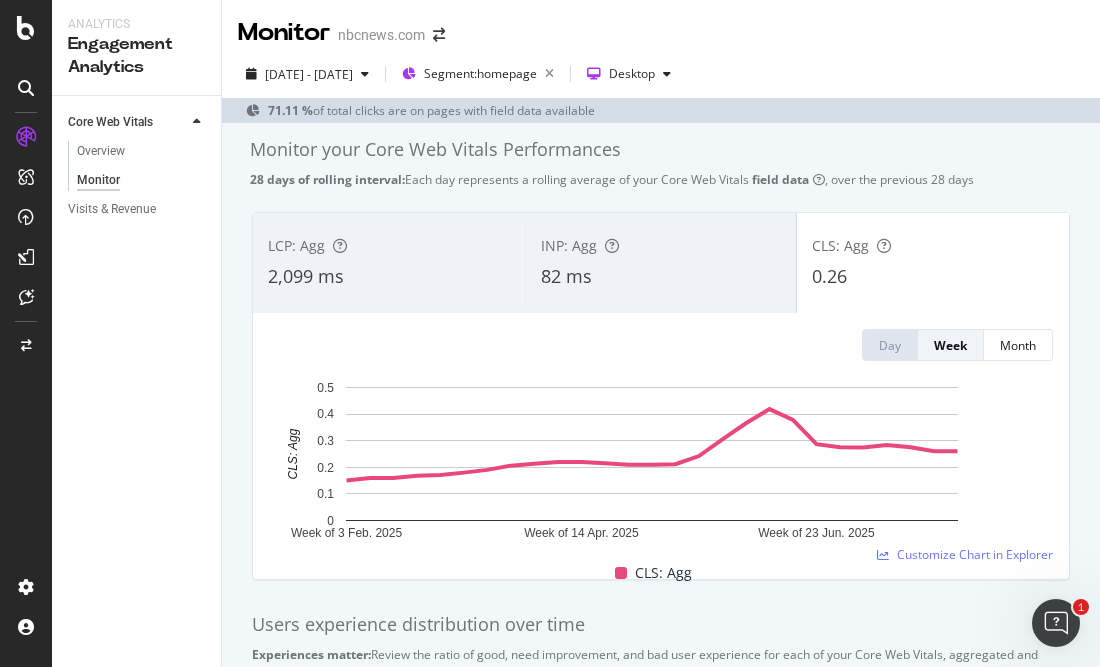 click on "Core Web Vitals Overview Monitor Visits & Revenue" at bounding box center (136, 381) 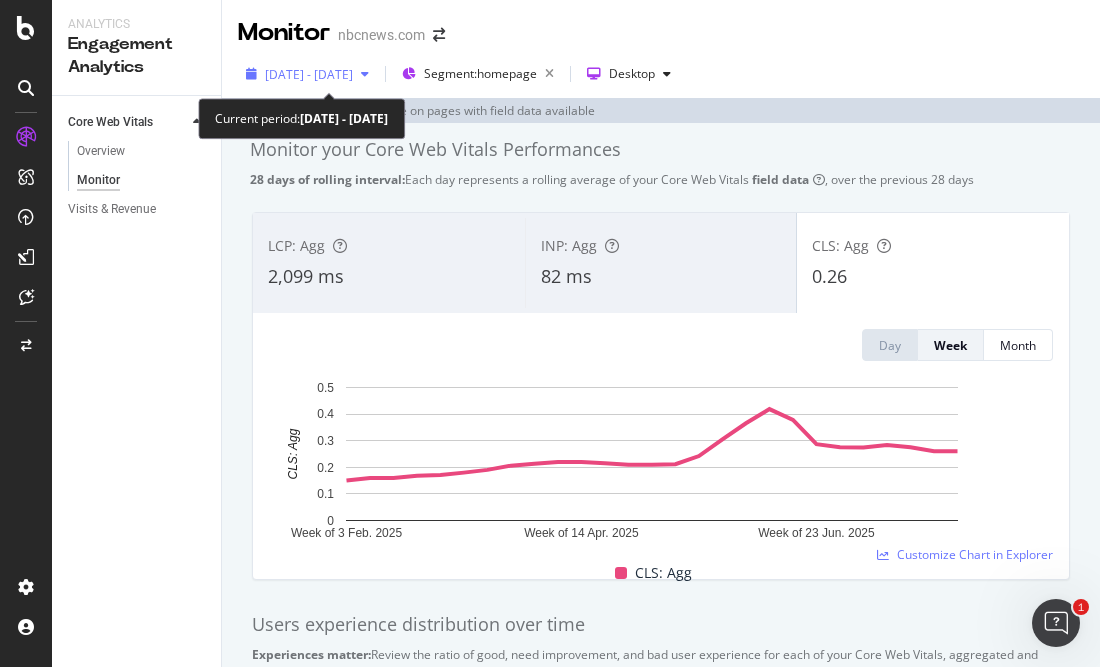 click on "2025 Feb. 6th - Aug. 5th" at bounding box center (309, 74) 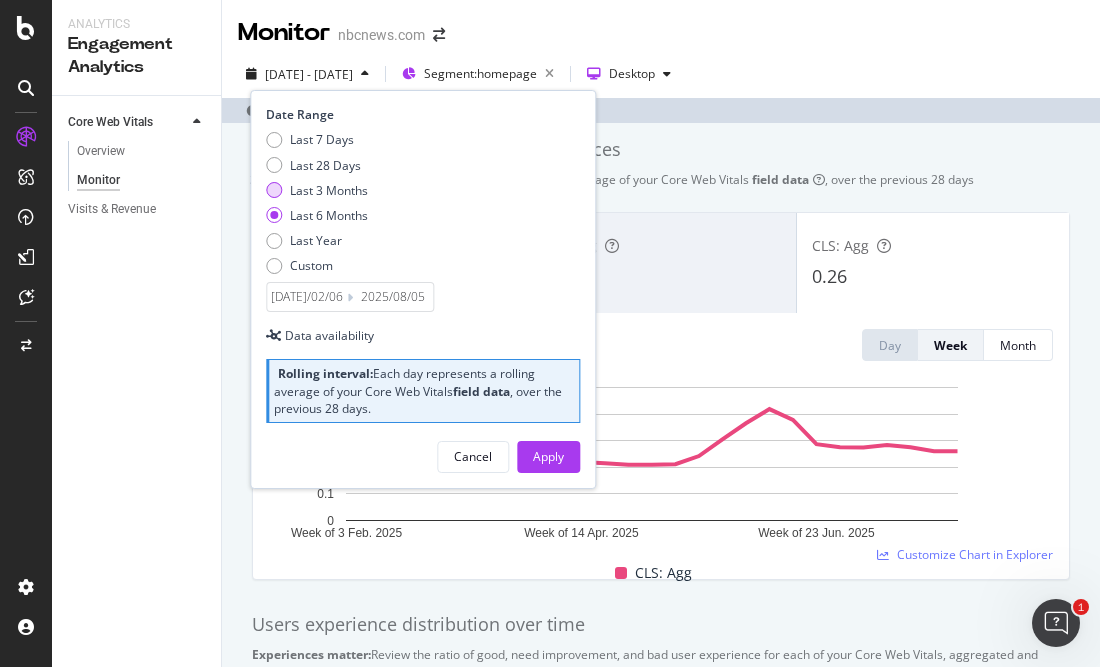 click at bounding box center (274, 190) 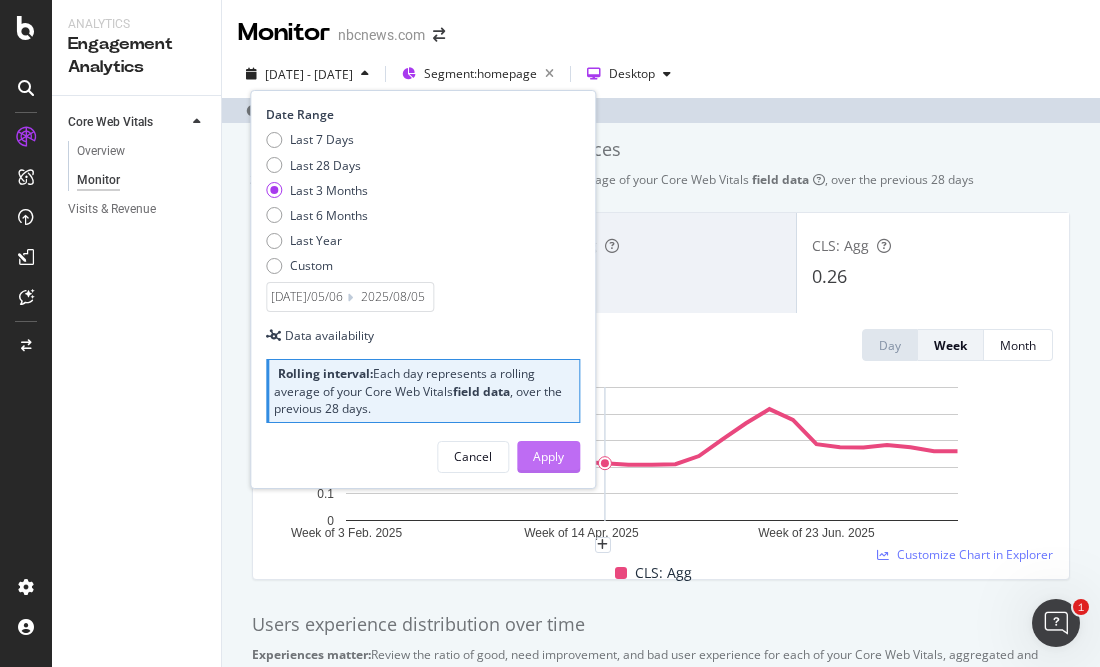 click on "Apply" at bounding box center [548, 456] 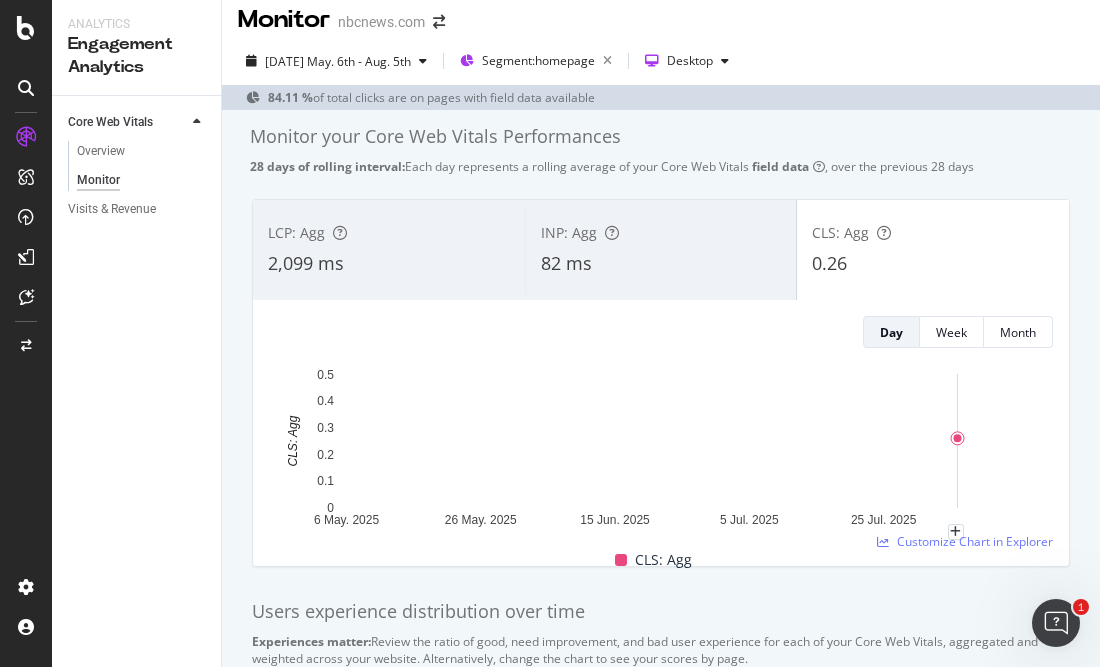 scroll, scrollTop: 0, scrollLeft: 0, axis: both 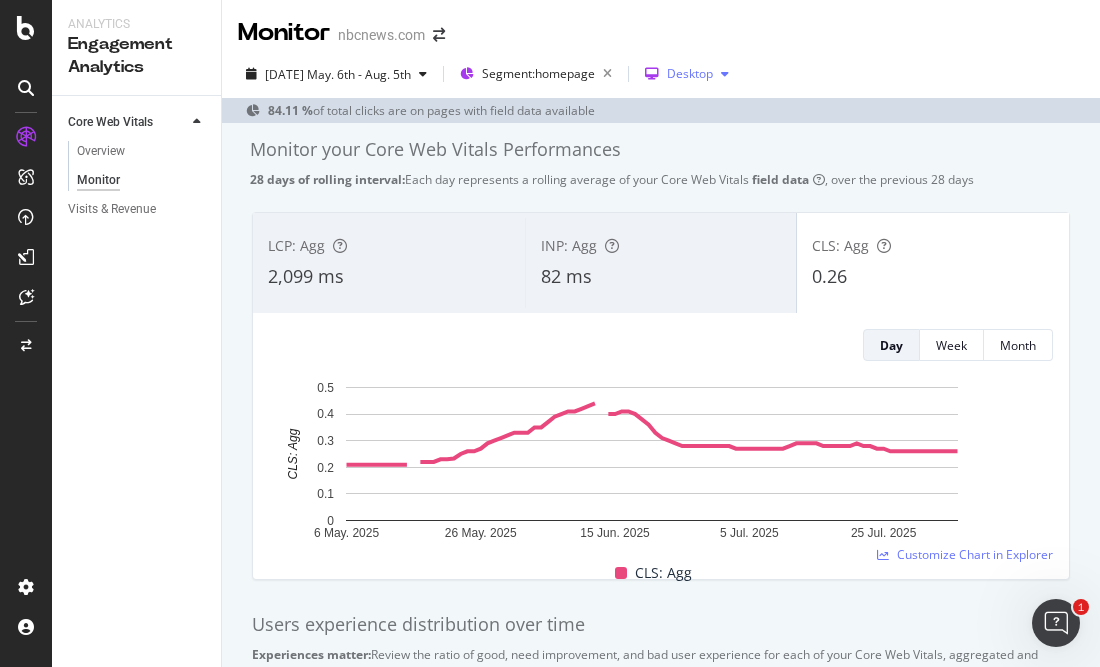 click on "Desktop" at bounding box center [690, 74] 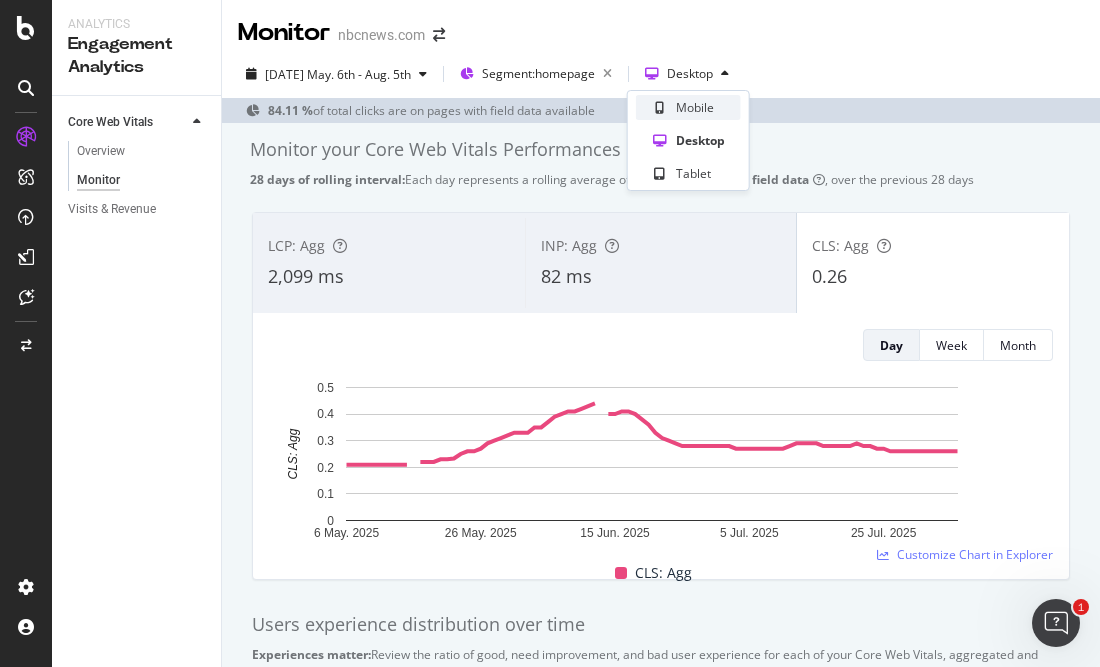 click on "Mobile" at bounding box center (695, 107) 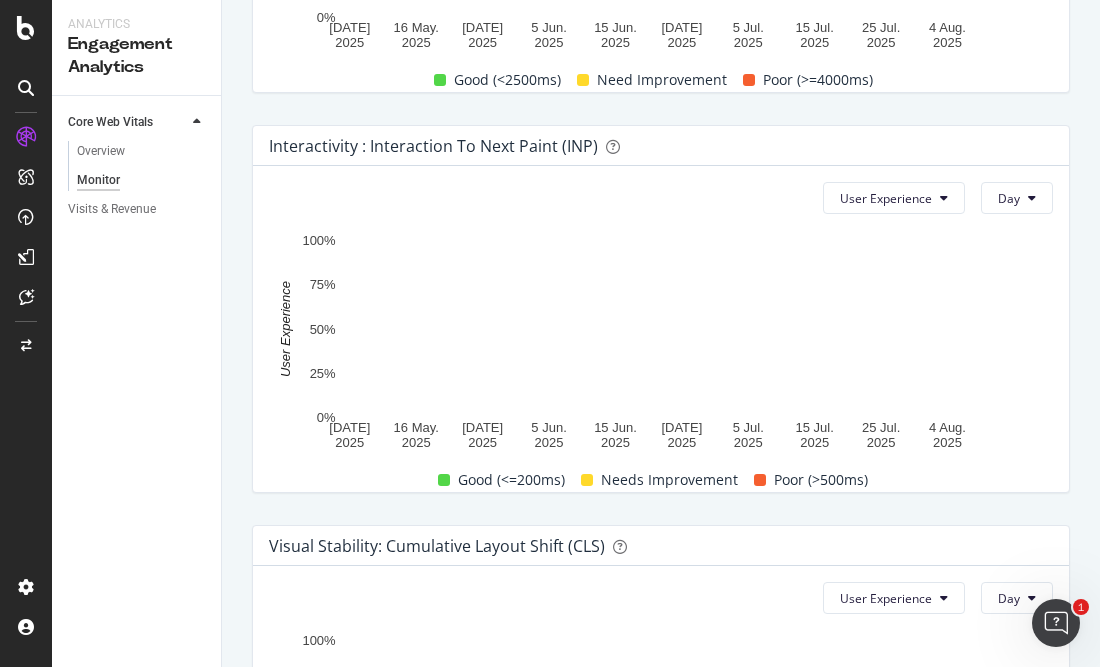 scroll, scrollTop: 1299, scrollLeft: 0, axis: vertical 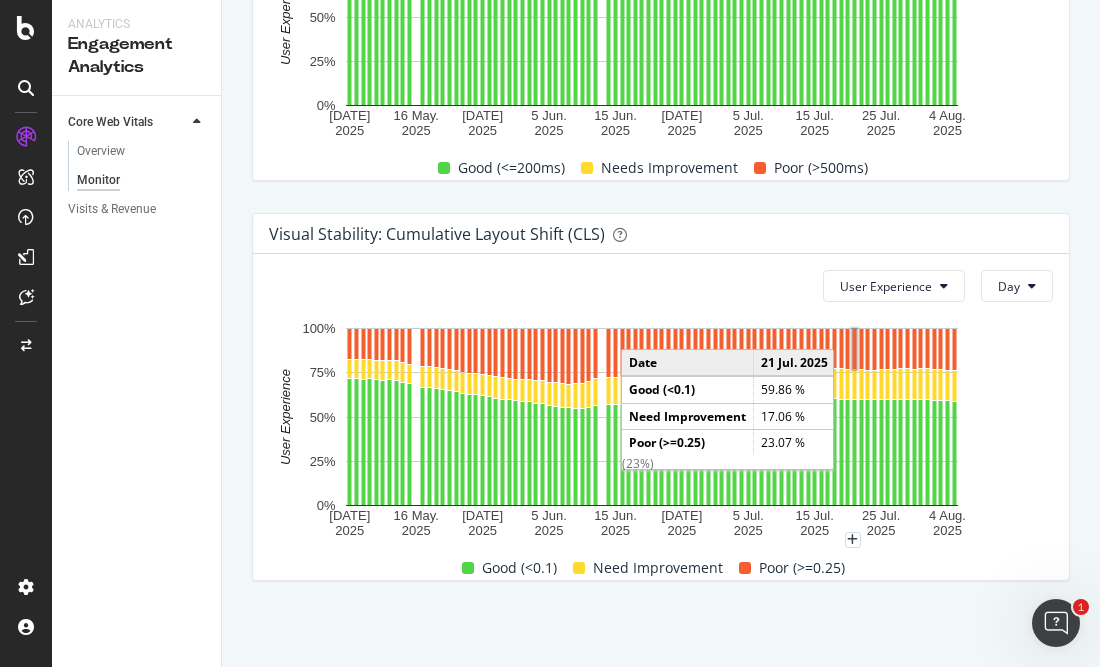 click on "Core Web Vitals Overview Monitor Visits & Revenue" at bounding box center [136, 381] 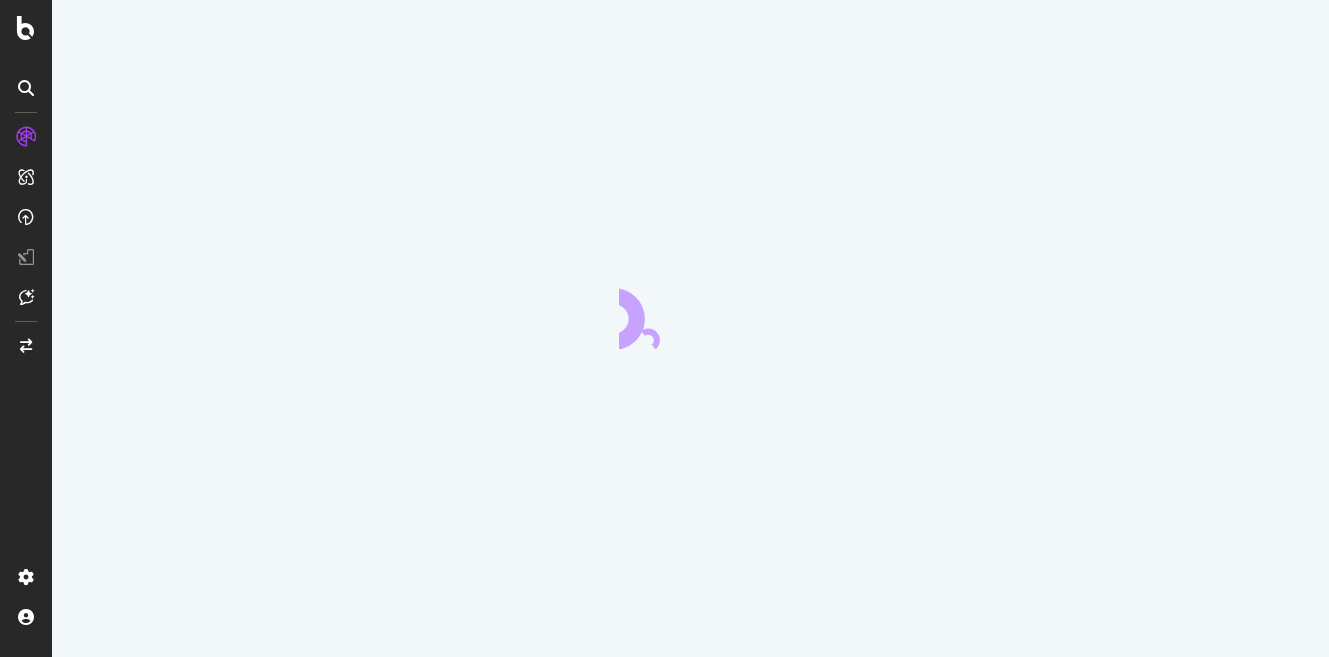 scroll, scrollTop: 0, scrollLeft: 0, axis: both 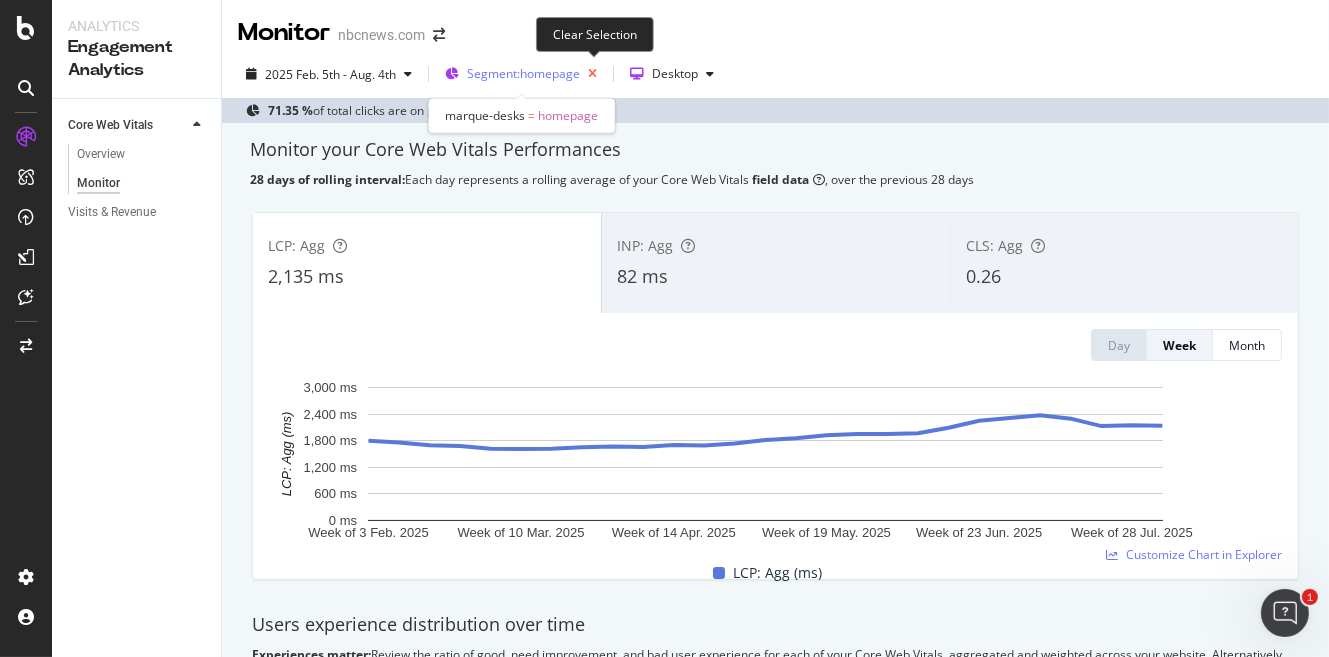 click at bounding box center [592, 74] 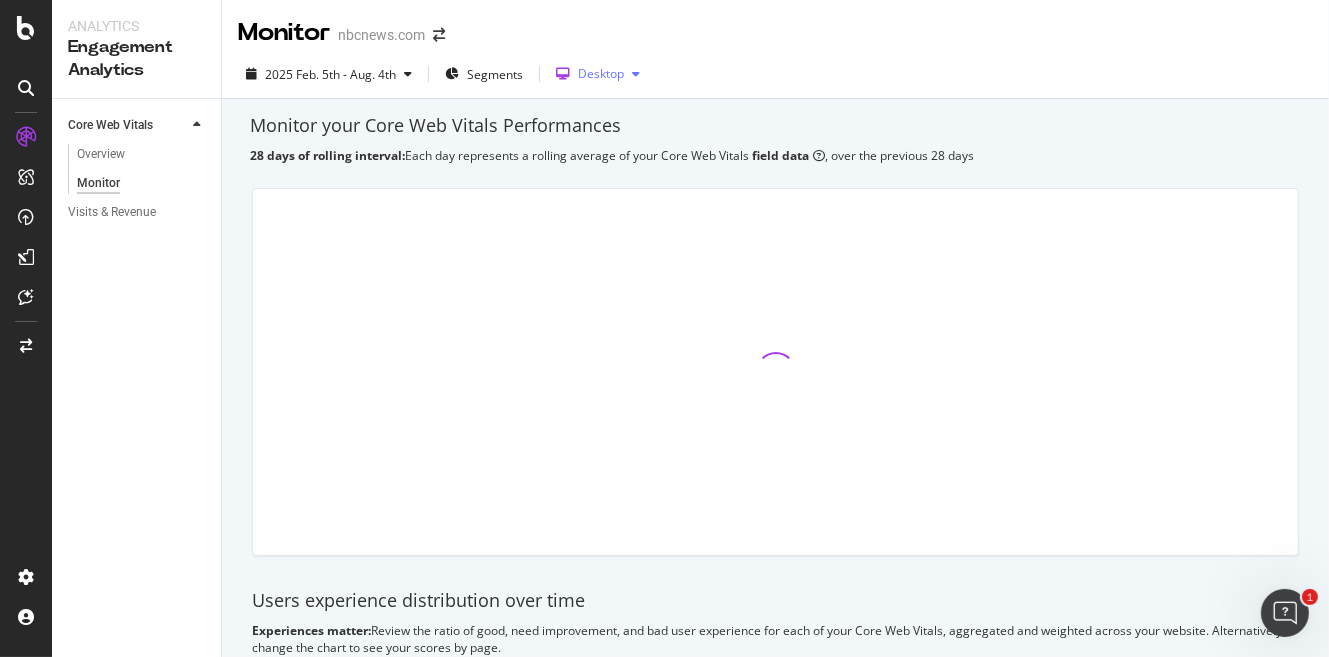 click on "Desktop" at bounding box center [601, 74] 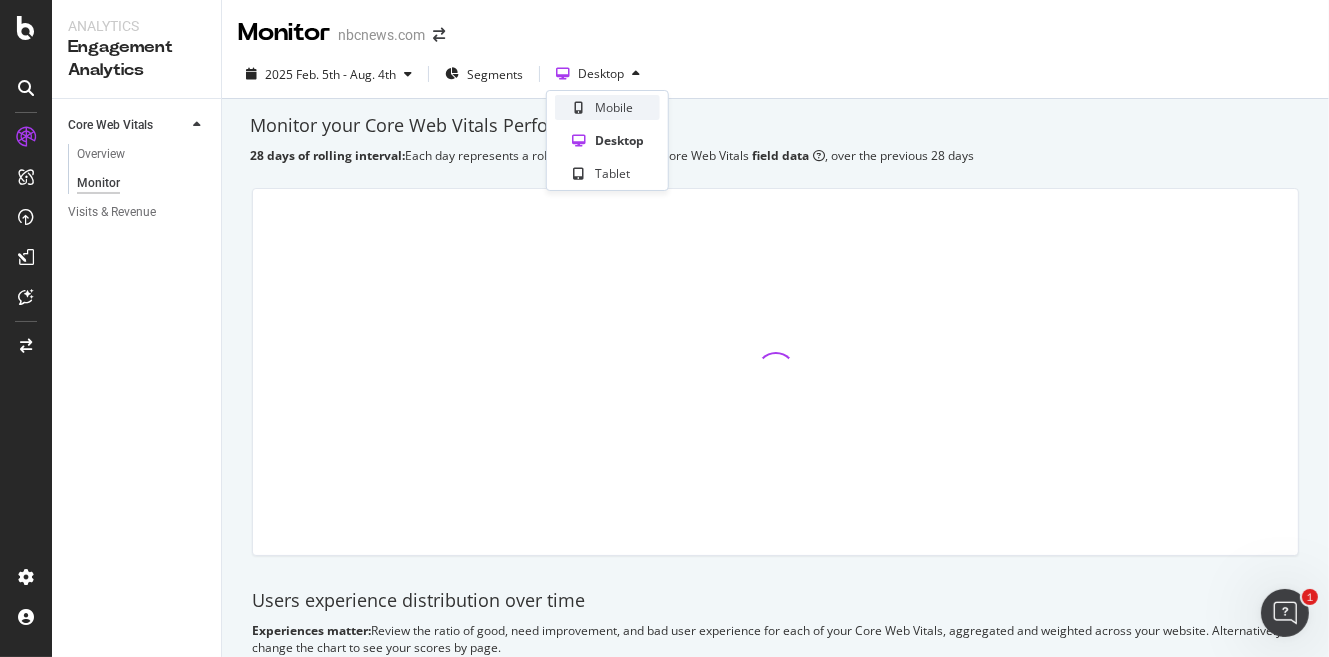 click on "Mobile" at bounding box center (614, 107) 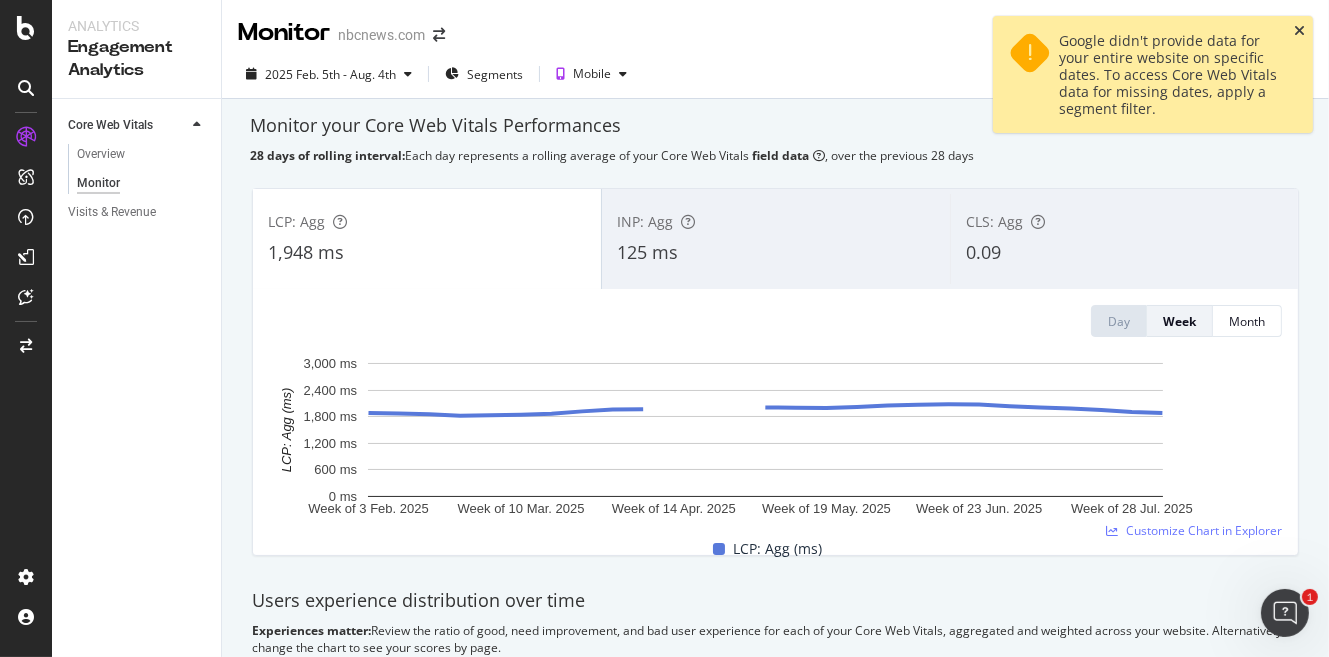 click at bounding box center (1299, 31) 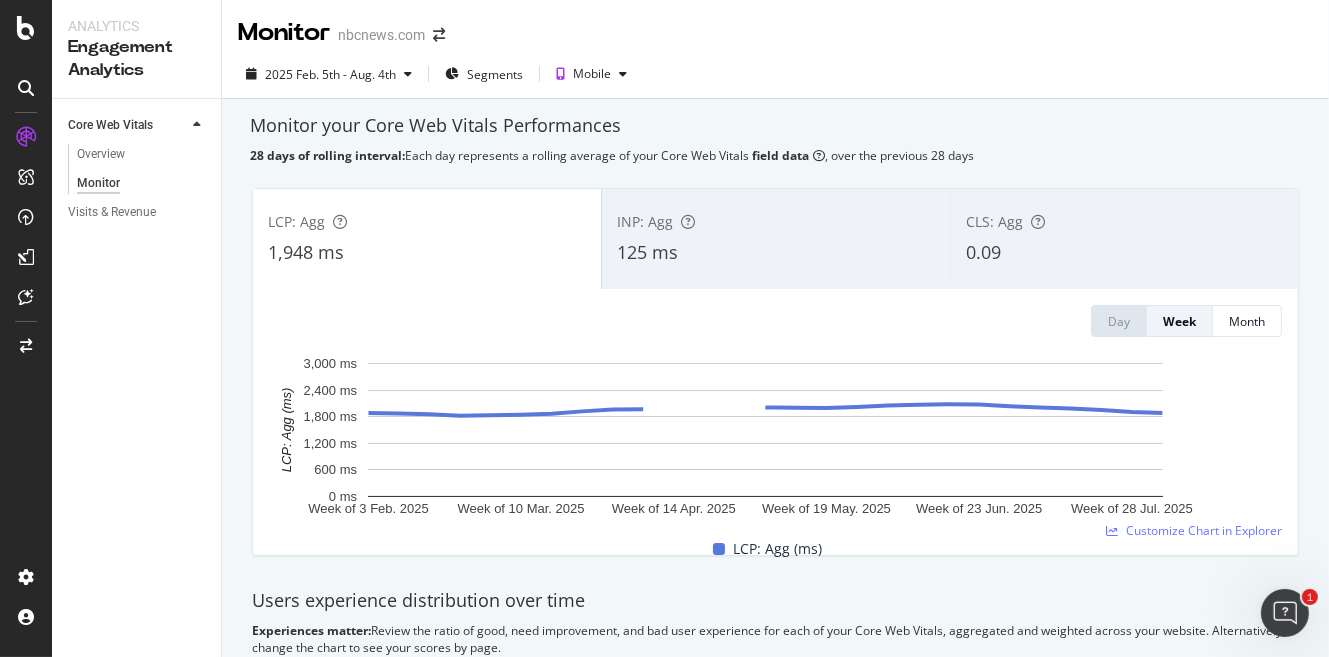 click on "Monitor nbcnews.com" at bounding box center (775, 25) 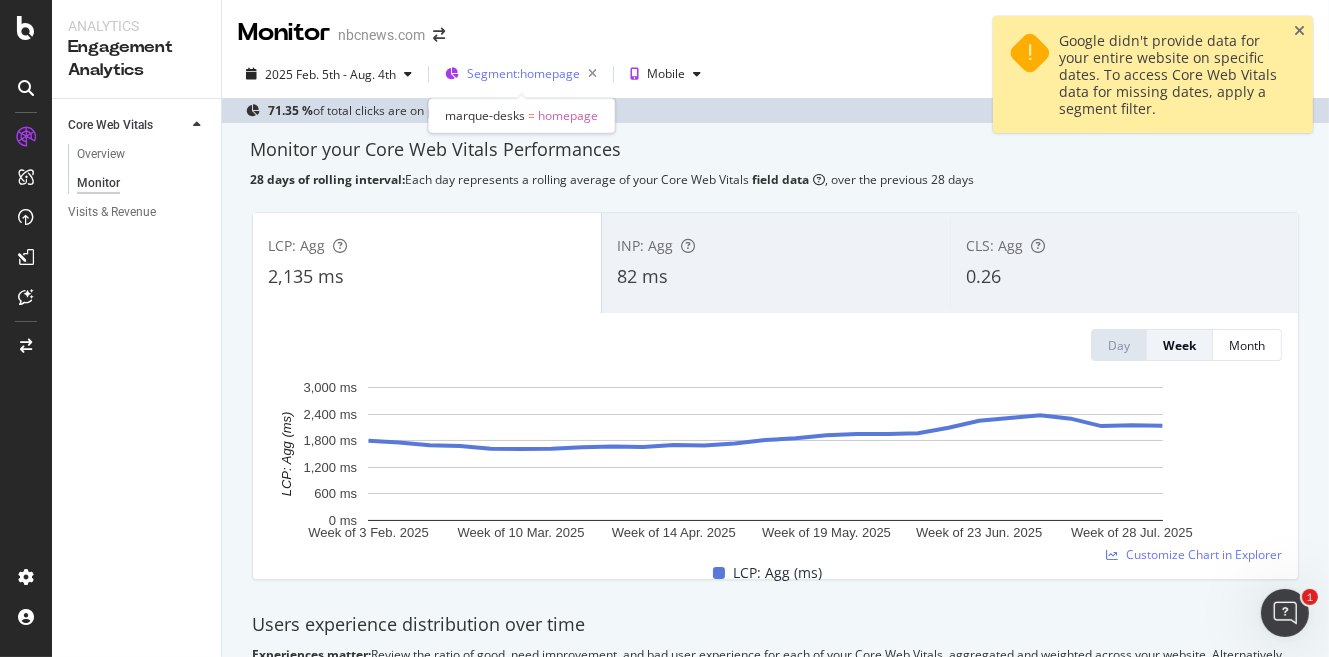 click on "Segment: homepage" at bounding box center [523, 73] 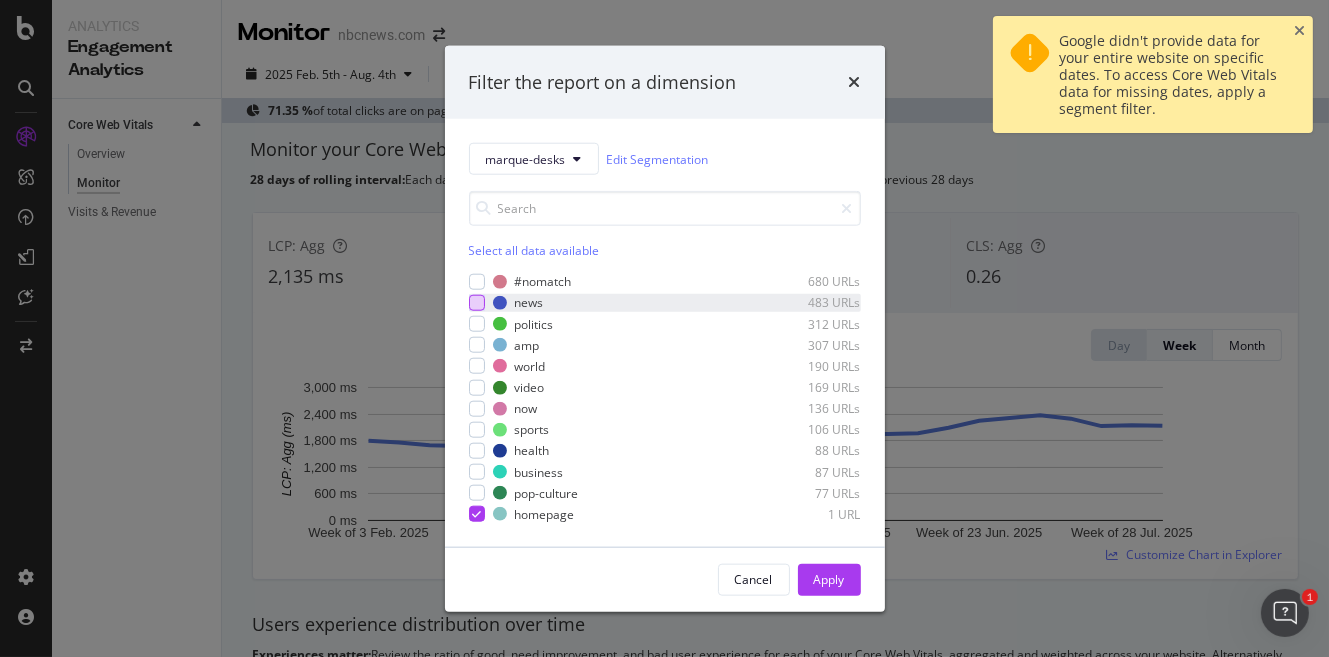 click at bounding box center [477, 303] 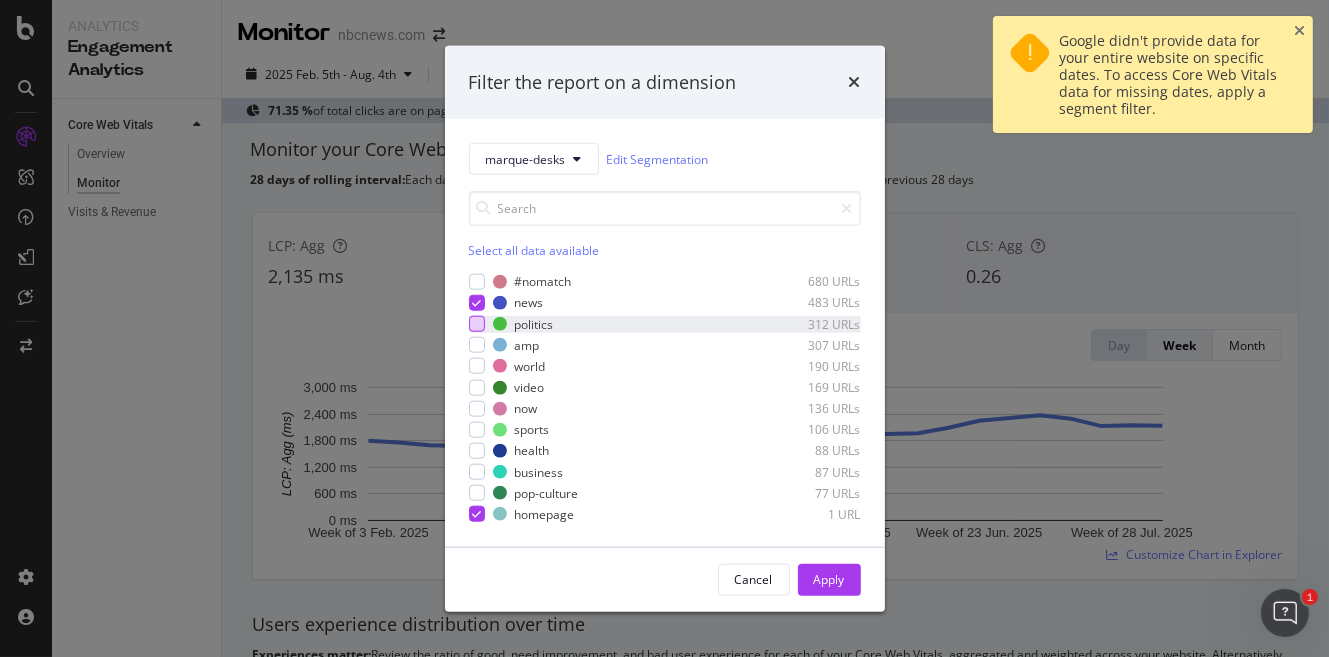 click at bounding box center (477, 324) 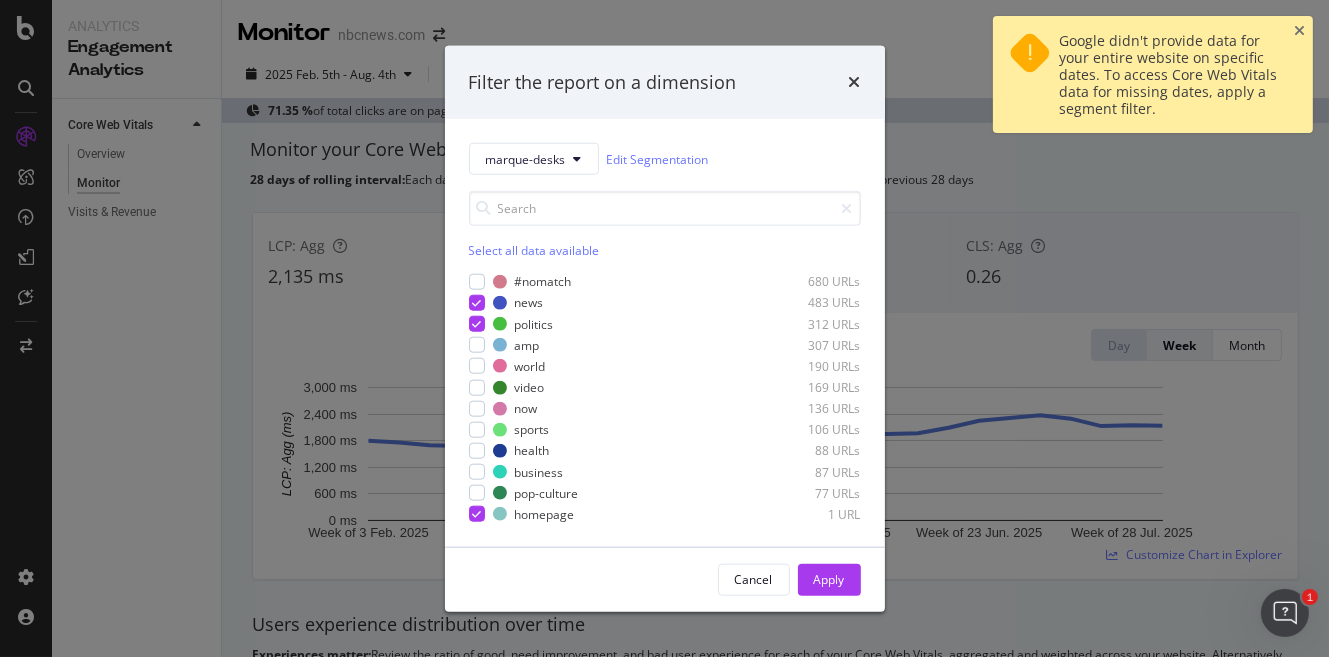 click at bounding box center (477, 345) 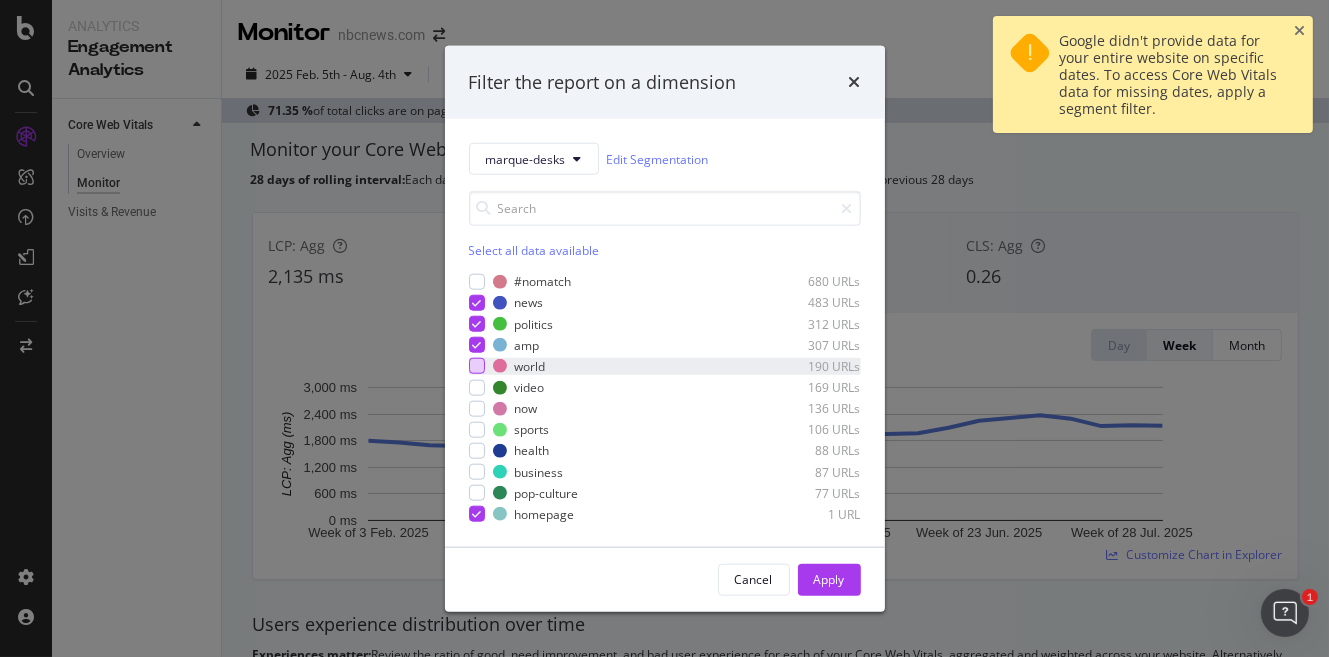 click at bounding box center [477, 366] 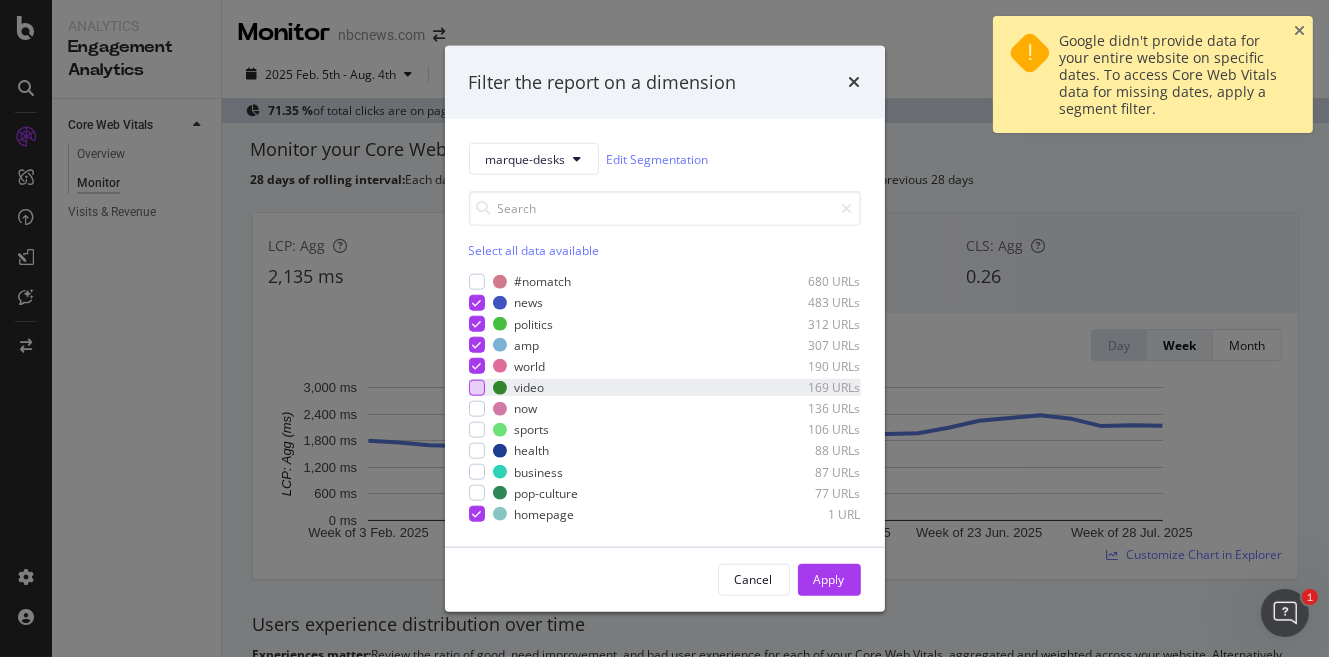 click at bounding box center [477, 387] 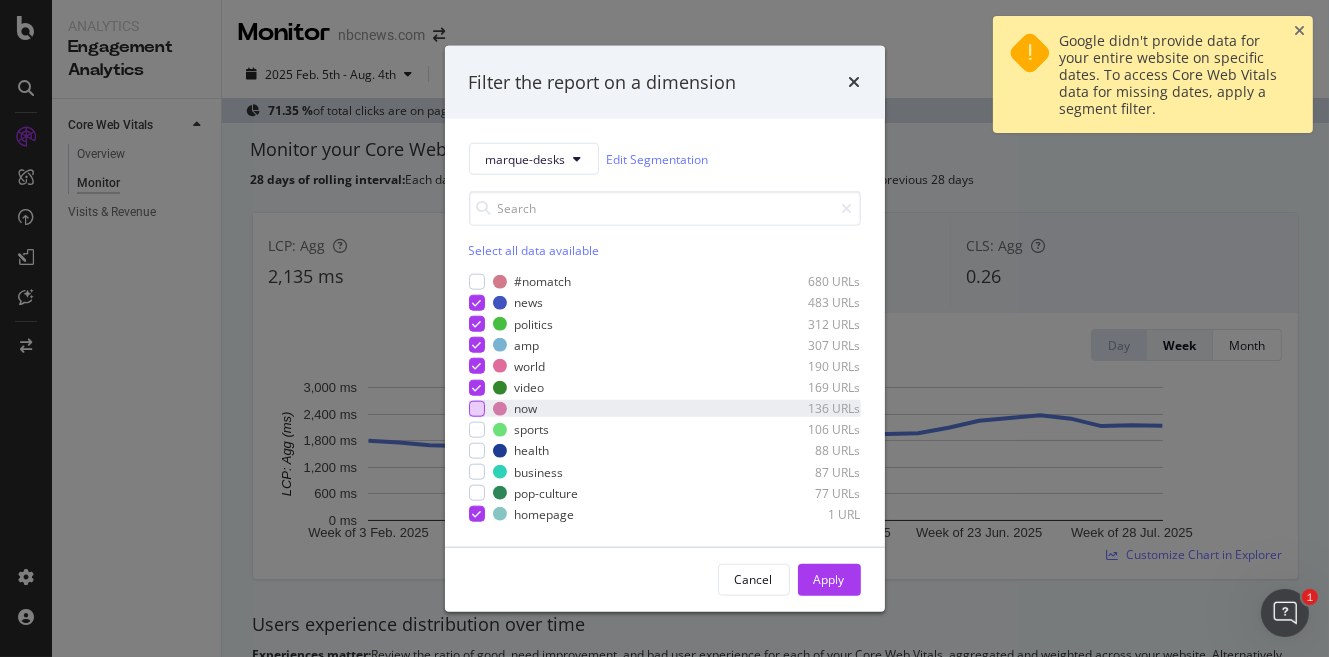 click at bounding box center (477, 408) 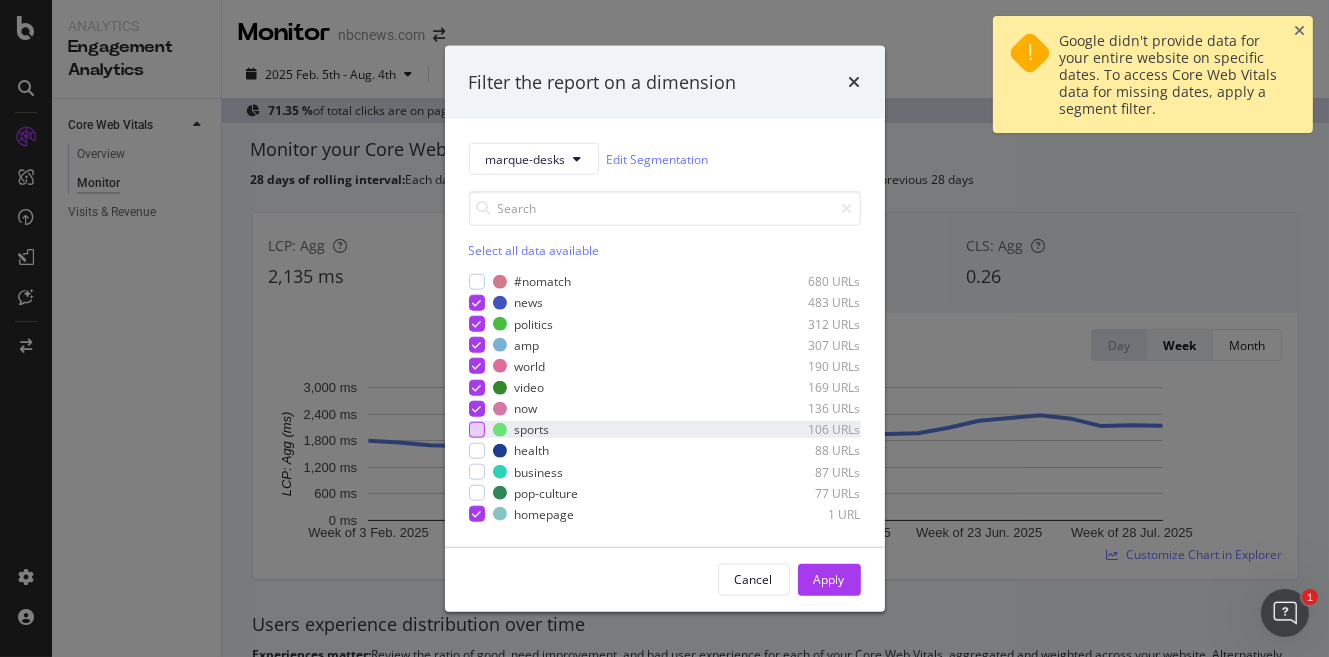 click at bounding box center [477, 430] 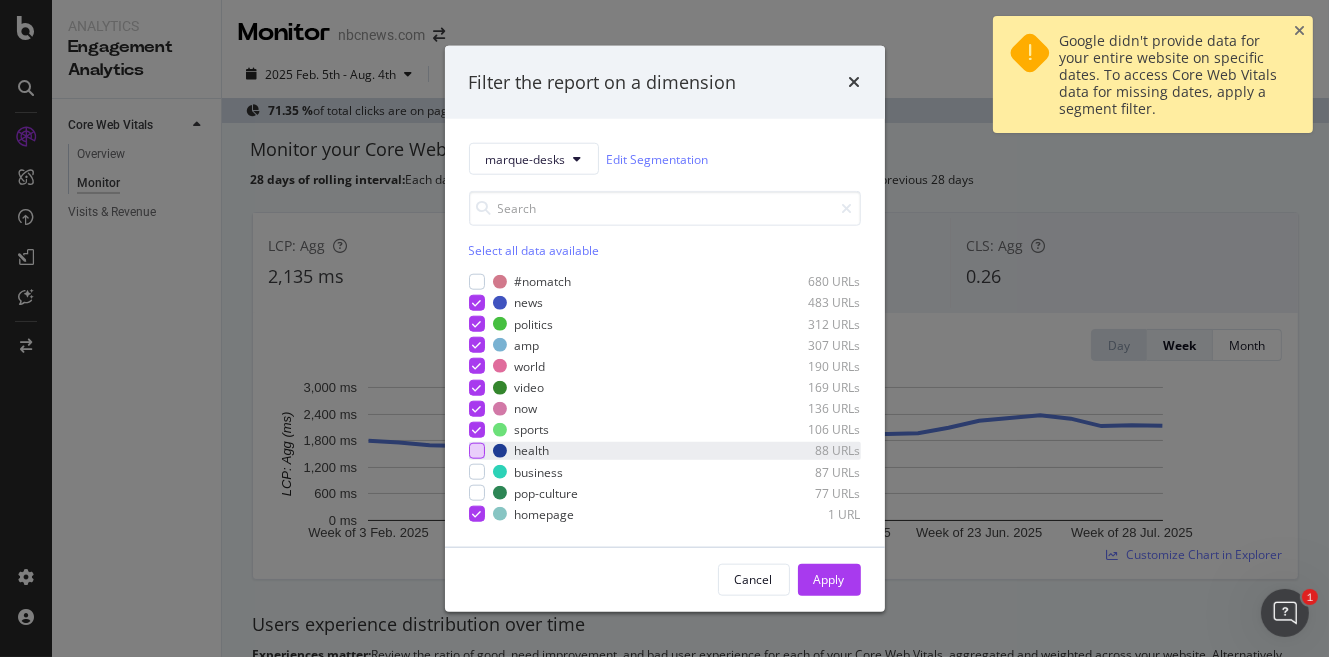 click at bounding box center [477, 451] 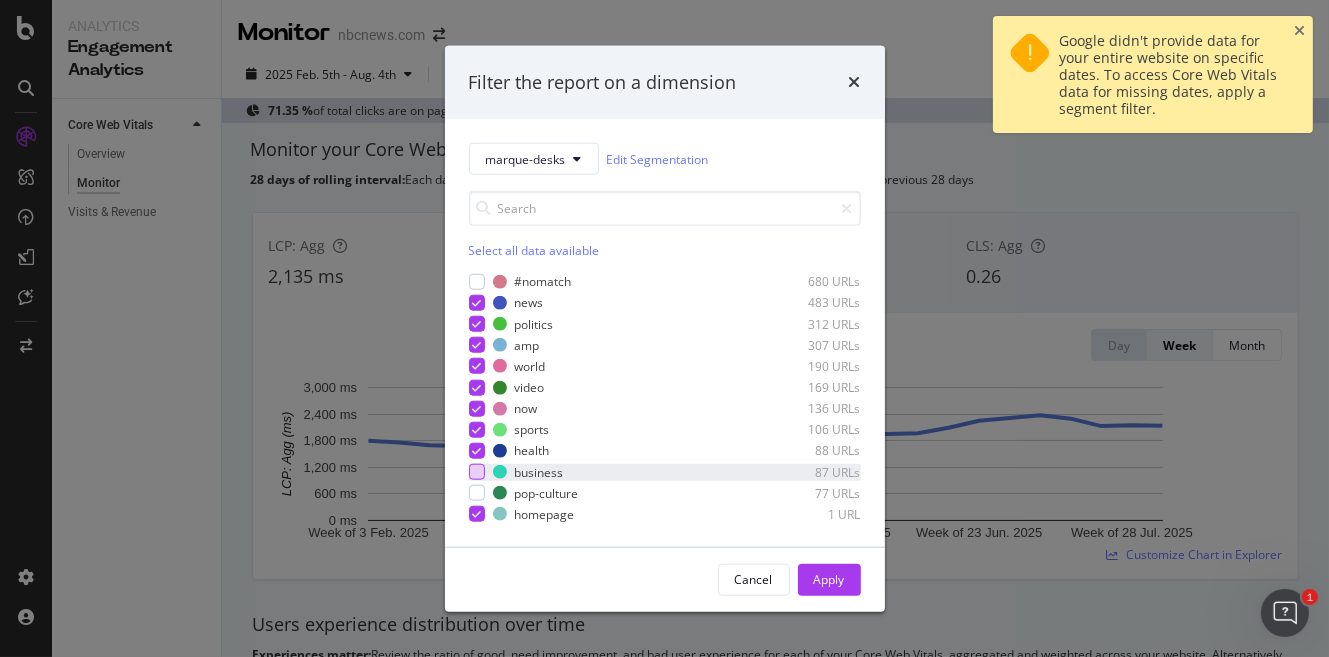 click at bounding box center [477, 472] 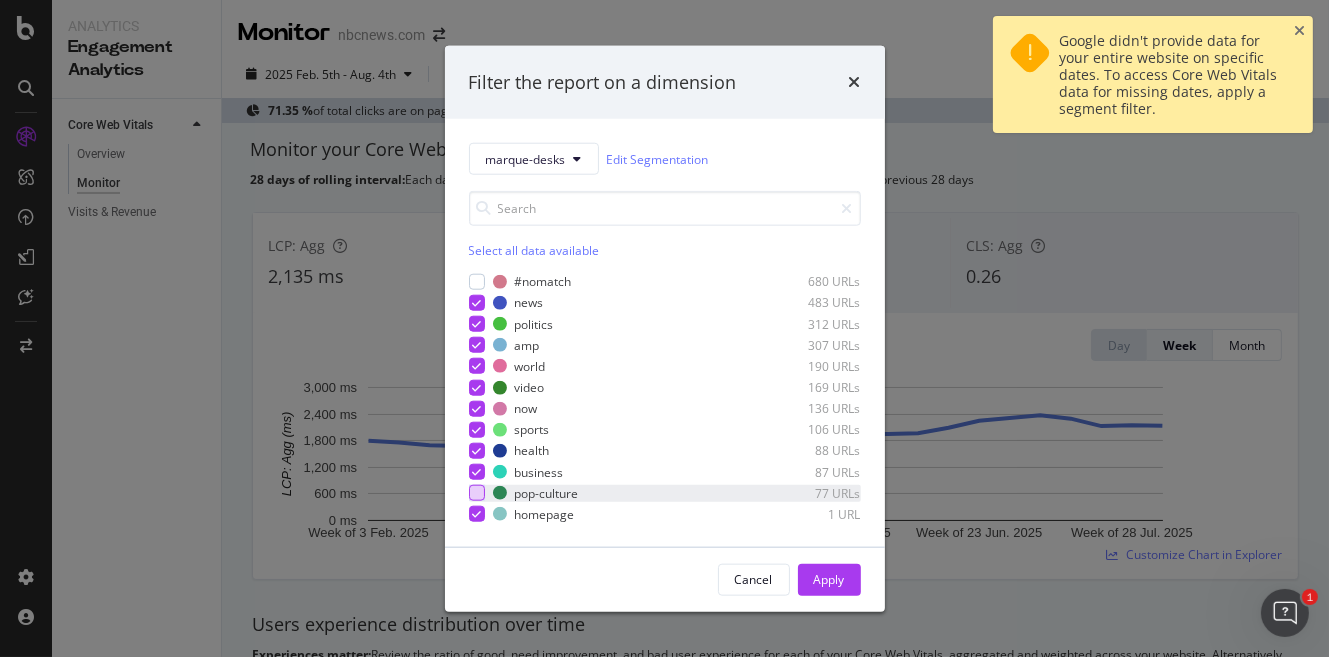 click at bounding box center [477, 493] 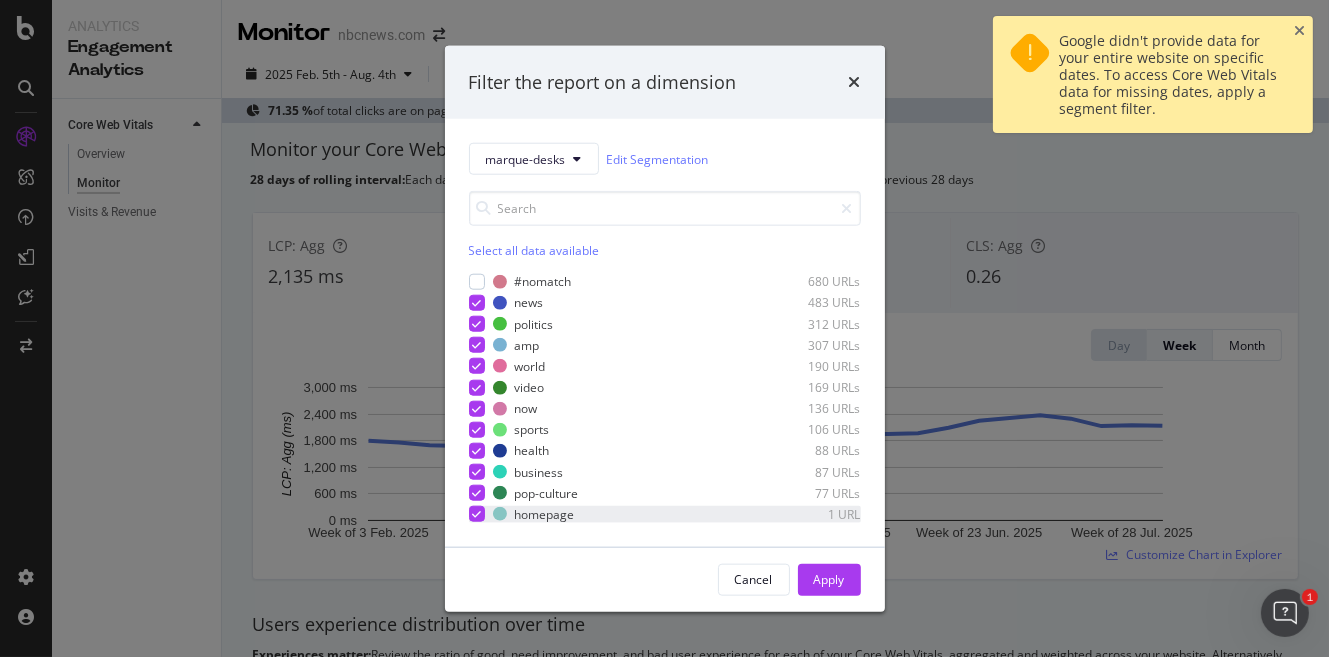 click at bounding box center (476, 514) 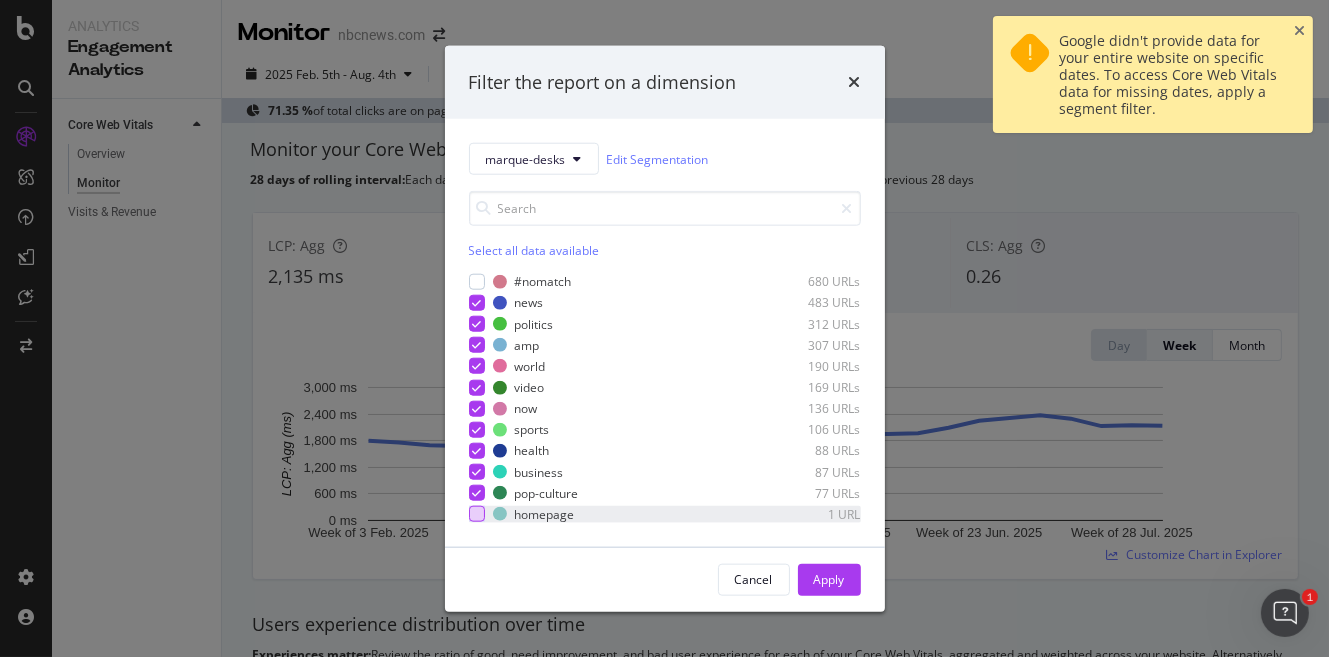 click at bounding box center [477, 514] 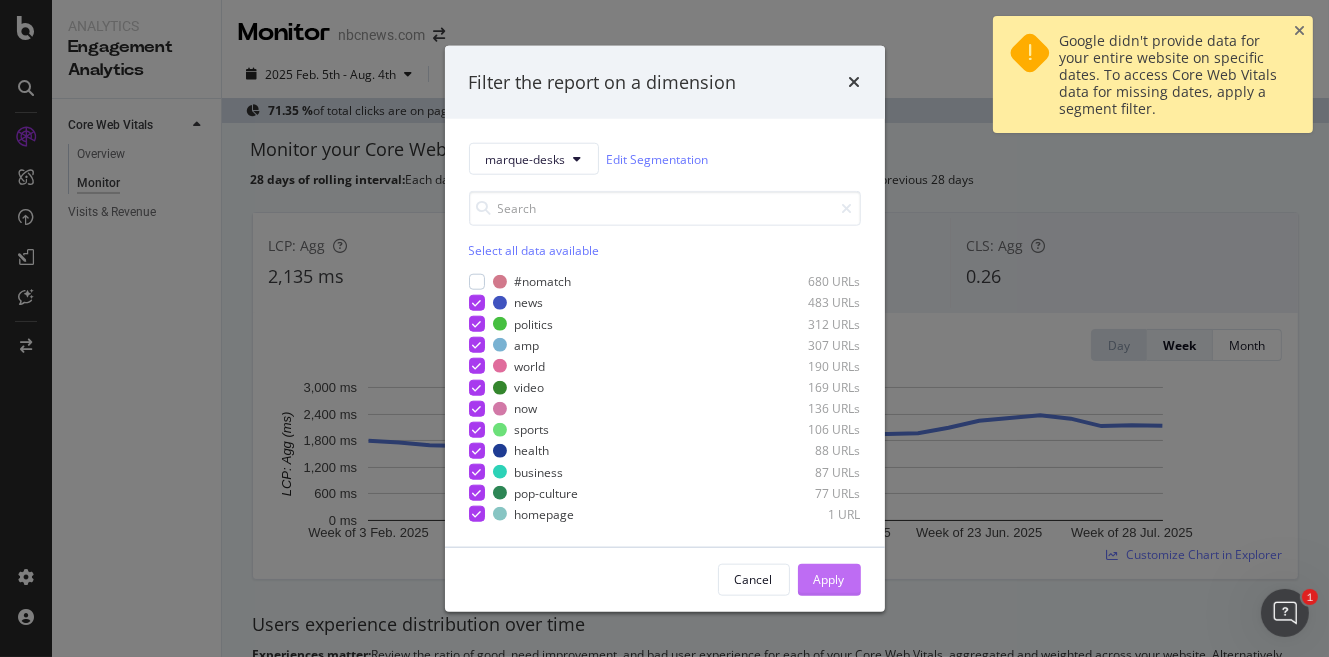 click on "Apply" at bounding box center (829, 579) 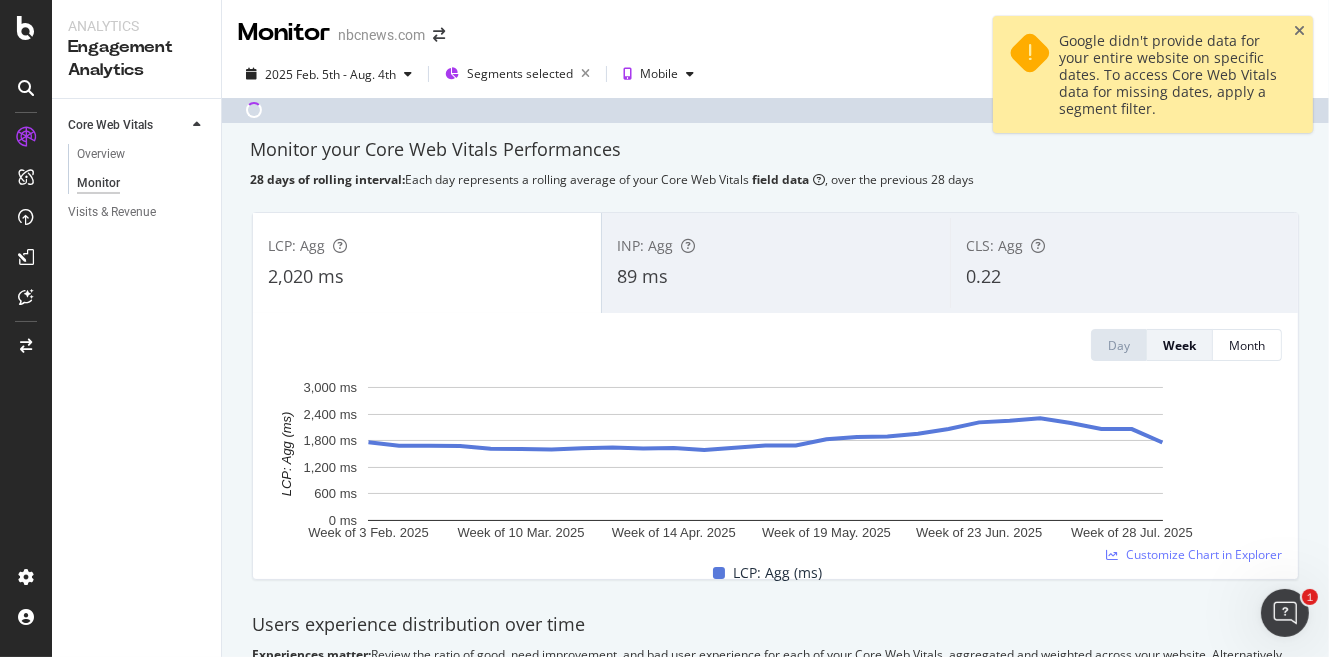 click on "INP: Agg" at bounding box center [776, 246] 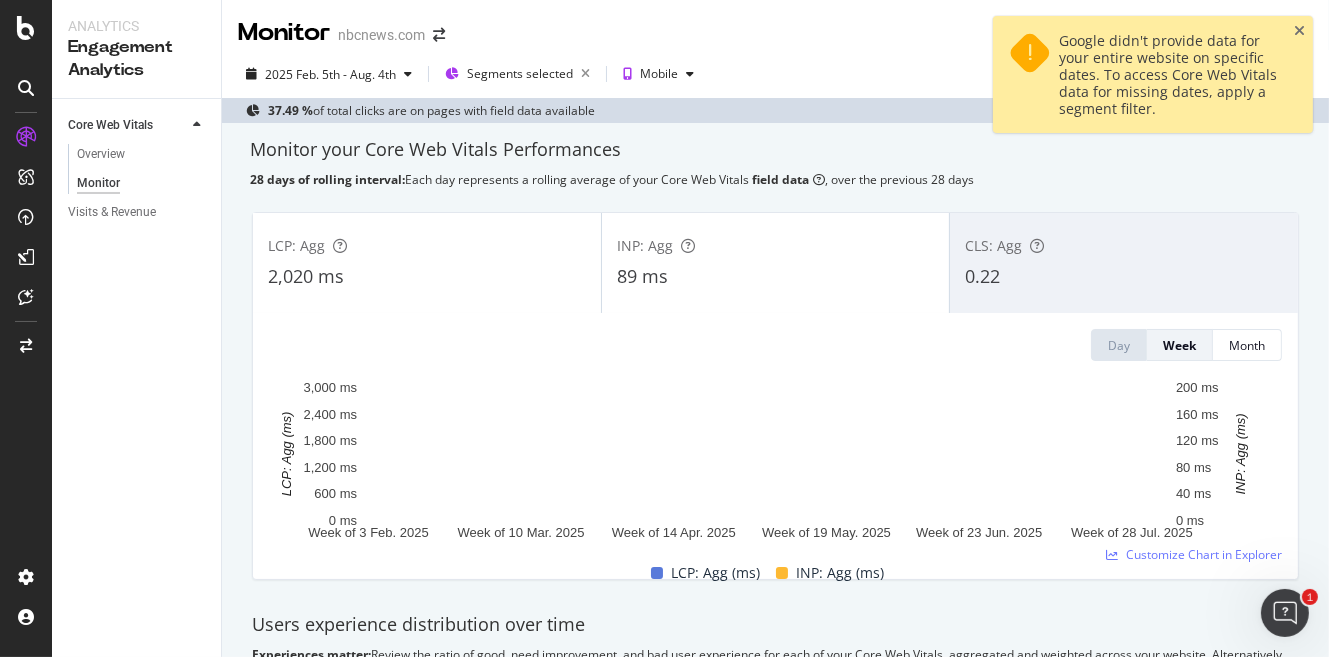 click at bounding box center [1037, 246] 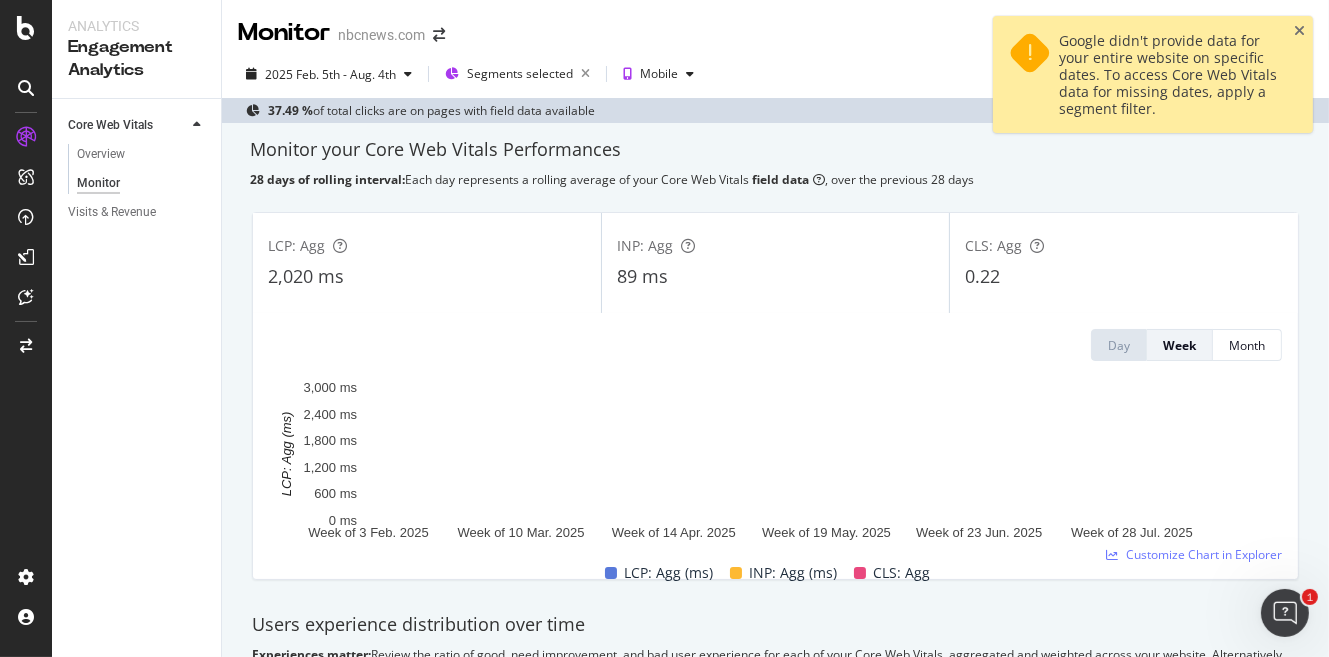 click on "LCP: Agg" at bounding box center (427, 246) 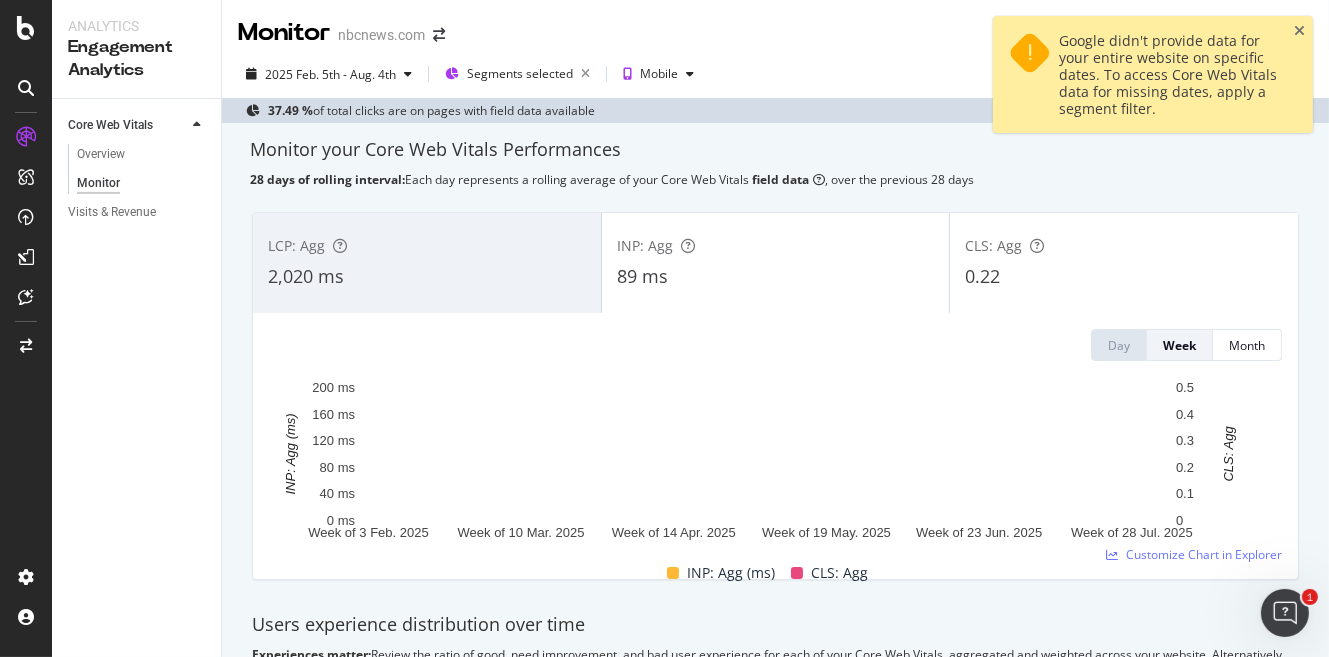 click on "89 ms" at bounding box center (776, 277) 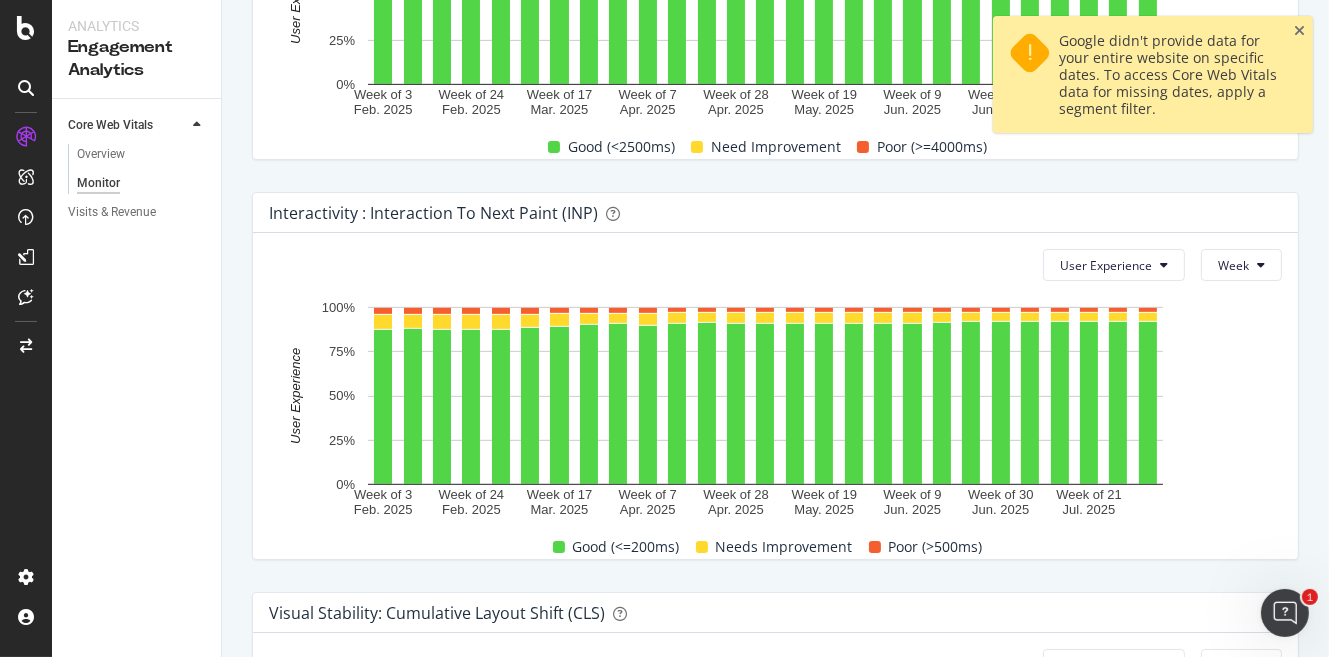 scroll, scrollTop: 1125, scrollLeft: 0, axis: vertical 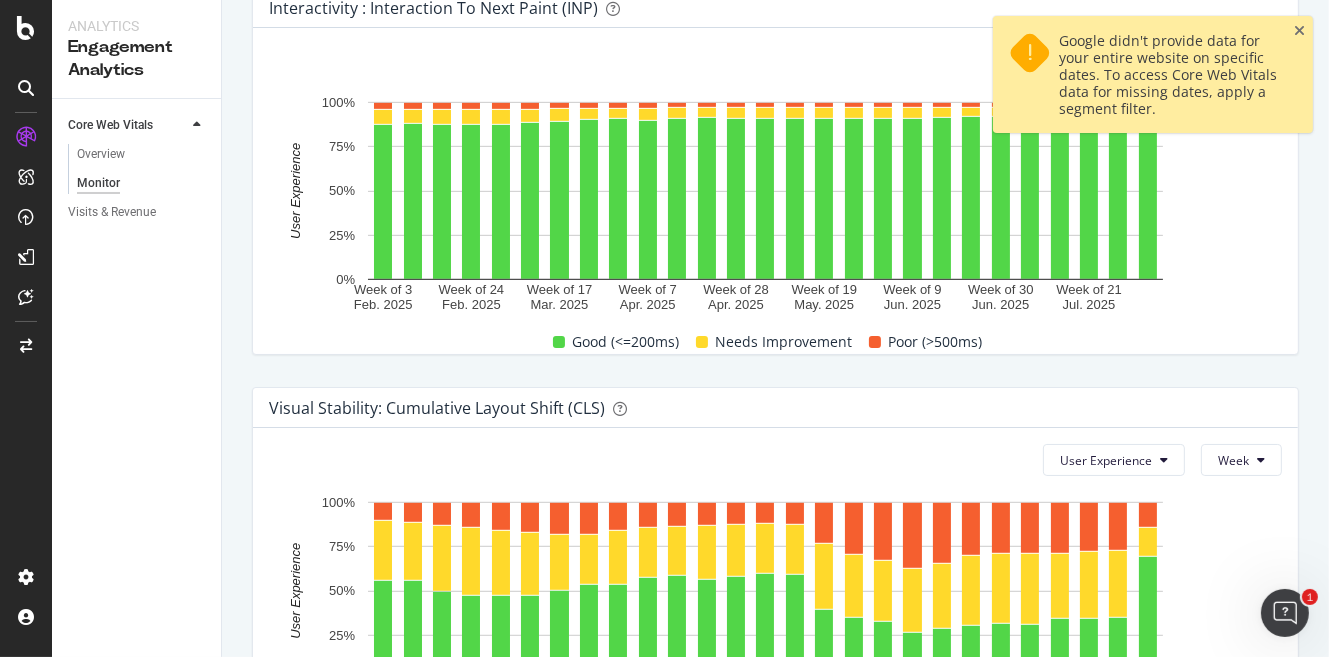 click on "Visual Stability: Cumulative Layout Shift (CLS) User Experience Week Week of 3 Feb. 2025 Week of 24 Feb. 2025 Week of 17 Mar. 2025 Week of 7 Apr. 2025 Week of 28 Apr. 2025 Week of 19 May. 2025 Week of 9 Jun. 2025 Week of 30 Jun. 2025 Week of 21 Jul. 2025 0% 25% 50% 75% 100% User Experience Date Good (<0.1) Need Improvement Poor (>=0.25) Week of 3 Feb. 2025 55.75 % 34.26 % 9.97 % Week of 10 Feb. 2025 55.74 % 32.79 % 11.45 % Week of 17 Feb. 2025 49.73 % 37.09 % 13.16 % Week of 24 Feb. 2025 47.33 % 38.72 % 13.93 % Week of 3 Mar. 2025 47.19 % 37.25 % 15.55 % Week of 10 Mar. 2025 47.41 % 35.75 % 16.83 % Week of 17 Mar. 2025 50.29 % 31.89 % 17.81 % Week of 24 Mar. 2025 53.88 % 28.02 % 18.09 % Week of 31 Mar. 2025 53.49 % 30.65 % 15.85 % Week of 7 Apr. 2025 57.45 % 28.15 % 14.39 % Week of 14 Apr. 2025 58.59 % 28.07 % 13.33 % Week of 21 Apr. 2025 56.42 % 30.48 % 13.08 % Week of 28 Apr. 2025 57.93 % 29.84 % 12.22 % Week of 5 May. 2025 60 % 28.39 % 11.59 % Week of 12 May. 2025 59.06 % 28.63 % 12.29 % 39.48 % 37.12 %" at bounding box center [775, 571] 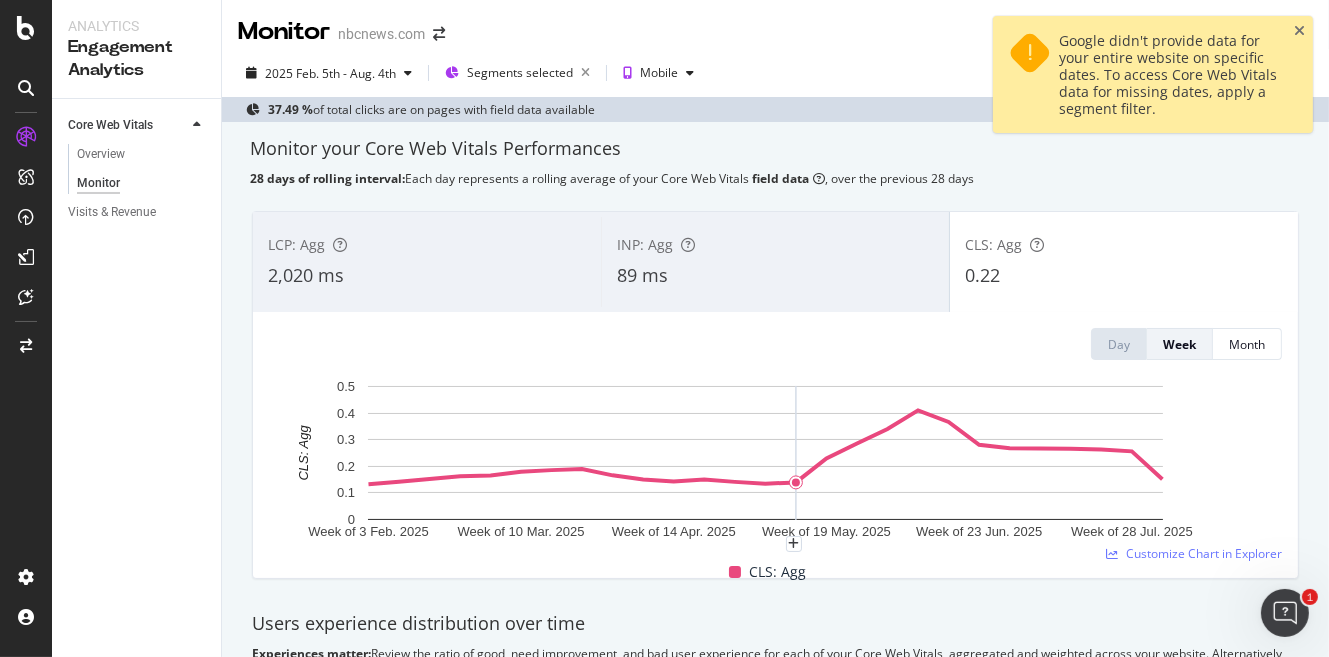 scroll, scrollTop: 0, scrollLeft: 0, axis: both 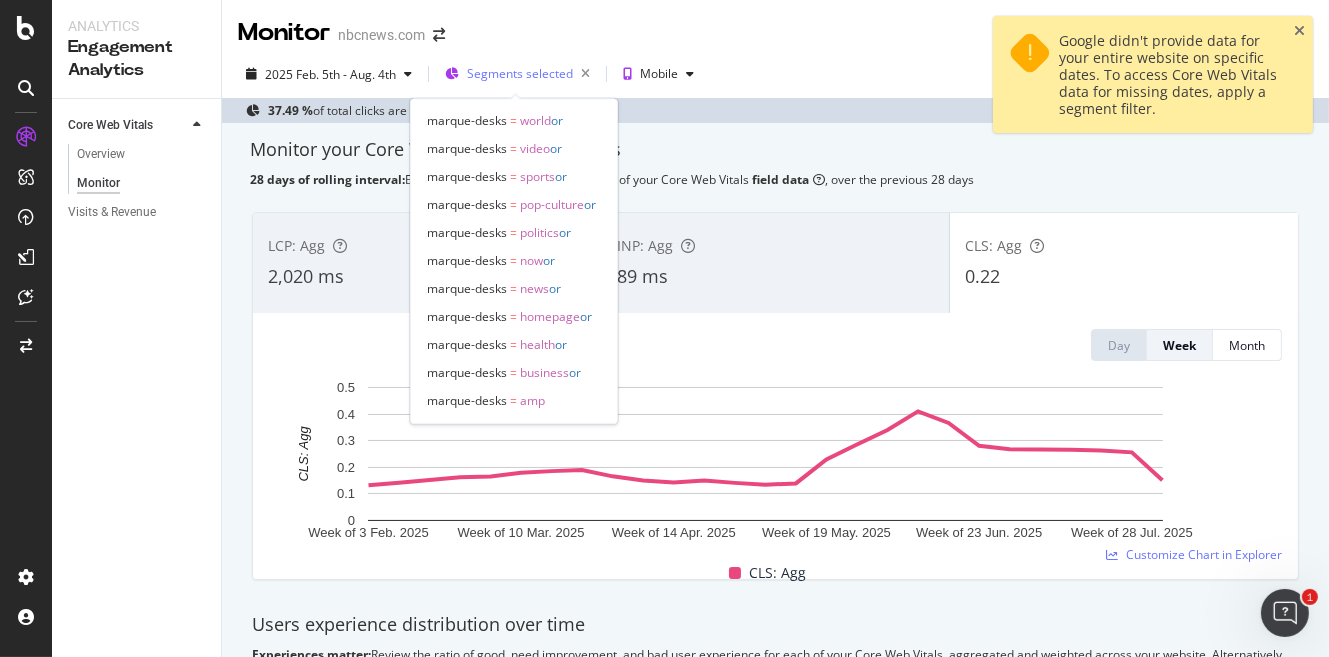click on "Segments selected" at bounding box center (520, 73) 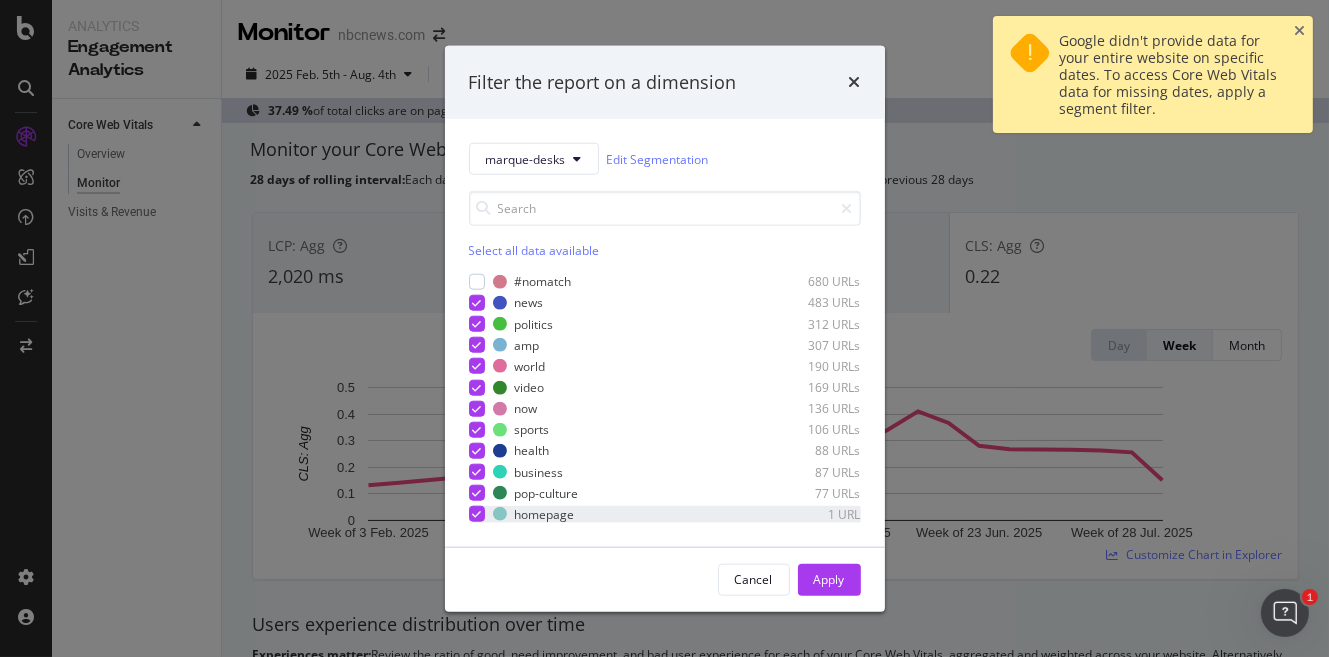 click at bounding box center (476, 514) 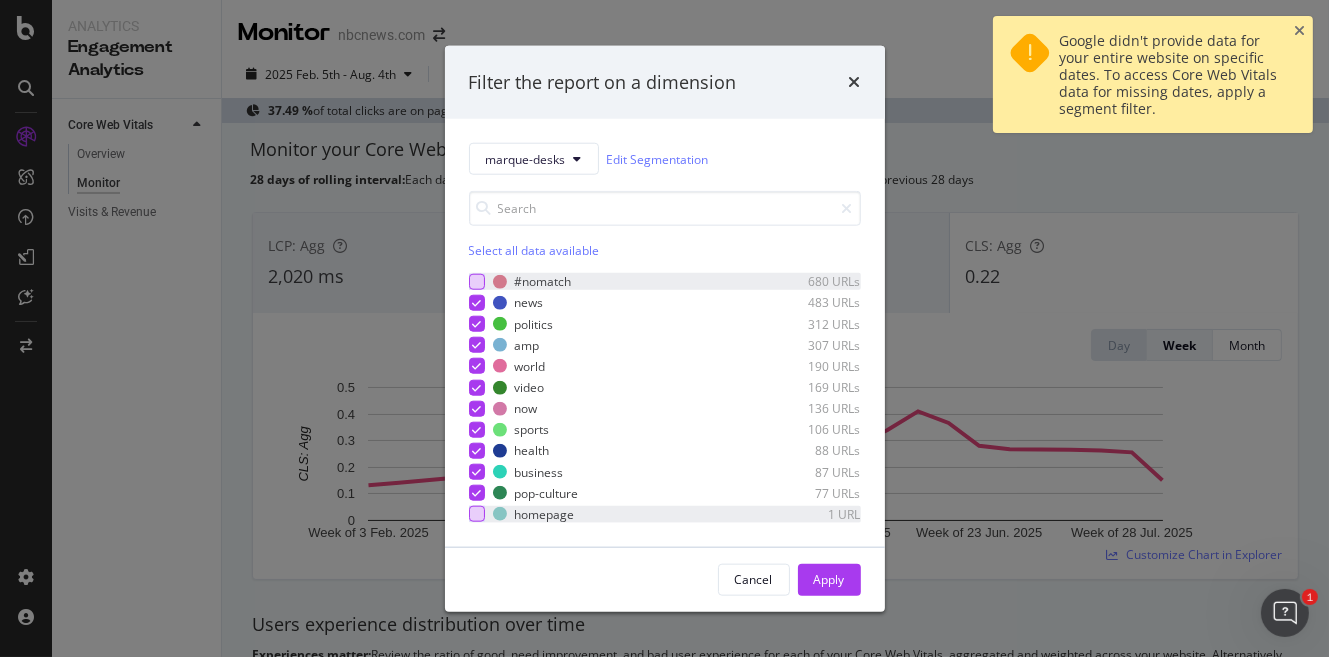 click at bounding box center (477, 282) 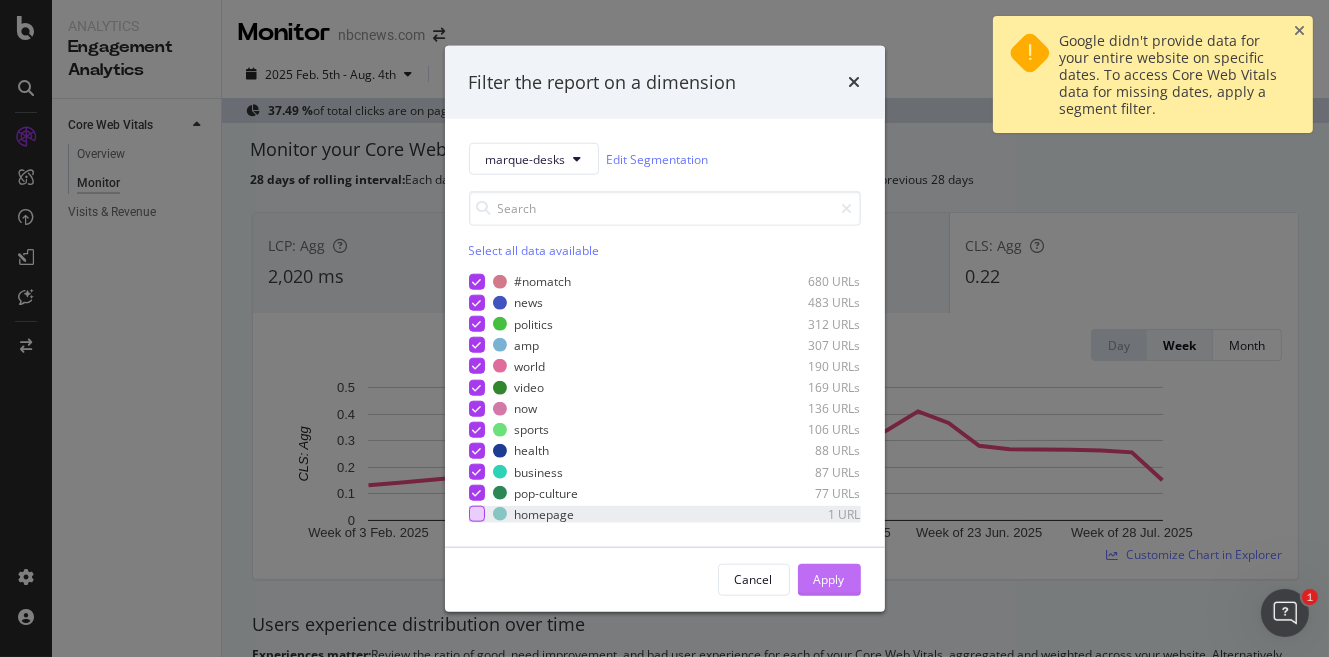 click on "Apply" at bounding box center (829, 579) 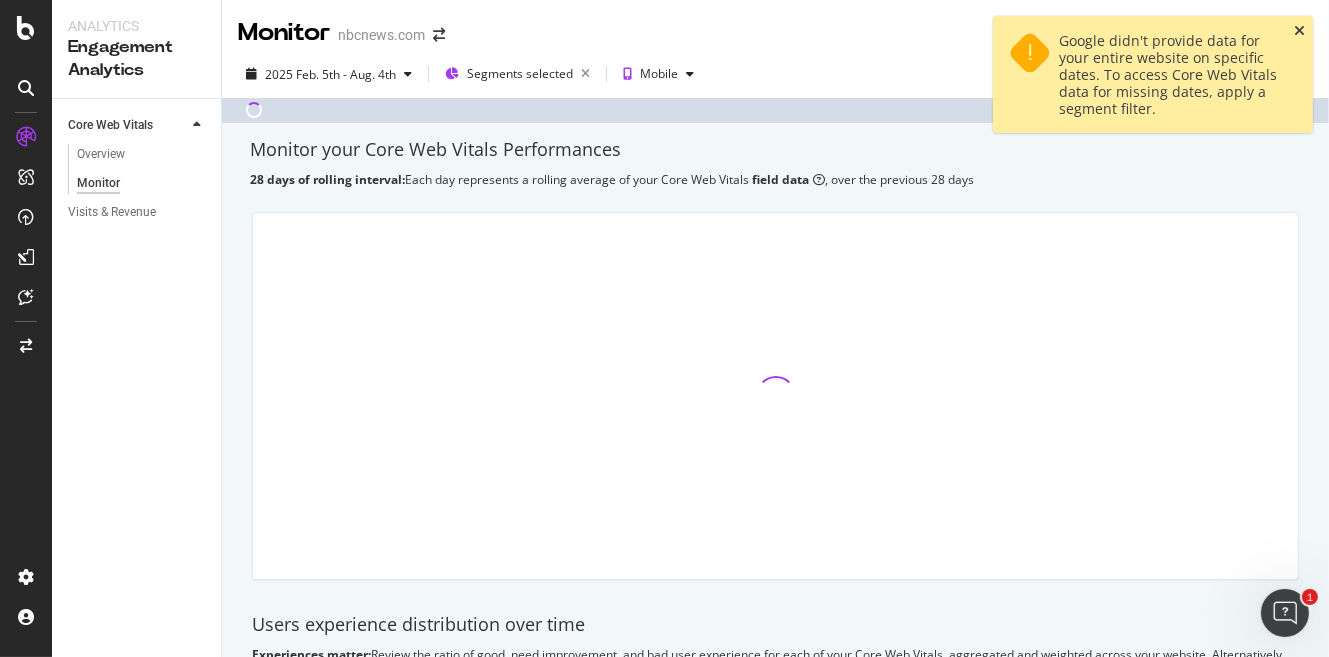 click at bounding box center [1299, 31] 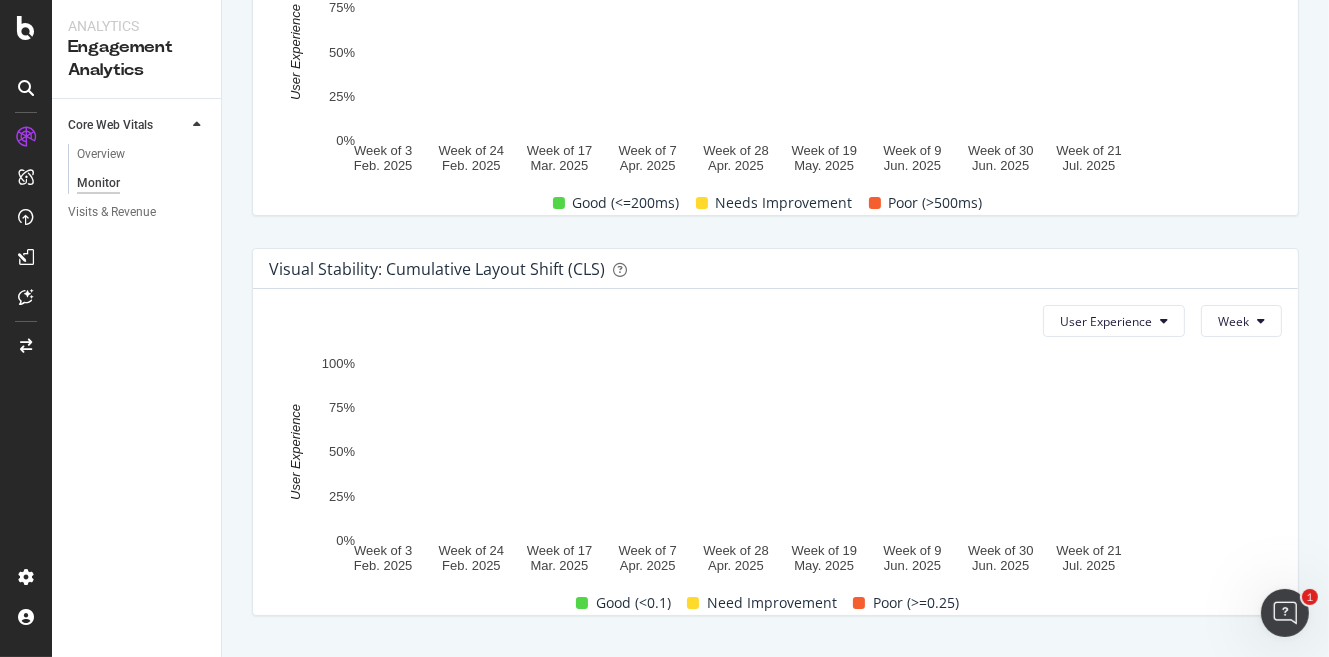 scroll, scrollTop: 1309, scrollLeft: 0, axis: vertical 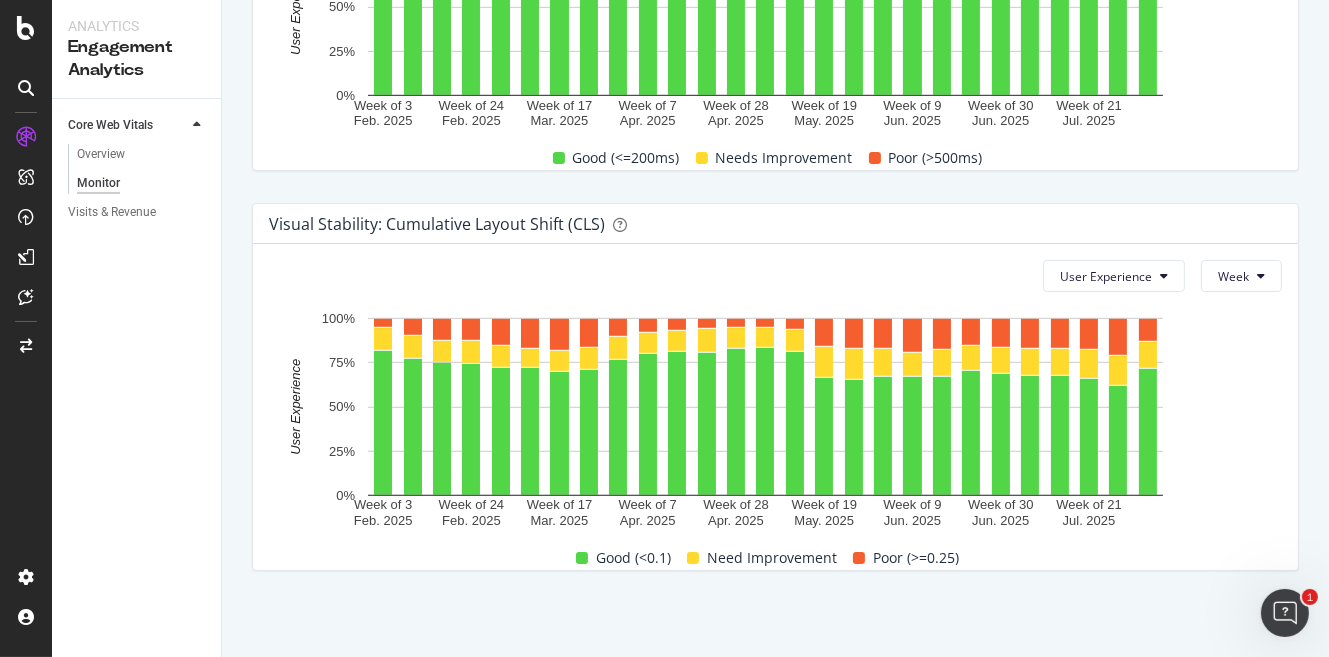 drag, startPoint x: 85, startPoint y: 374, endPoint x: 97, endPoint y: 368, distance: 13.416408 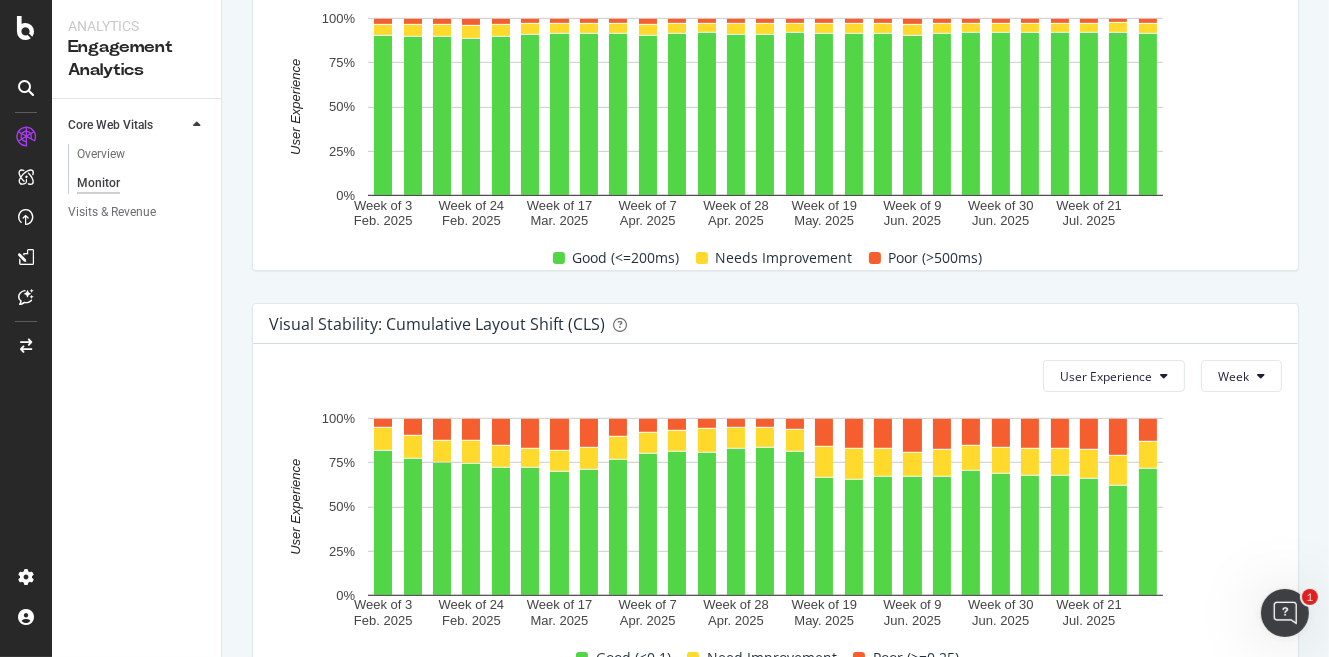 scroll, scrollTop: 1214, scrollLeft: 0, axis: vertical 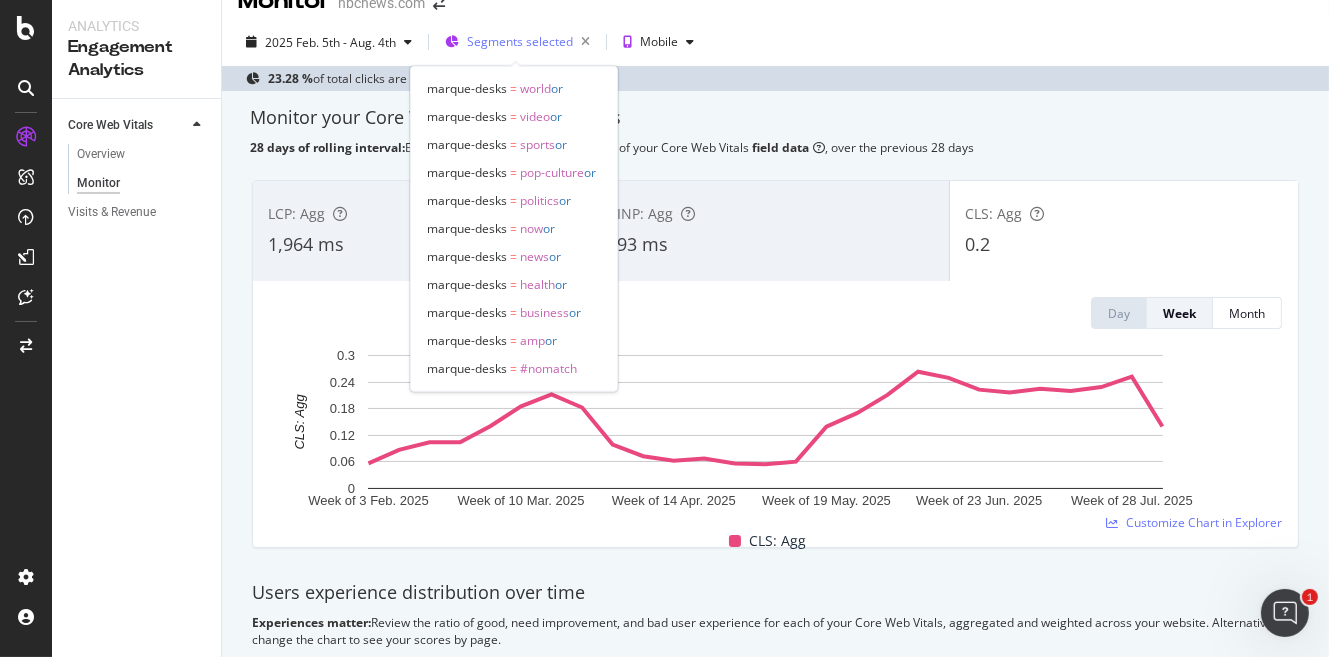 click on "Segments selected" at bounding box center [521, 42] 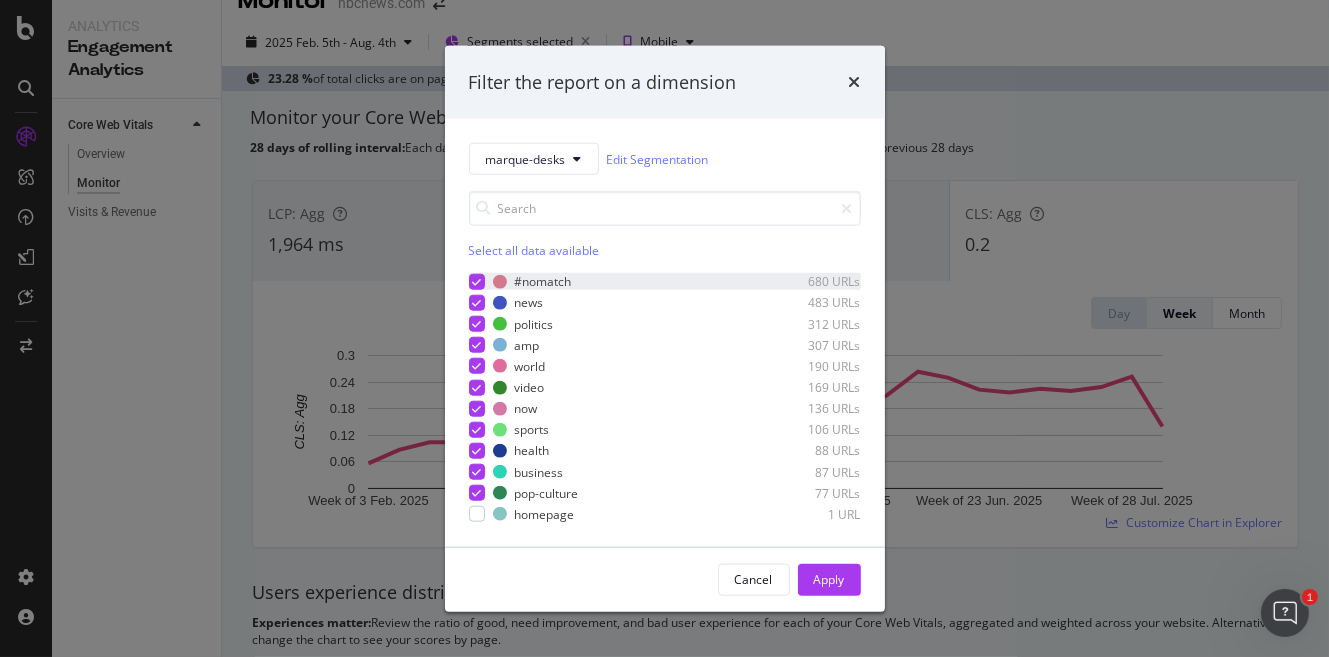 click at bounding box center (476, 282) 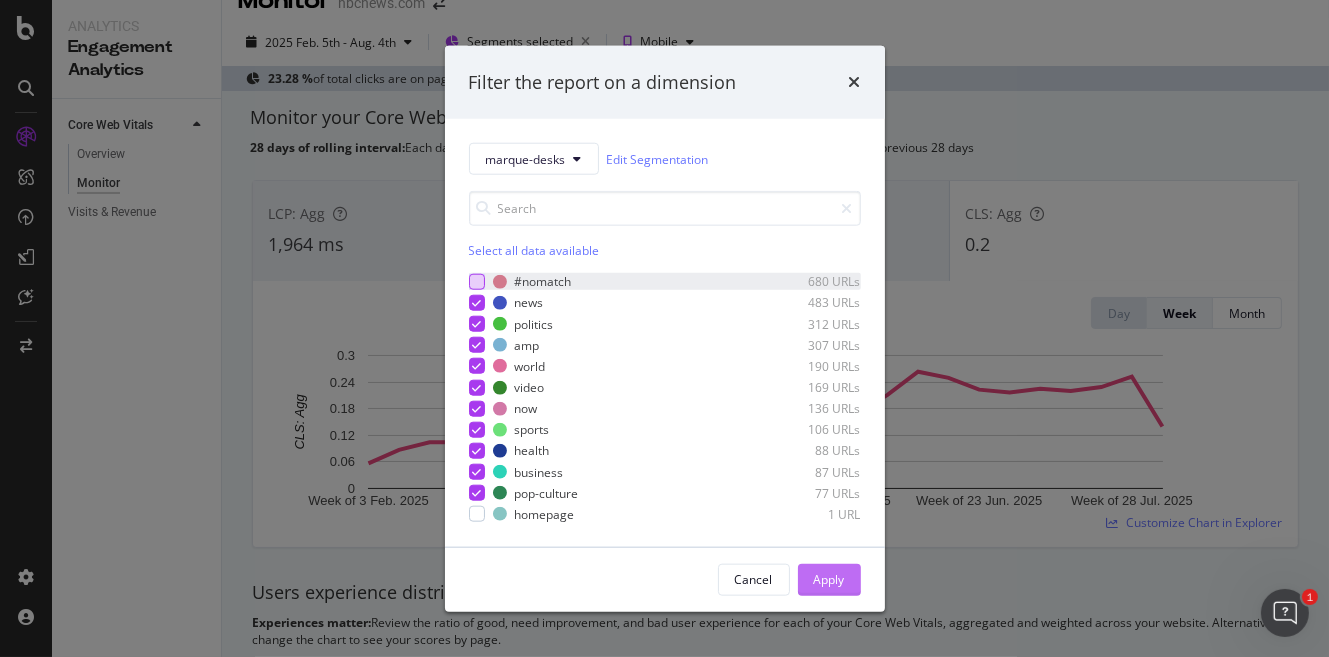 click on "Apply" at bounding box center [829, 579] 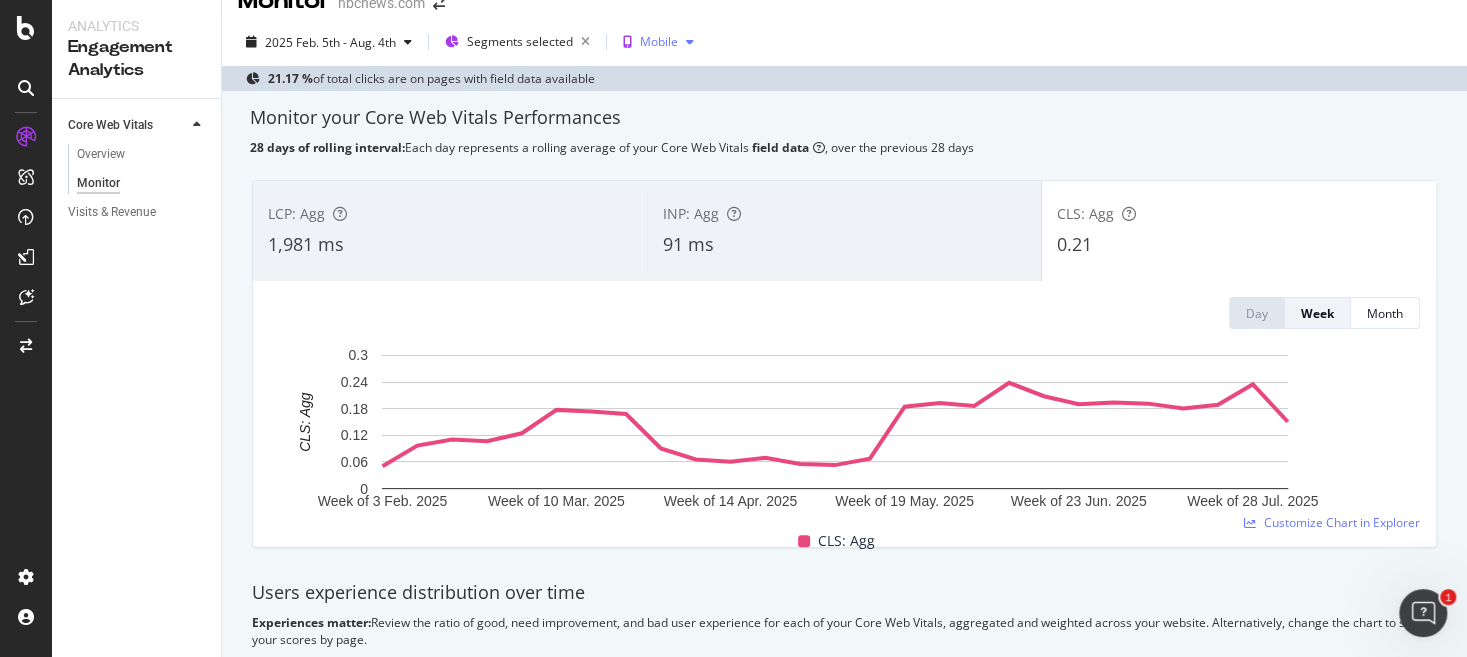 click on "Mobile" at bounding box center [659, 42] 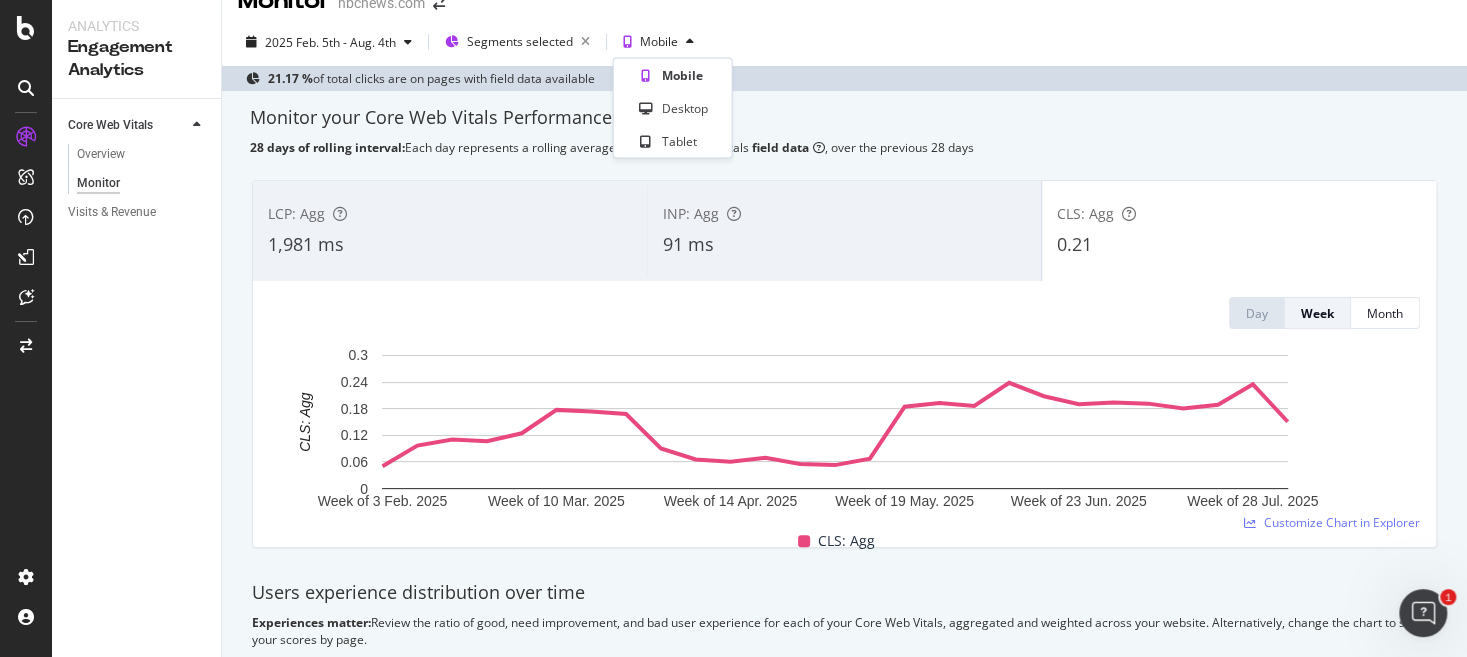 click on "Desktop" at bounding box center [685, 108] 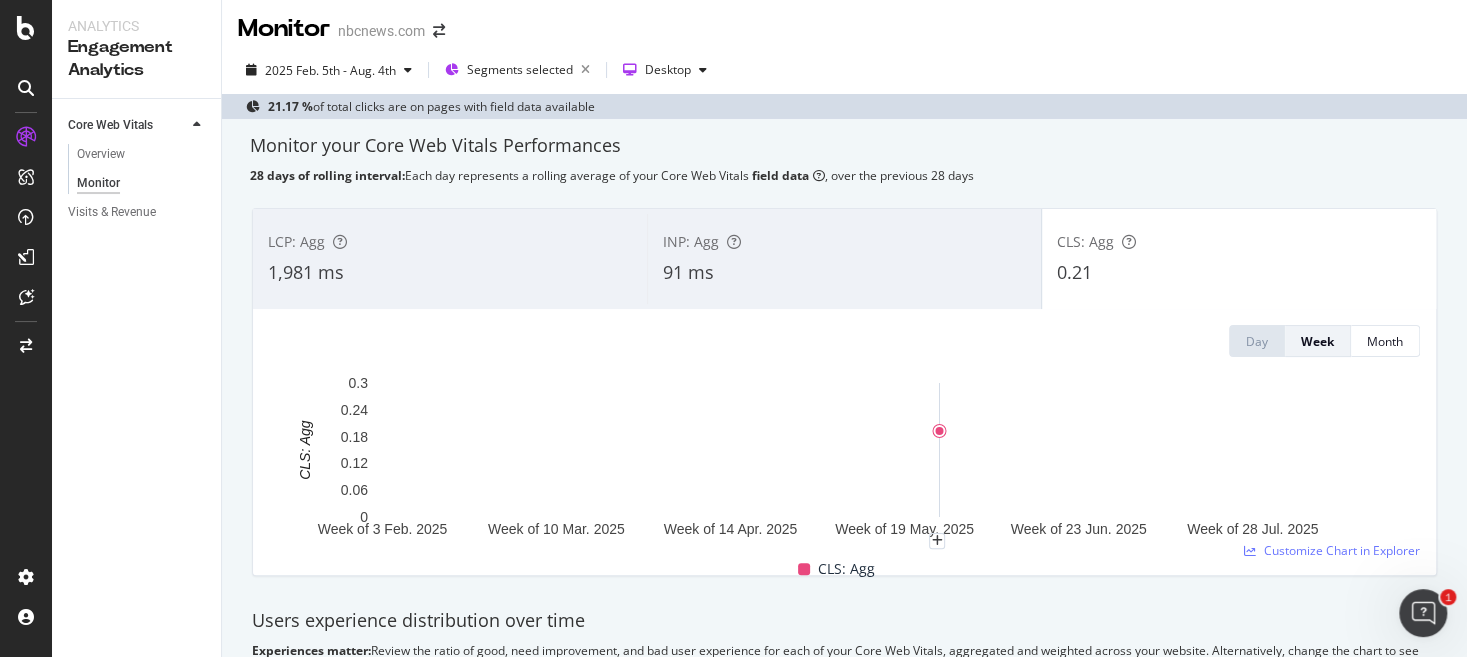 scroll, scrollTop: 0, scrollLeft: 0, axis: both 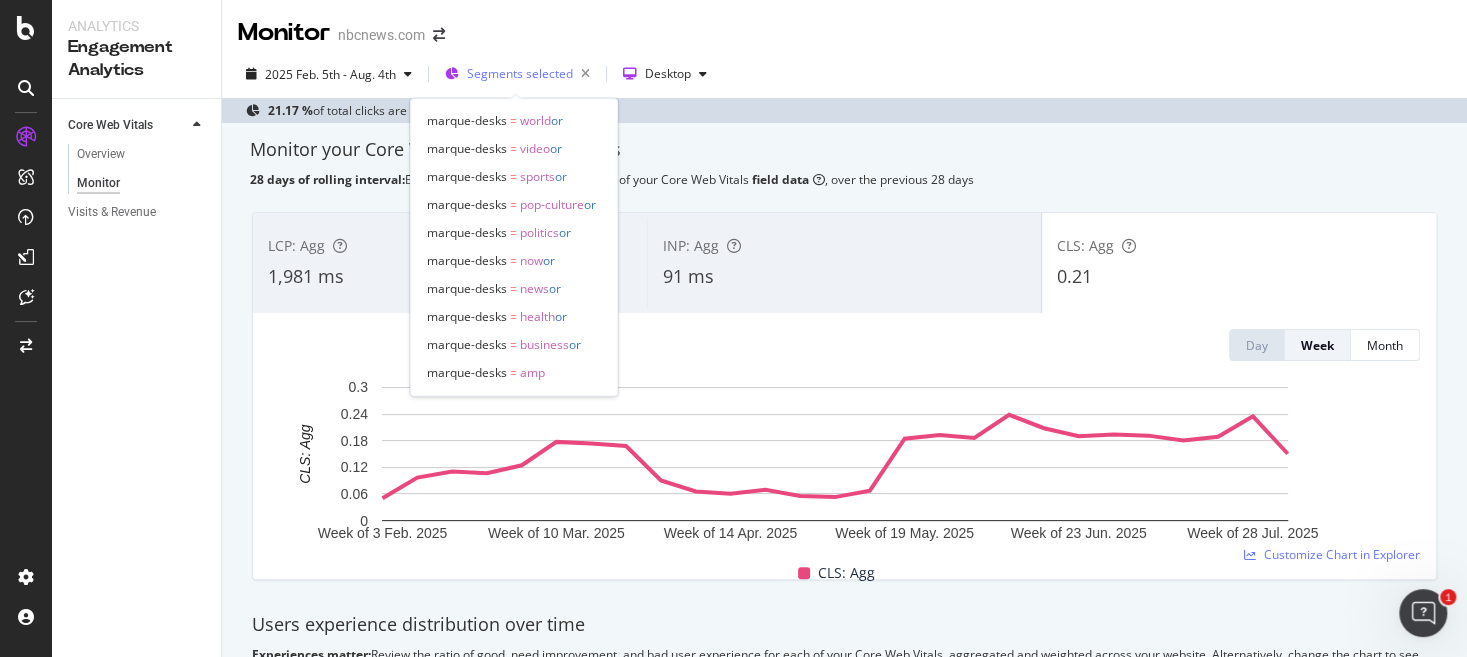 click on "Segments selected" at bounding box center [520, 73] 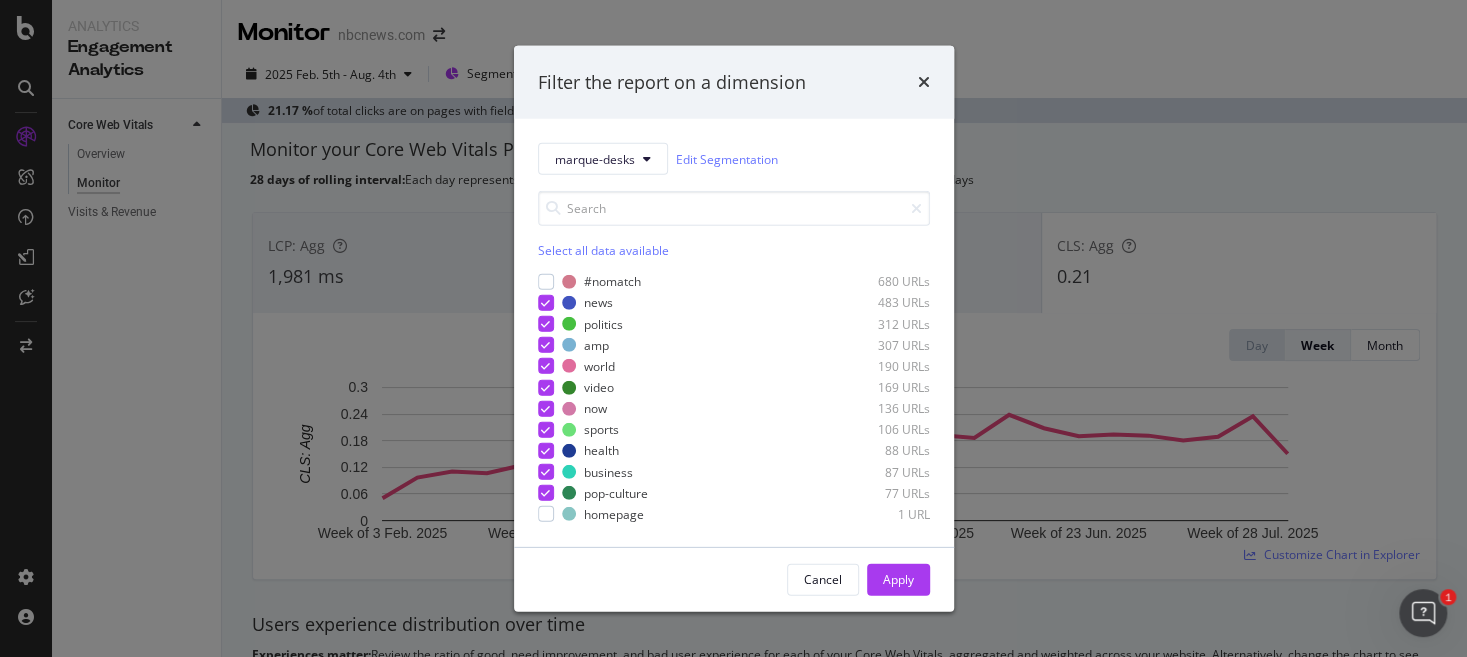 click on "Select all data available" at bounding box center (734, 250) 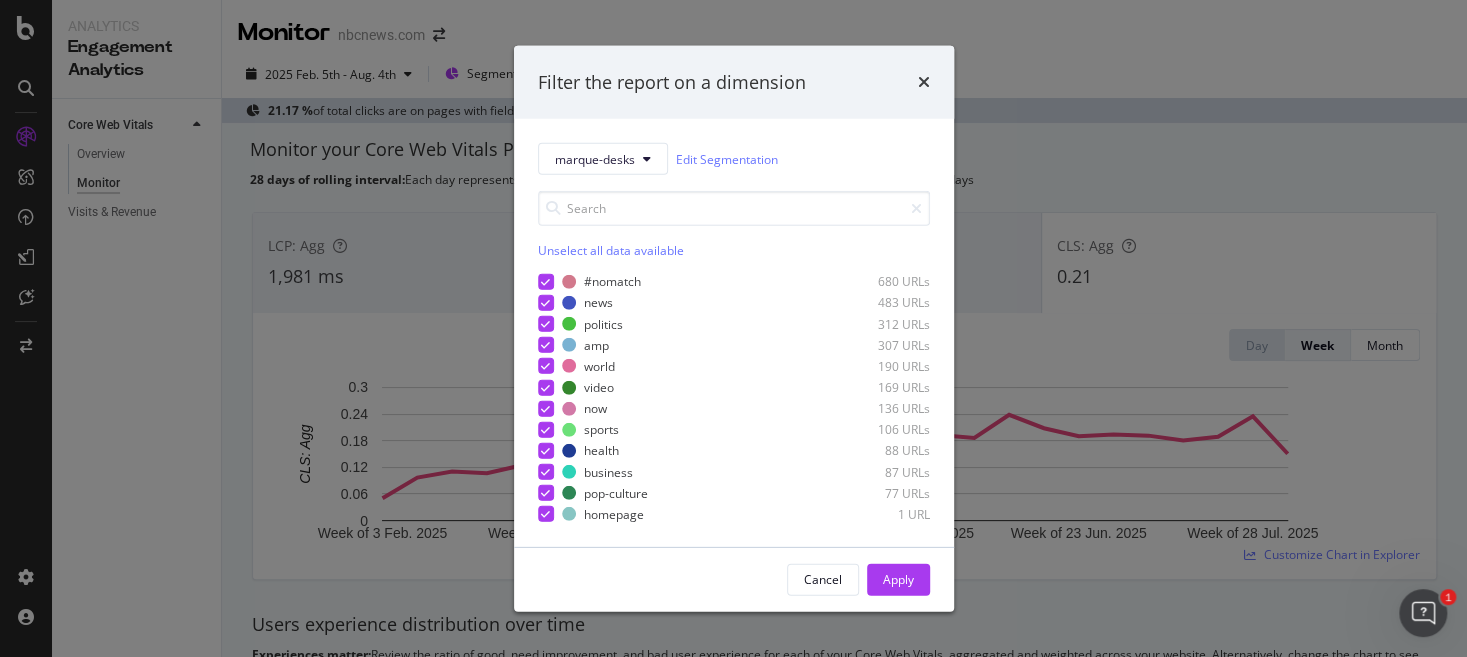 click on "Unselect all data available" at bounding box center [734, 250] 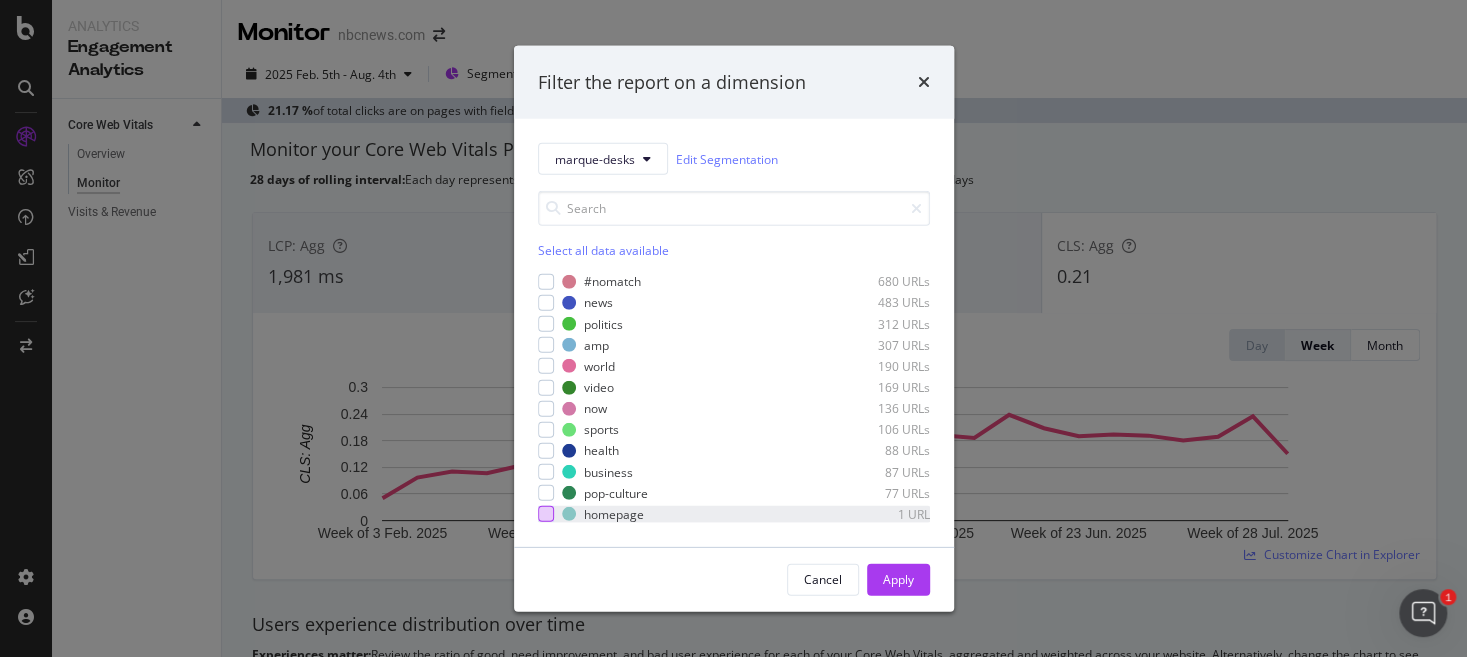 click at bounding box center (546, 514) 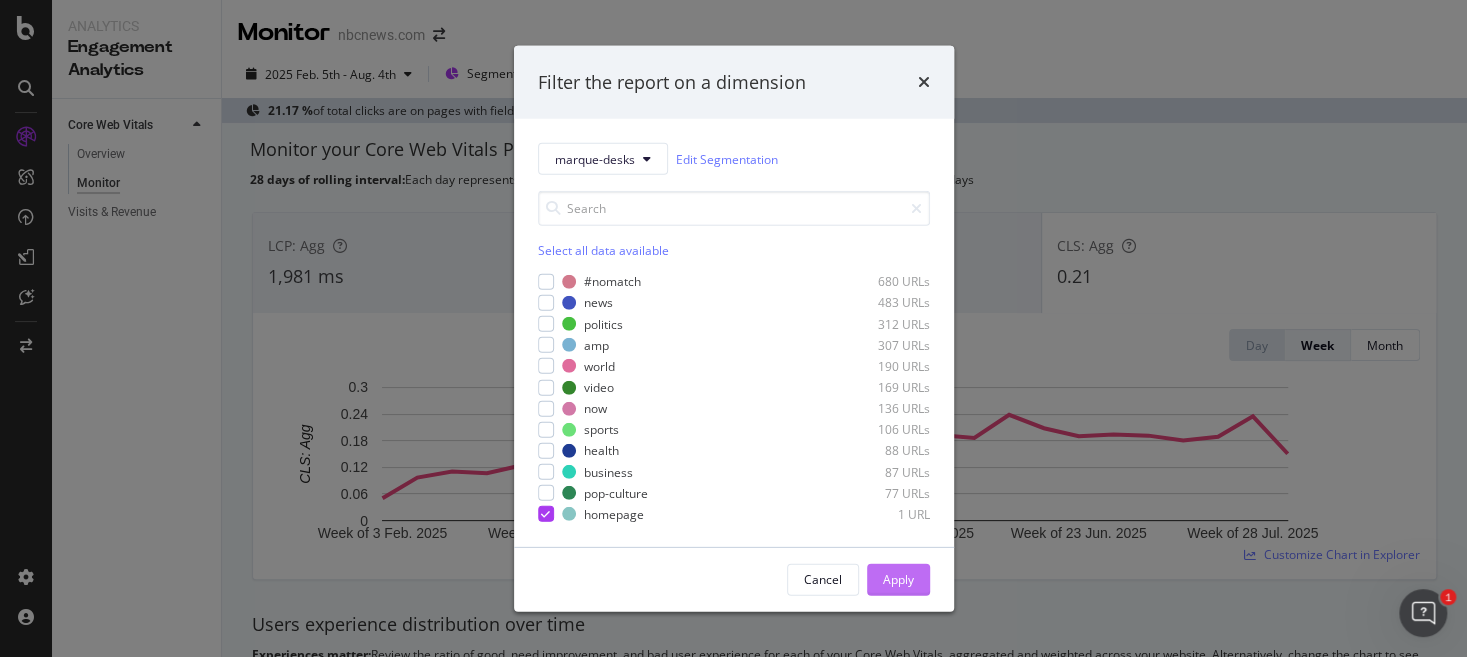 click on "Apply" at bounding box center (898, 580) 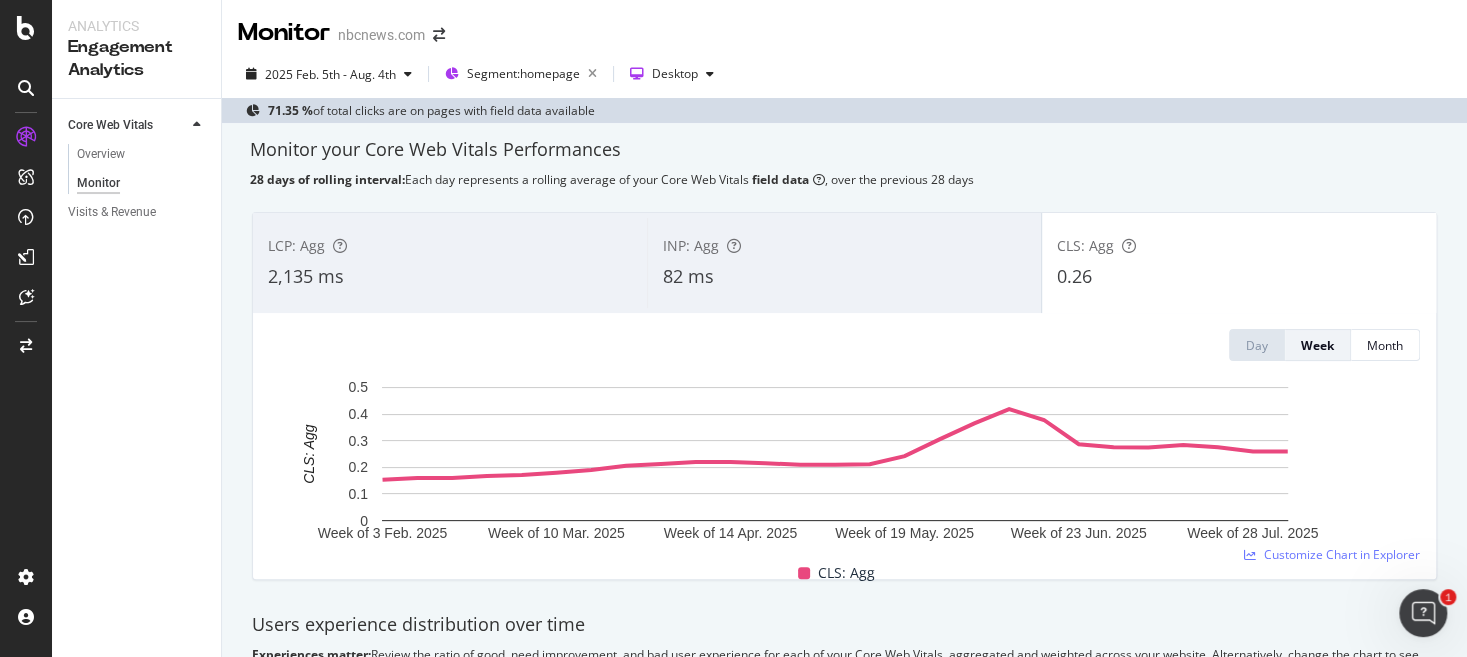 click on "Core Web Vitals Overview Monitor Visits & Revenue" at bounding box center [136, 378] 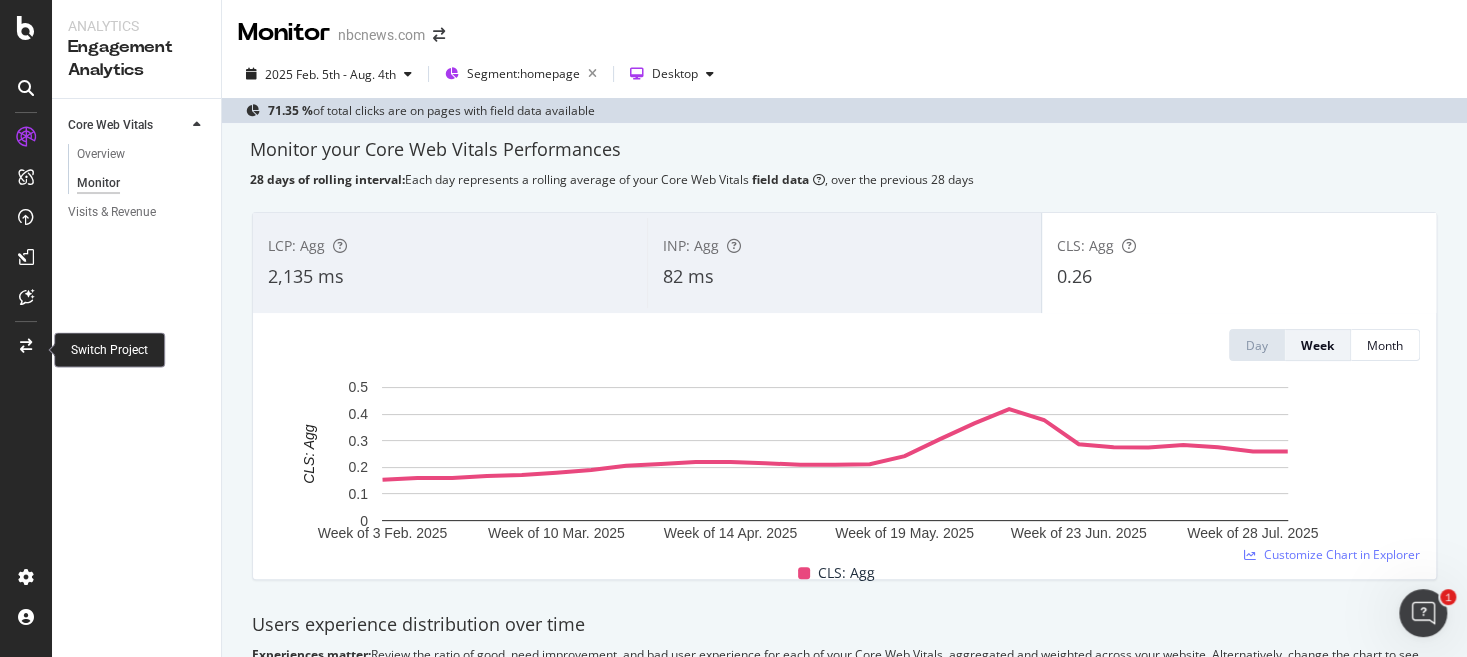 click on "Switch Project" at bounding box center (109, 350) 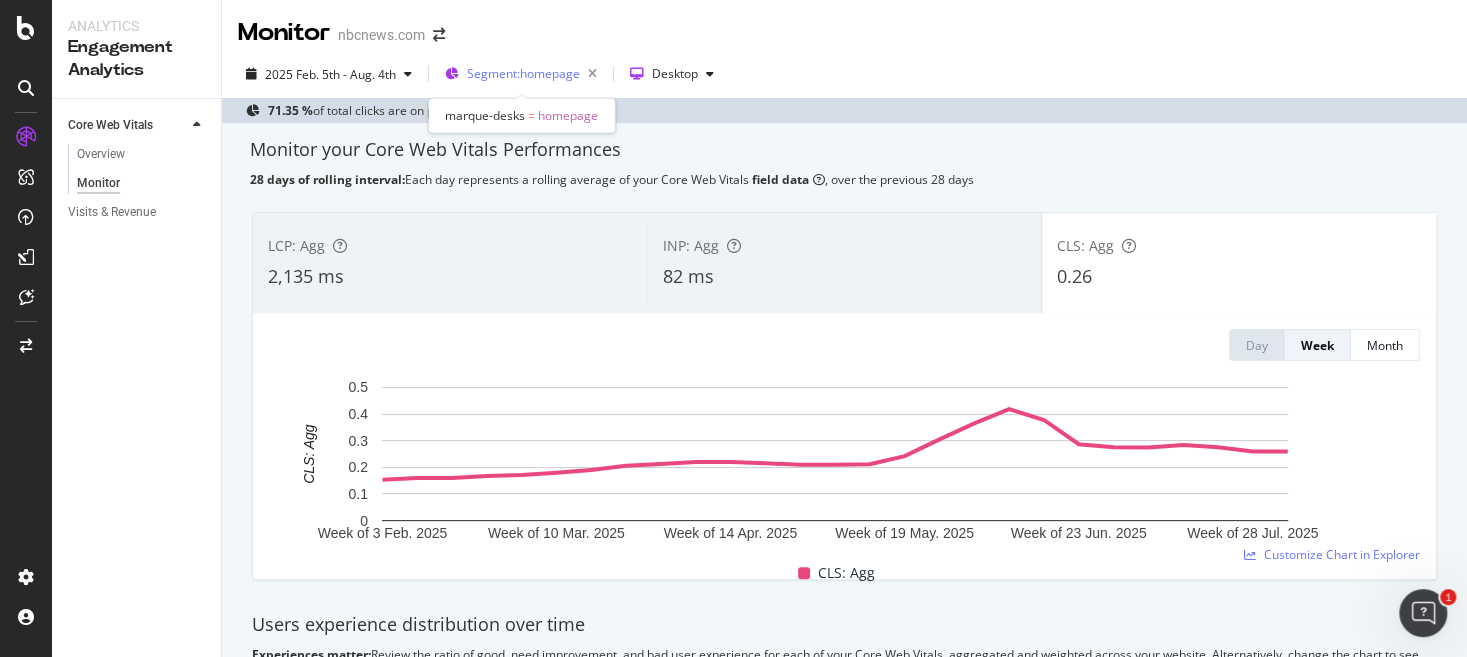 click on "Segment:  homepage" at bounding box center [523, 73] 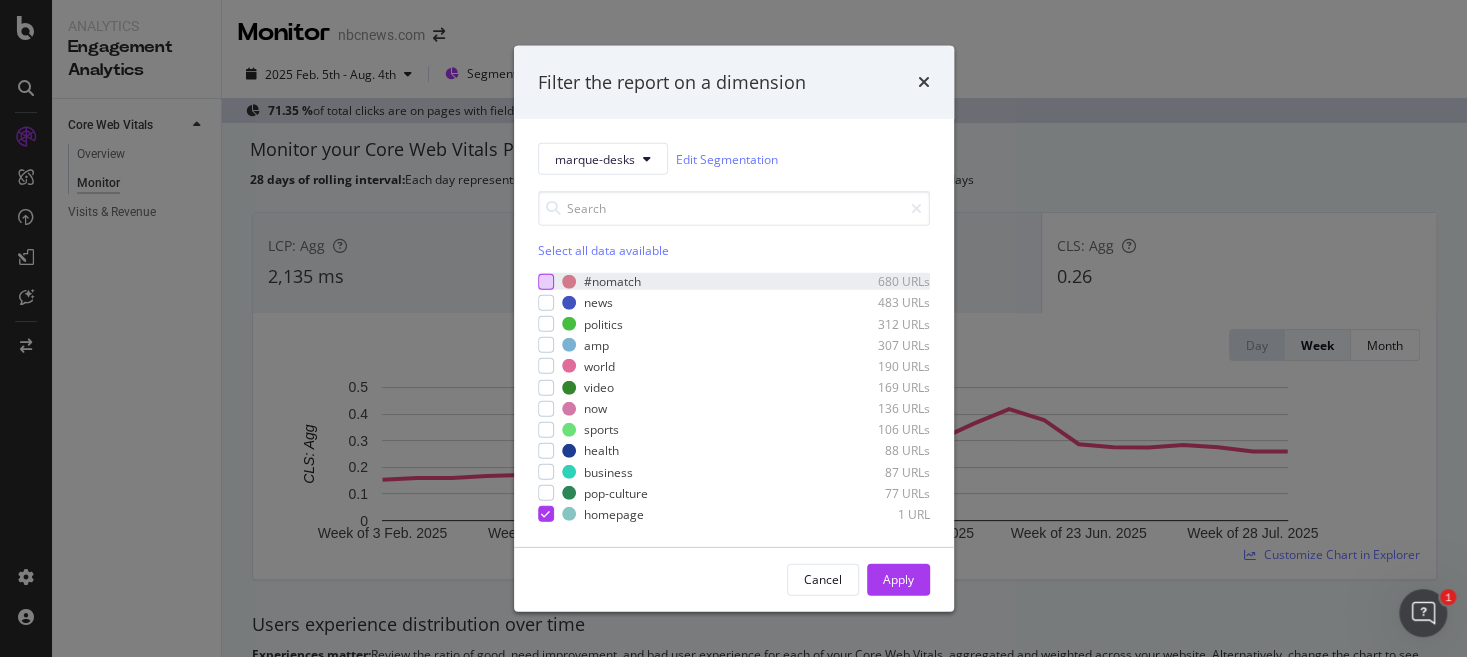 click at bounding box center [546, 282] 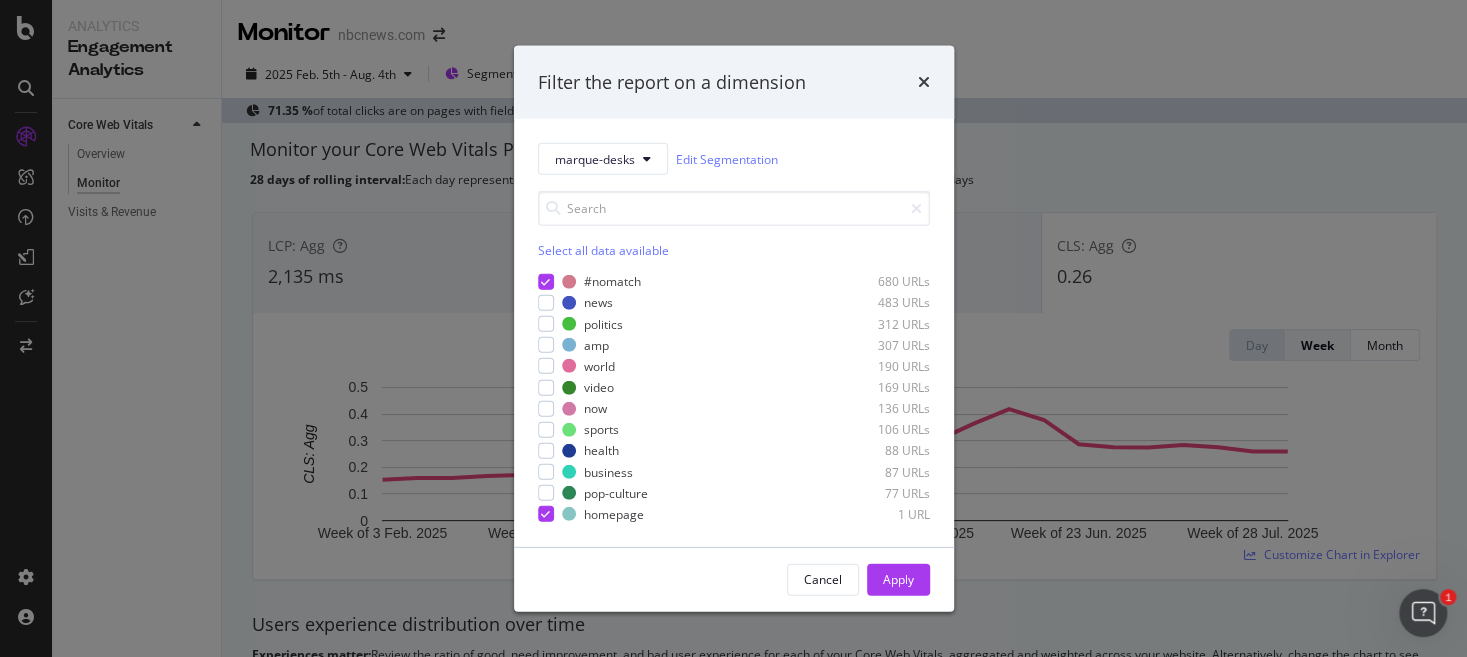 click on "Select all data available" at bounding box center [734, 250] 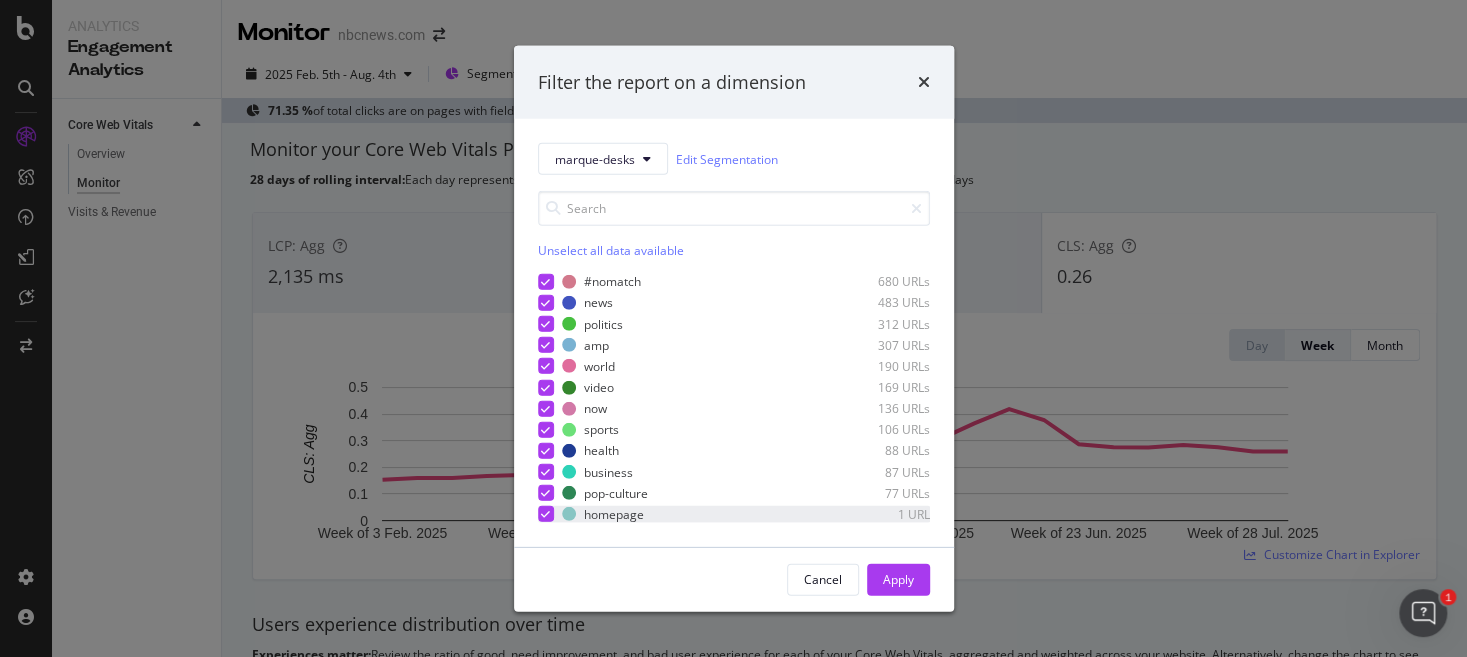 click at bounding box center [546, 514] 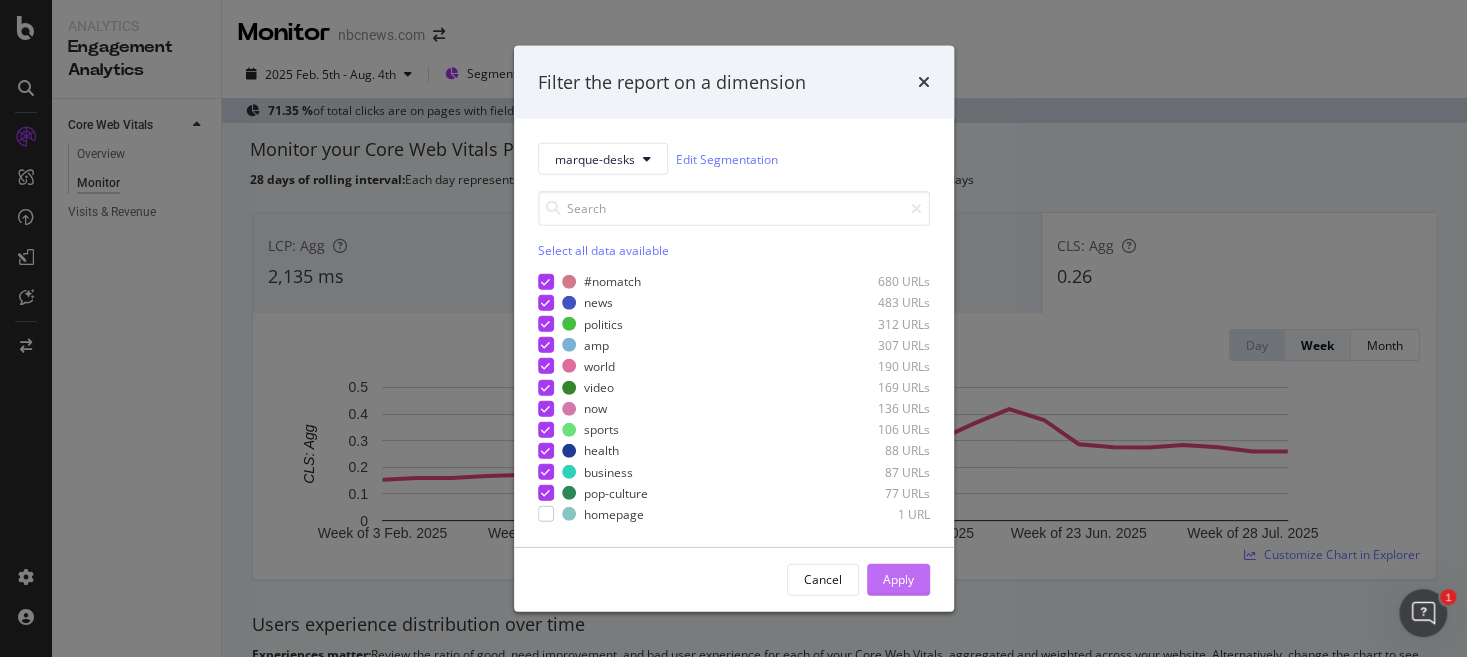 click on "Apply" at bounding box center [898, 579] 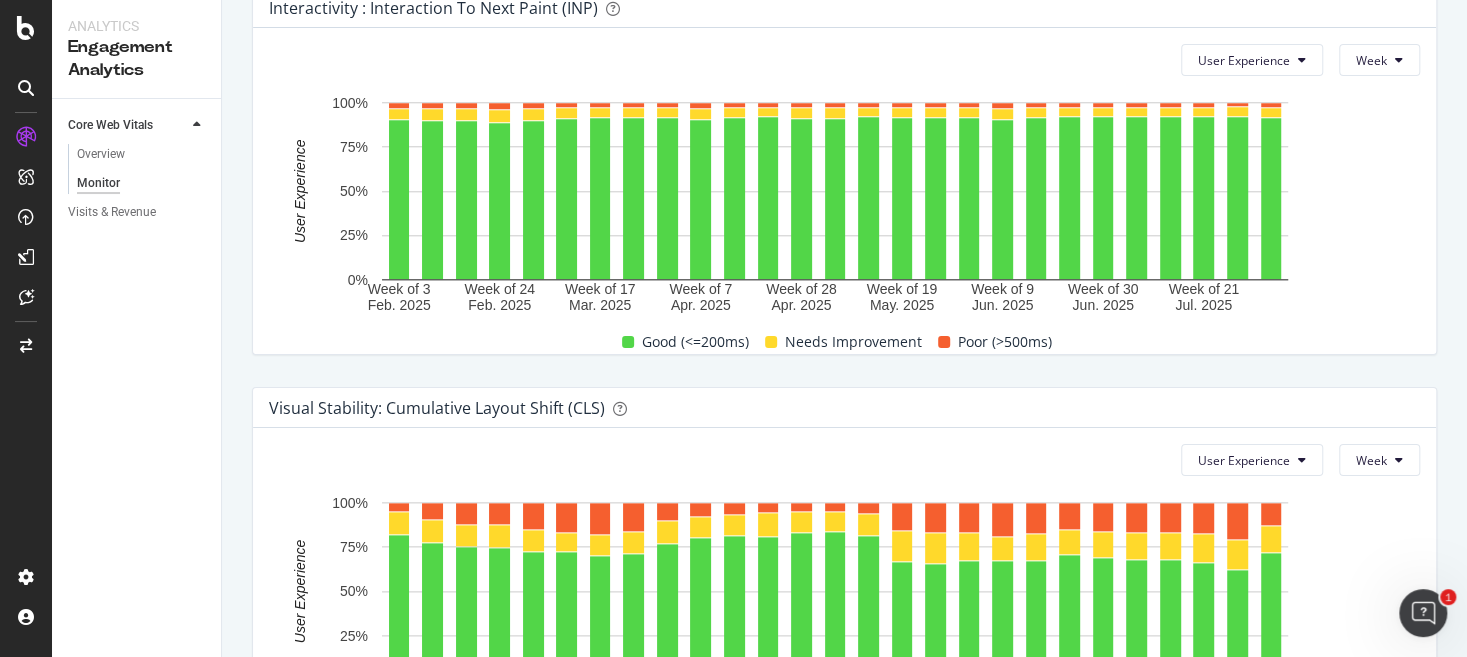 scroll, scrollTop: 1309, scrollLeft: 0, axis: vertical 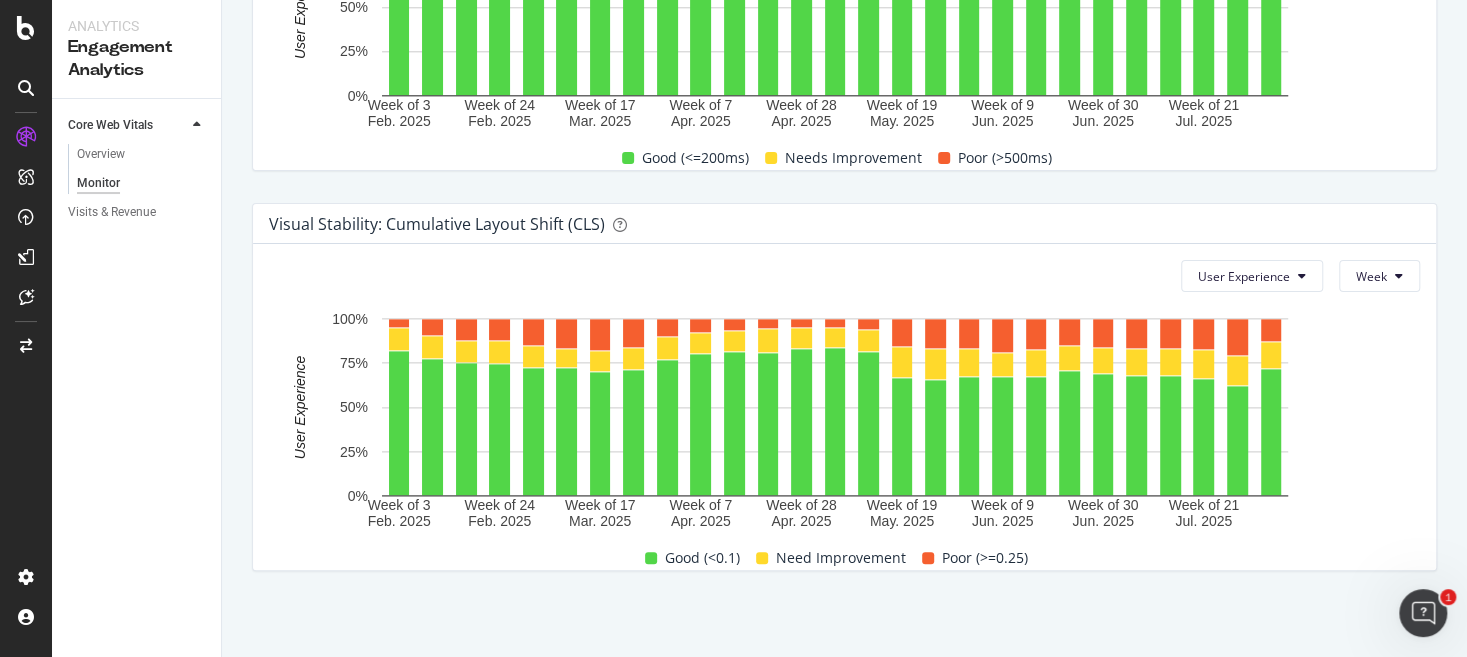 drag, startPoint x: 1457, startPoint y: 77, endPoint x: 43, endPoint y: 20, distance: 1415.1484 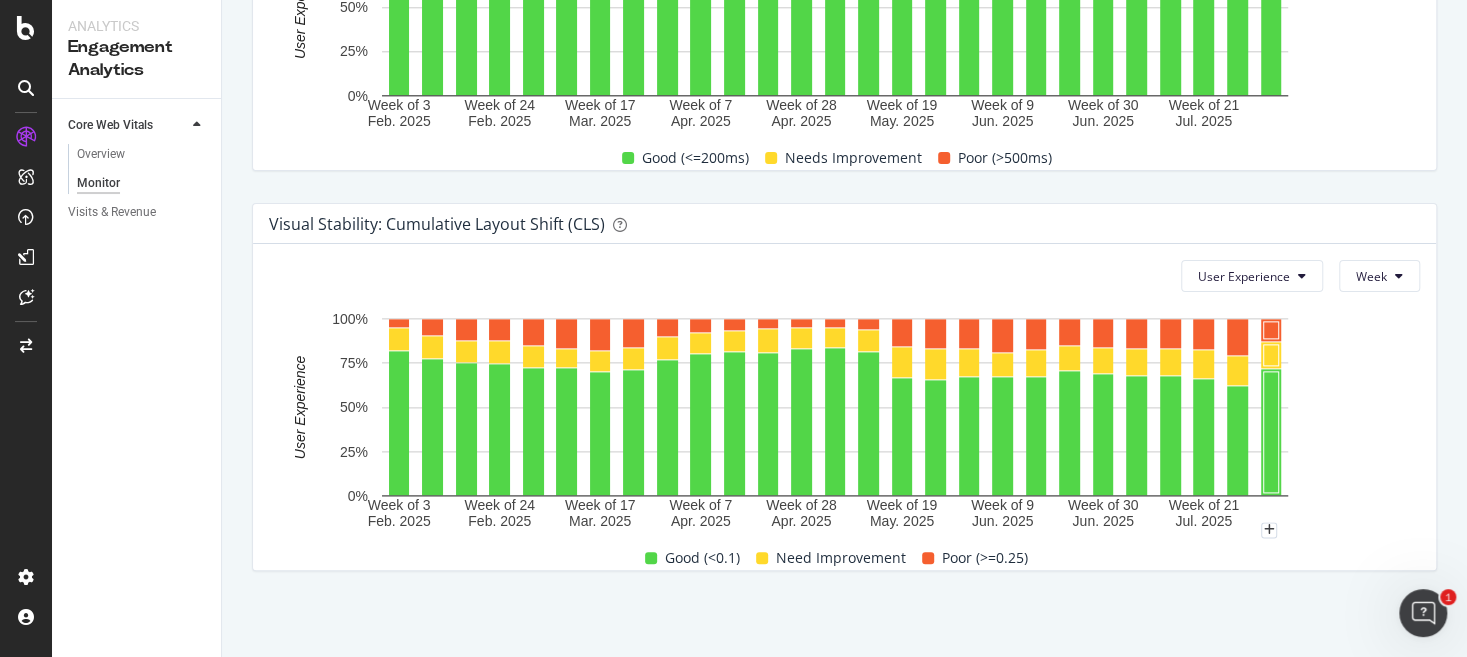 type 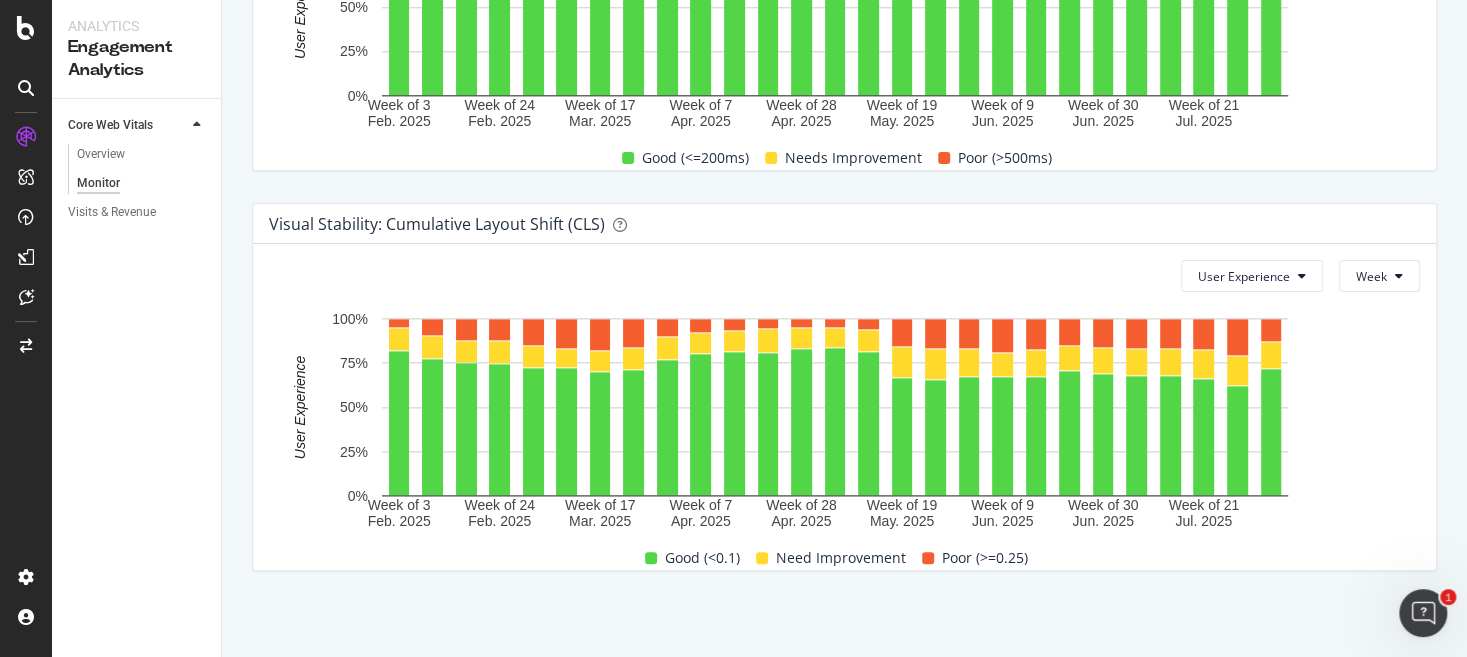 click on "Monitor your Core Web Vitals Performances 28 days of rolling interval:  Each day represents a rolling average of your Core Web Vitals   field data , over the previous 28 days LCP: Agg 1,964 ms INP: Agg 93 ms CLS: Agg 0.2 Day Week Month Week of 3 Feb. 2025 Week of 10 Mar. 2025 Week of 14 Apr. 2025 Week of 19 May. 2025 Week of 23 Jun. 2025 Week of 28 Jul. 2025 0 0.06 0.12 0.18 0.24 0.3 CLS: Agg Date CLS: Agg Week of 3 Feb. 2025 0.06 Week of 10 Feb. 2025 0.09 Week of 17 Feb. 2025 0.1 Week of 24 Feb. 2025 0.1 Week of 3 Mar. 2025 0.14 Week of 10 Mar. 2025 0.19 Week of 17 Mar. 2025 0.21 Week of 24 Mar. 2025 0.18 Week of 31 Mar. 2025 0.1 Week of 7 Apr. 2025 0.07 Week of 14 Apr. 2025 0.06 Week of 21 Apr. 2025 0.07 Week of 28 Apr. 2025 0.06 Week of 5 May. 2025 0.05 Week of 12 May. 2025 0.06 Week of 19 May. 2025 0.14 Week of 26 May. 2025 0.17 Week of 2 Jun. 2025 0.21 Week of 9 Jun. 2025 0.26 Week of 16 Jun. 2025 0.25 Week of 23 Jun. 2025 0.22 Week of 30 Jun. 2025 0.22 Week of 7 Jul. 2025 0.22 Week of 14 Jul. 2025 0.22" at bounding box center [844, -265] 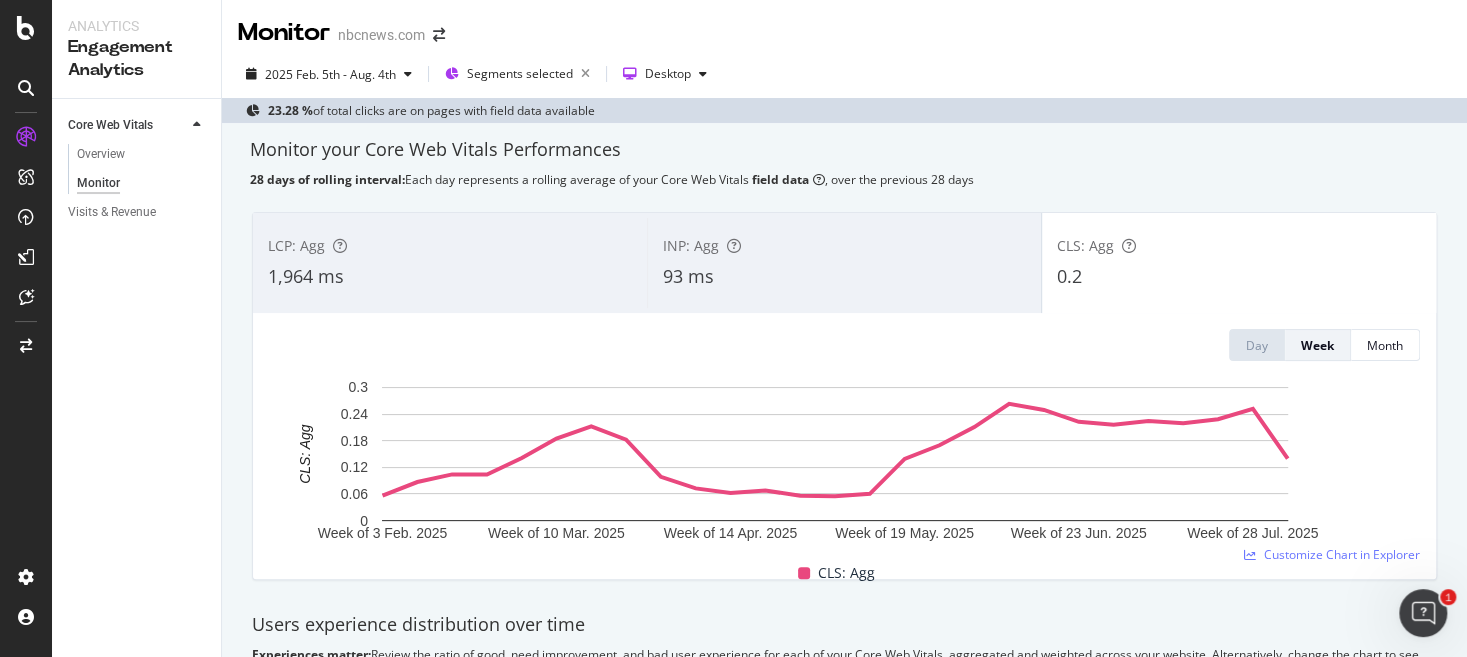 click on "LCP: Agg 1,964 ms INP: Agg 93 ms CLS: Agg 0.2 Day Week Month Week of 3 Feb. 2025 Week of 10 Mar. 2025 Week of 14 Apr. 2025 Week of 19 May. 2025 Week of 23 Jun. 2025 Week of 28 Jul. 2025 0 0.06 0.12 0.18 0.24 0.3 CLS: Agg Date CLS: Agg Week of 3 Feb. 2025 0.06 Week of 10 Feb. 2025 0.09 Week of 17 Feb. 2025 0.1 Week of 24 Feb. 2025 0.1 Week of 3 Mar. 2025 0.14 Week of 10 Mar. 2025 0.19 Week of 17 Mar. 2025 0.21 Week of 24 Mar. 2025 0.18 Week of 31 Mar. 2025 0.1 Week of 7 Apr. 2025 0.07 Week of 14 Apr. 2025 0.06 Week of 21 Apr. 2025 0.07 Week of 28 Apr. 2025 0.06 Week of 5 May. 2025 0.05 Week of 12 May. 2025 0.06 Week of 19 May. 2025 0.14 Week of 26 May. 2025 0.17 Week of 2 Jun. 2025 0.21 Week of 9 Jun. 2025 0.26 Week of 16 Jun. 2025 0.25 Week of 23 Jun. 2025 0.22 Week of 30 Jun. 2025 0.22 Week of 7 Jul. 2025 0.22 Week of 14 Jul. 2025 0.22 Week of 21 Jul. 2025 0.23 Week of 28 Jul. 2025 0.25 Week of 4 Aug. 2025 0.14 ... CLS: Agg Customize Chart in Explorer" at bounding box center [844, 396] 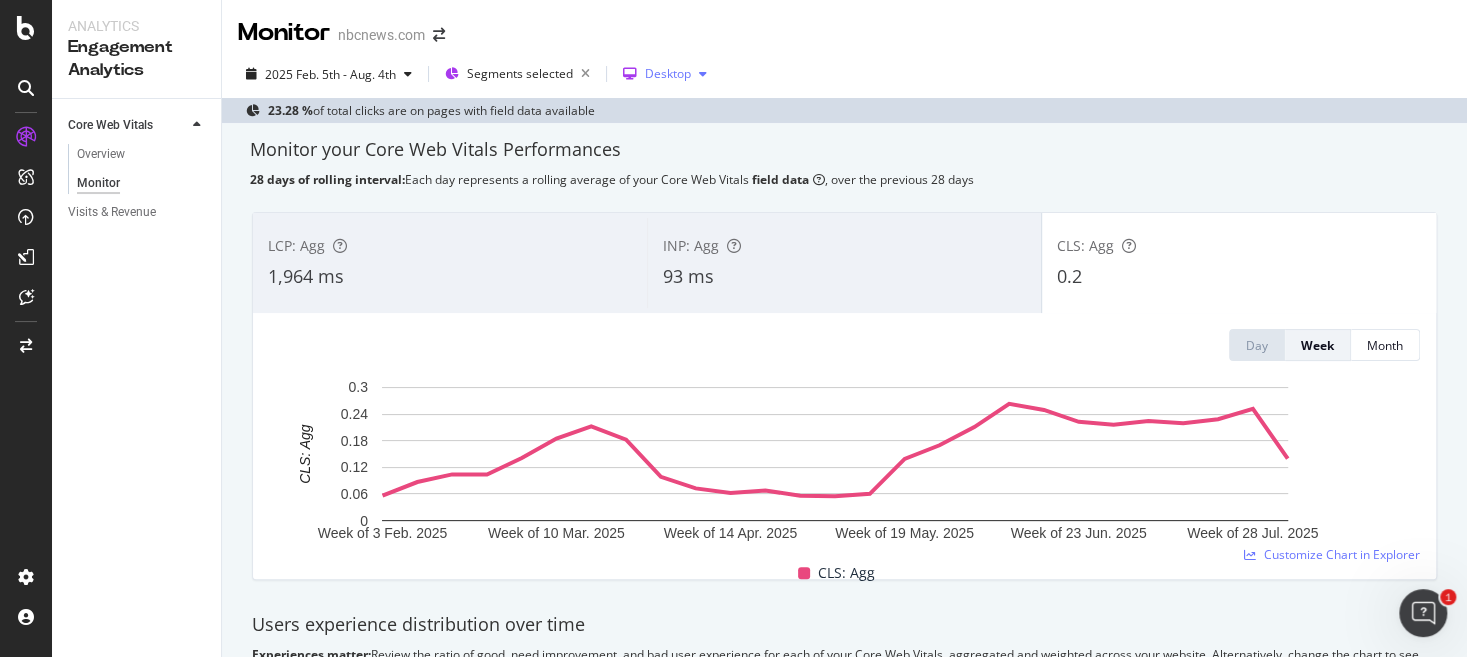 click on "Desktop" at bounding box center [668, 74] 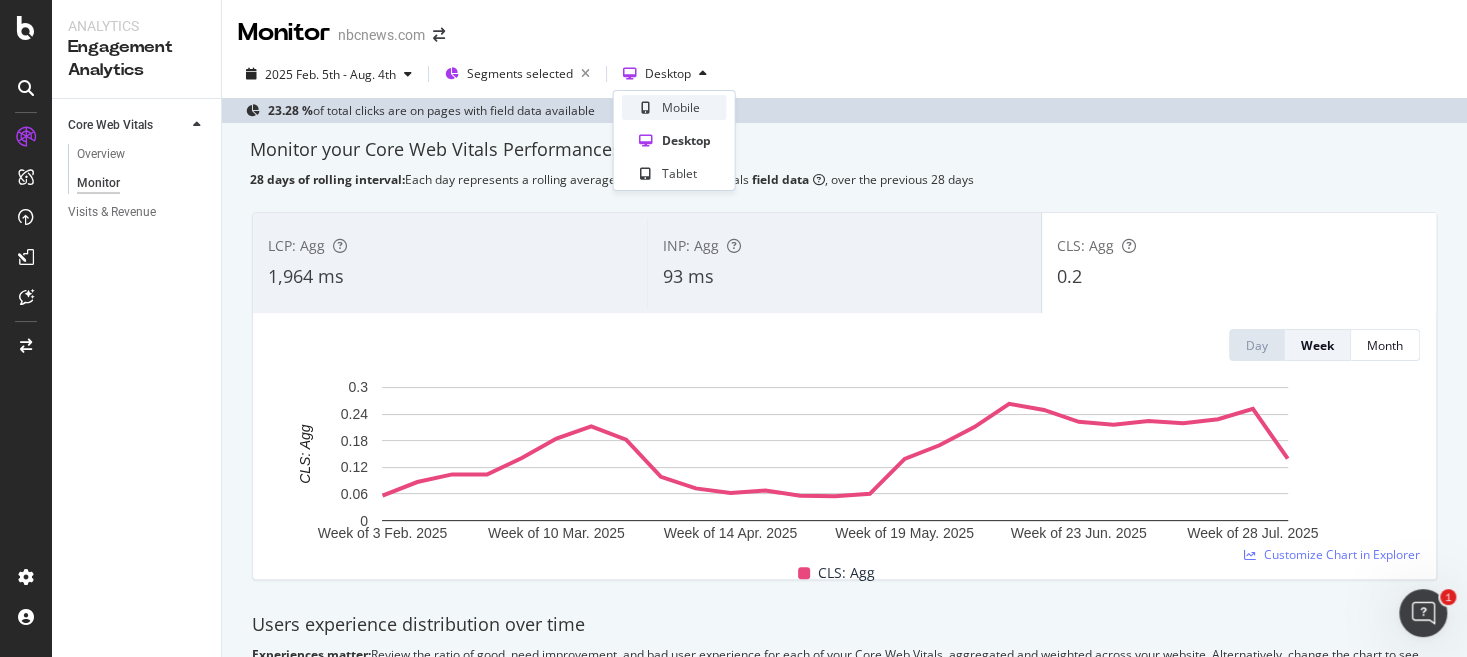 click on "Mobile" at bounding box center (674, 107) 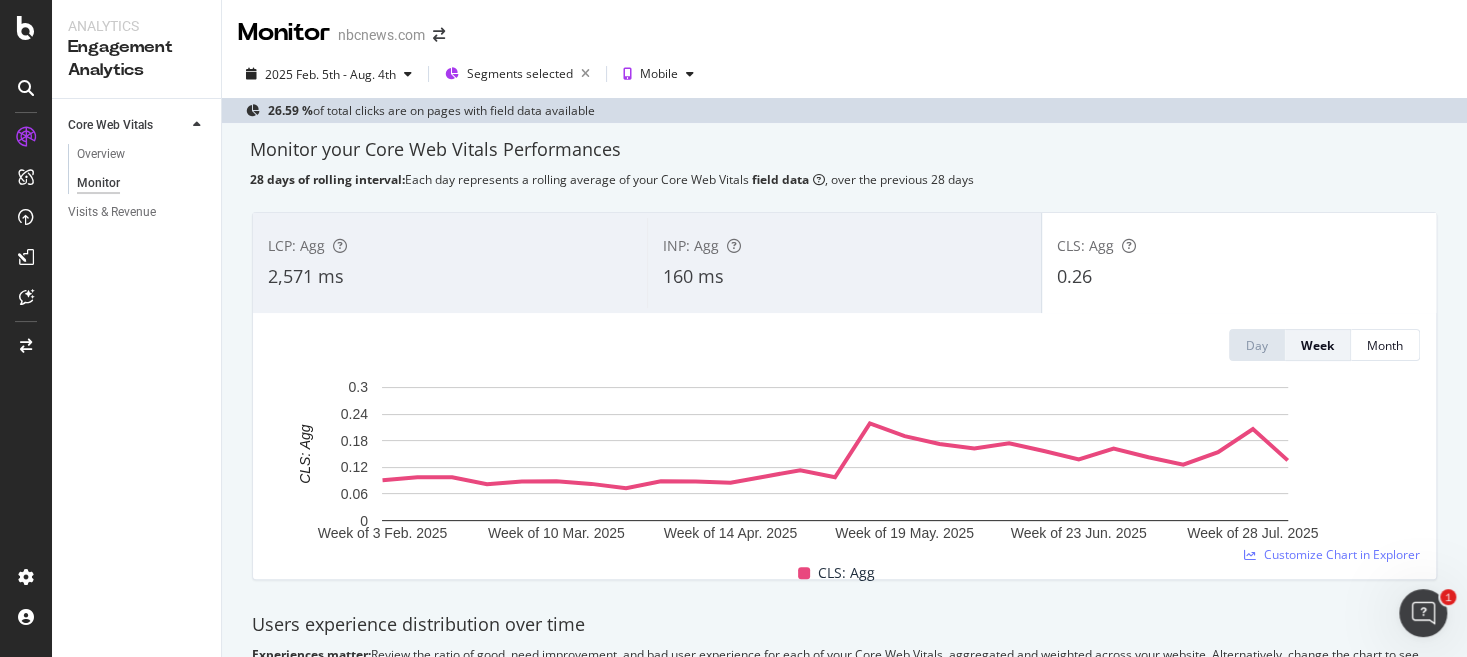 click on "Core Web Vitals Overview Monitor Visits & Revenue" at bounding box center [136, 378] 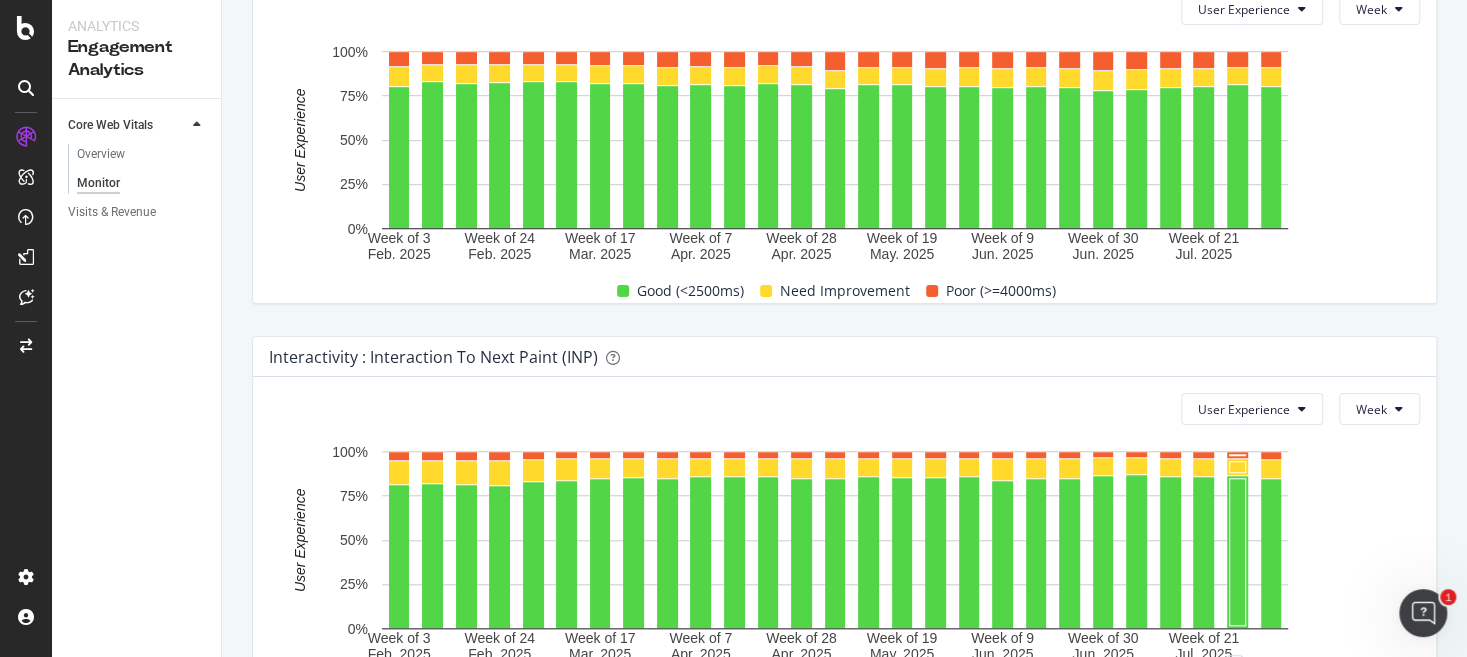 scroll, scrollTop: 874, scrollLeft: 0, axis: vertical 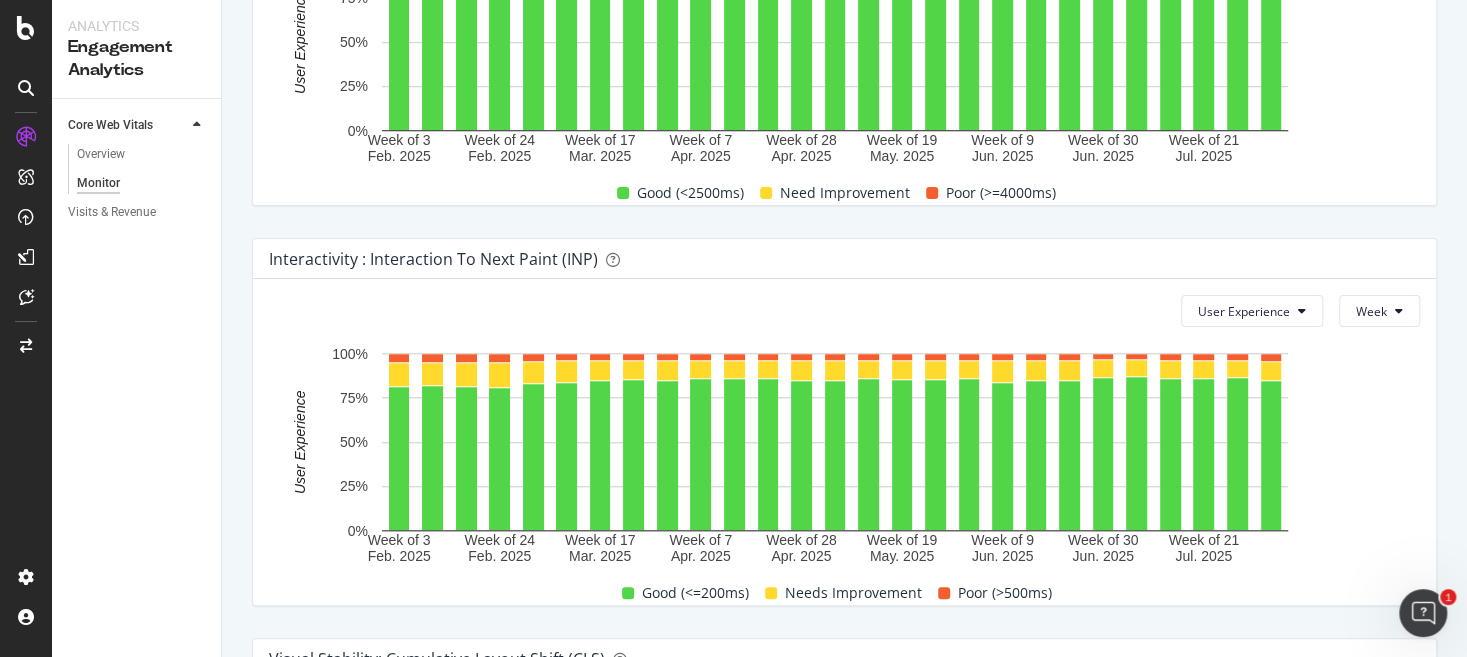 drag, startPoint x: 172, startPoint y: 492, endPoint x: 185, endPoint y: 483, distance: 15.811388 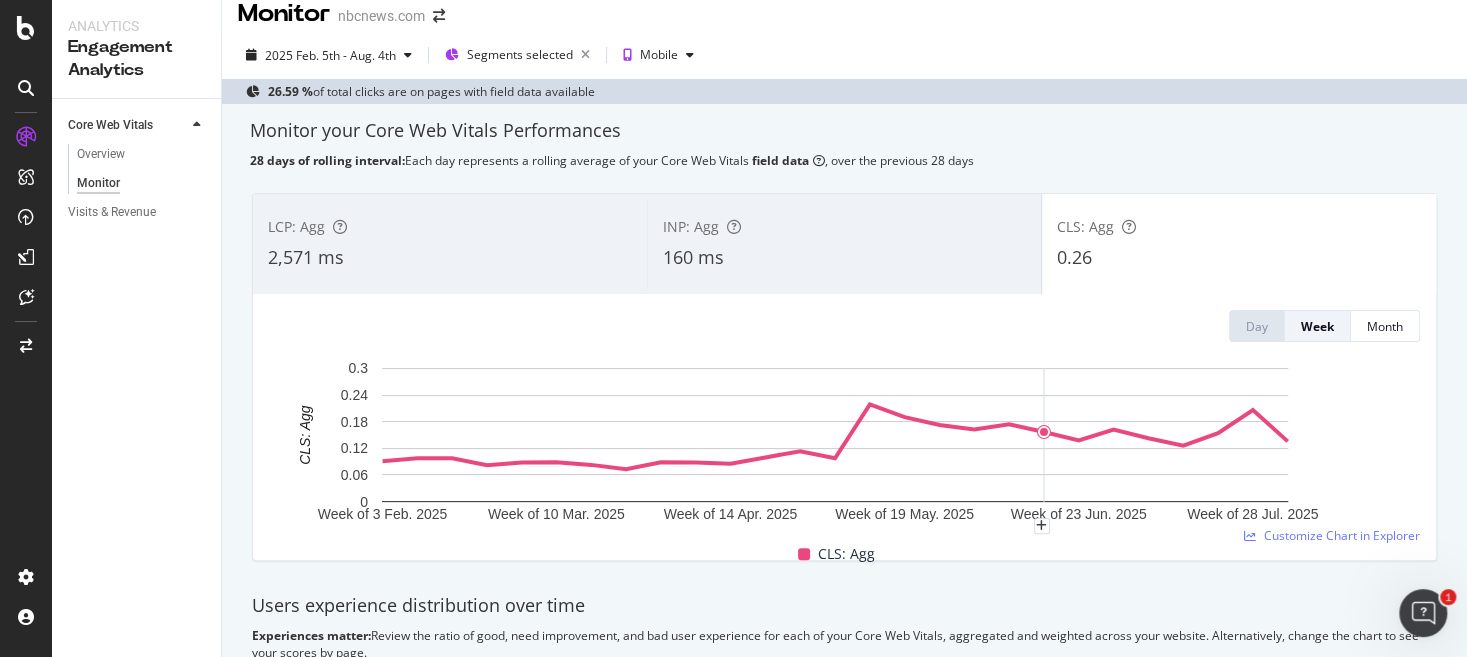 scroll, scrollTop: 0, scrollLeft: 0, axis: both 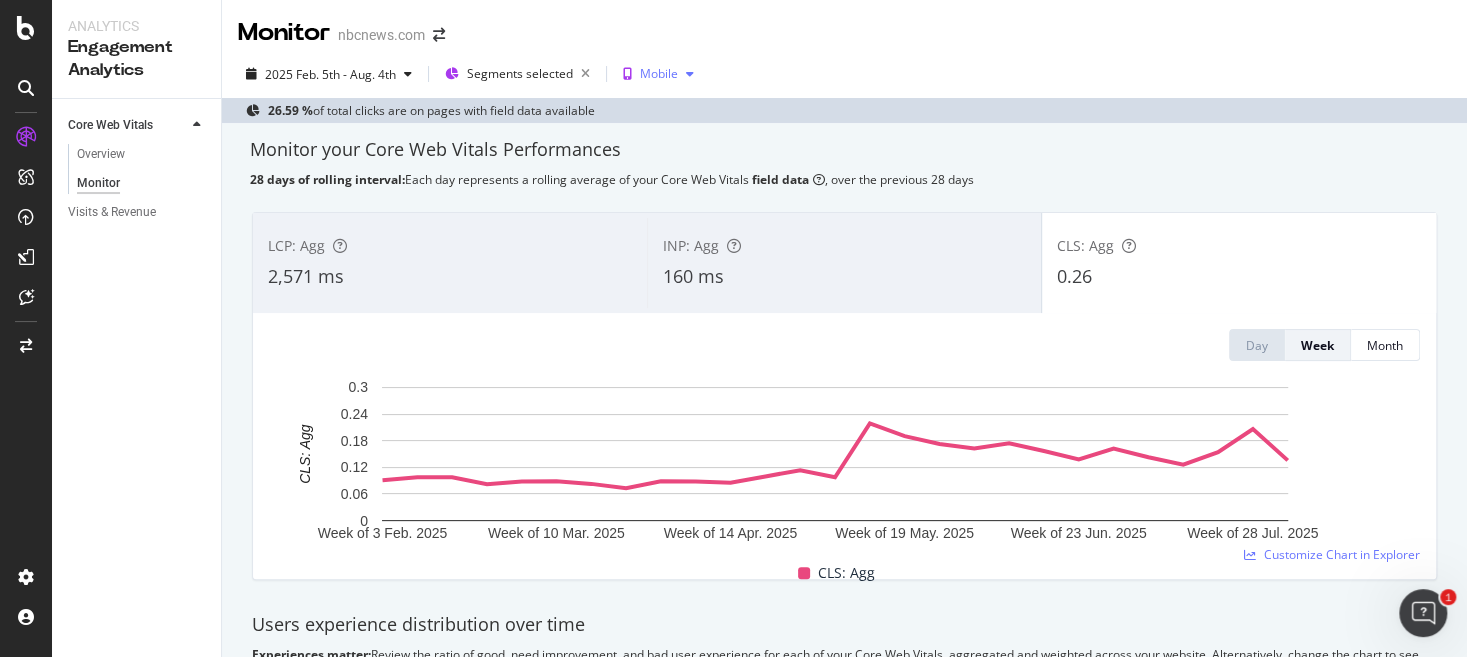 click on "Mobile" at bounding box center [658, 74] 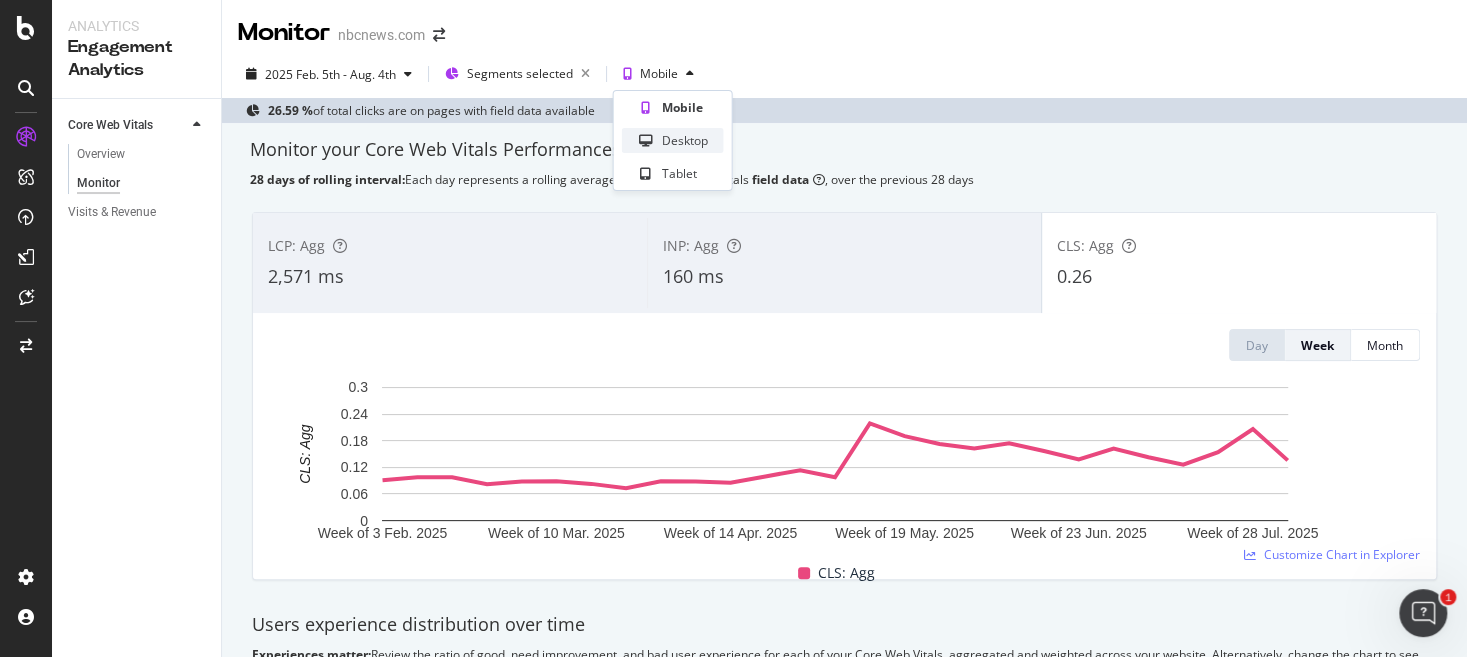 click on "Desktop" at bounding box center (685, 140) 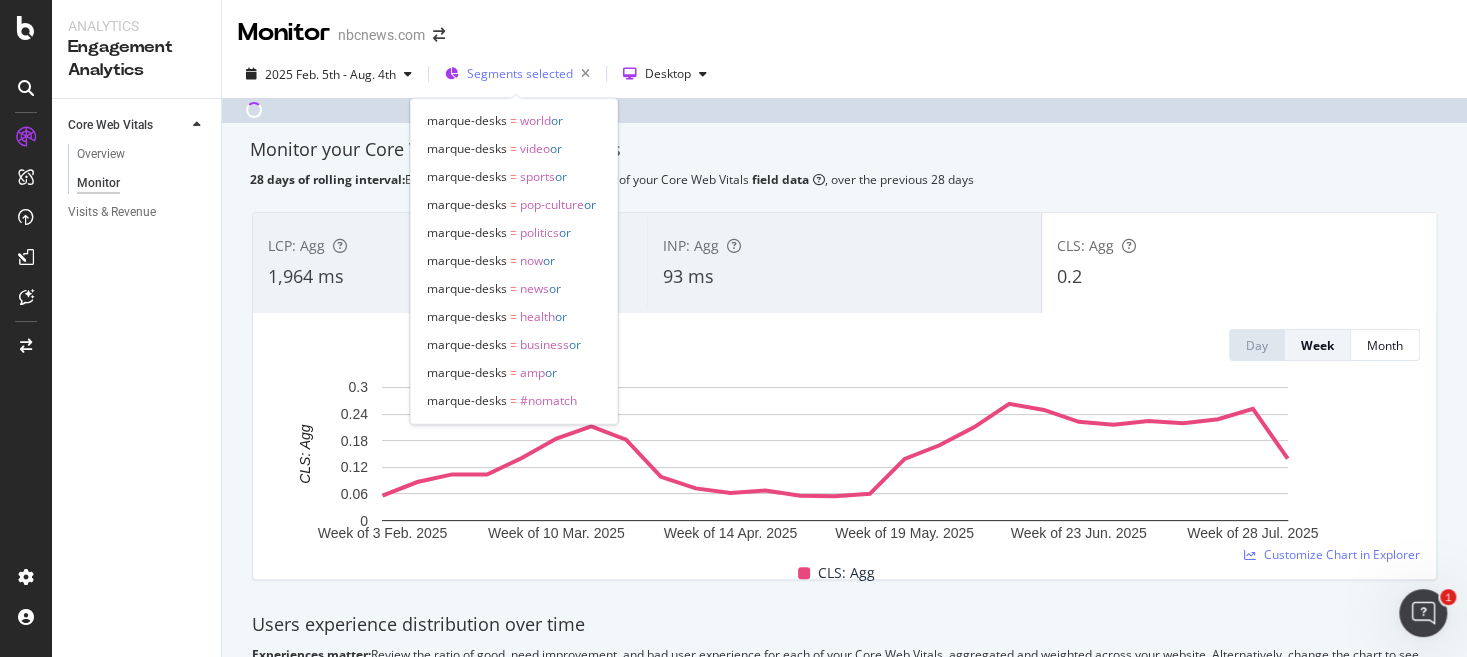 click on "Segments selected" at bounding box center [520, 73] 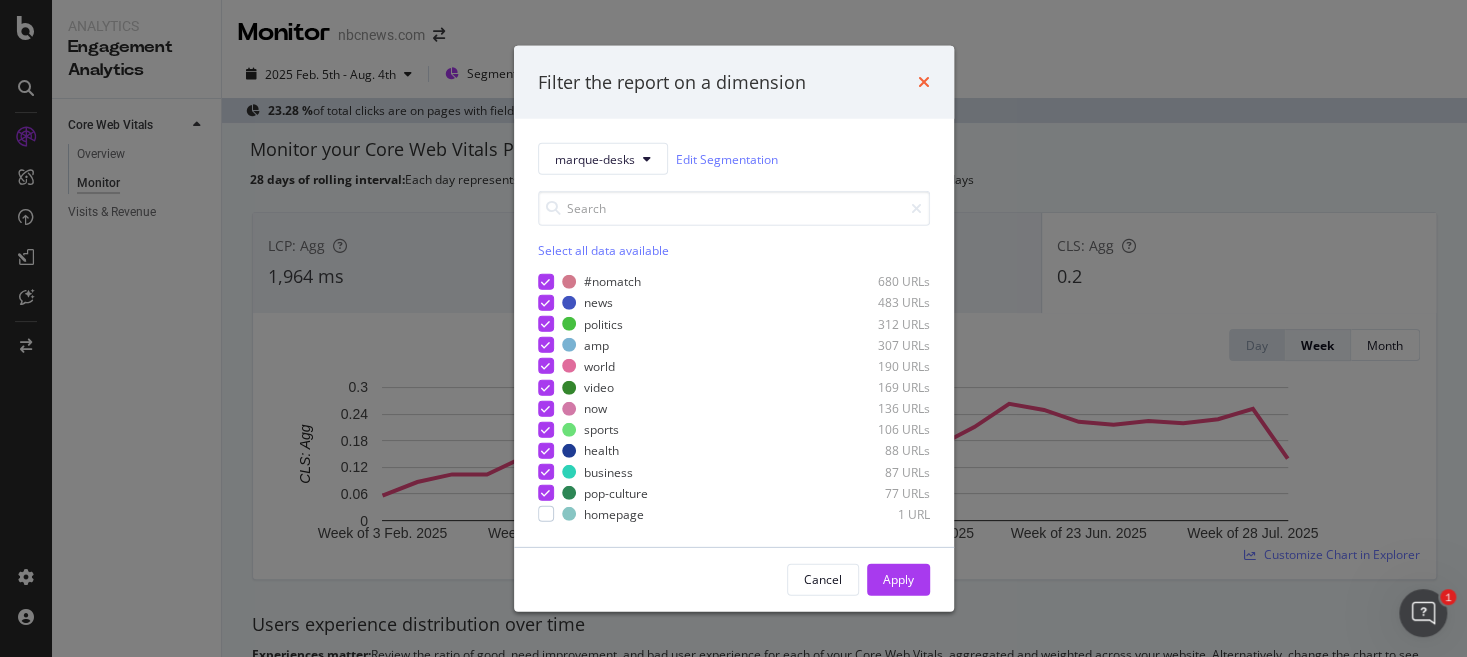 click at bounding box center (924, 82) 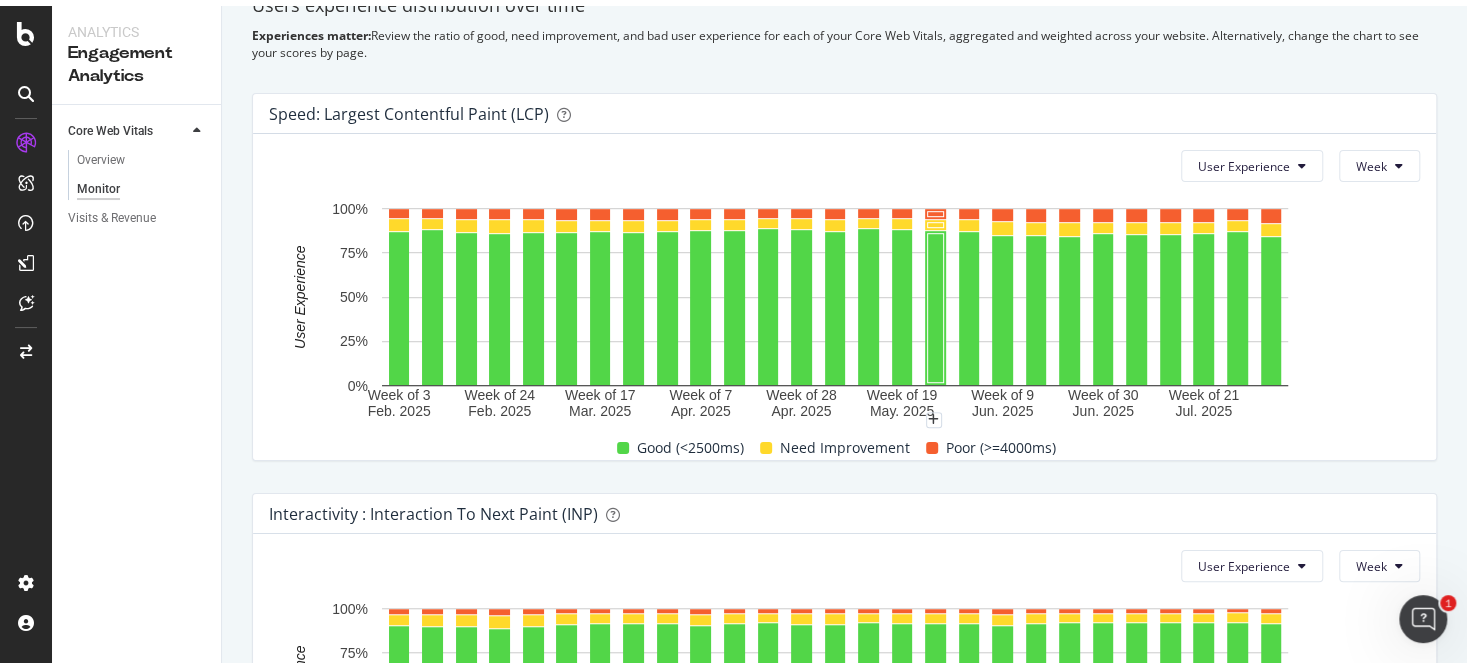 scroll, scrollTop: 1309, scrollLeft: 0, axis: vertical 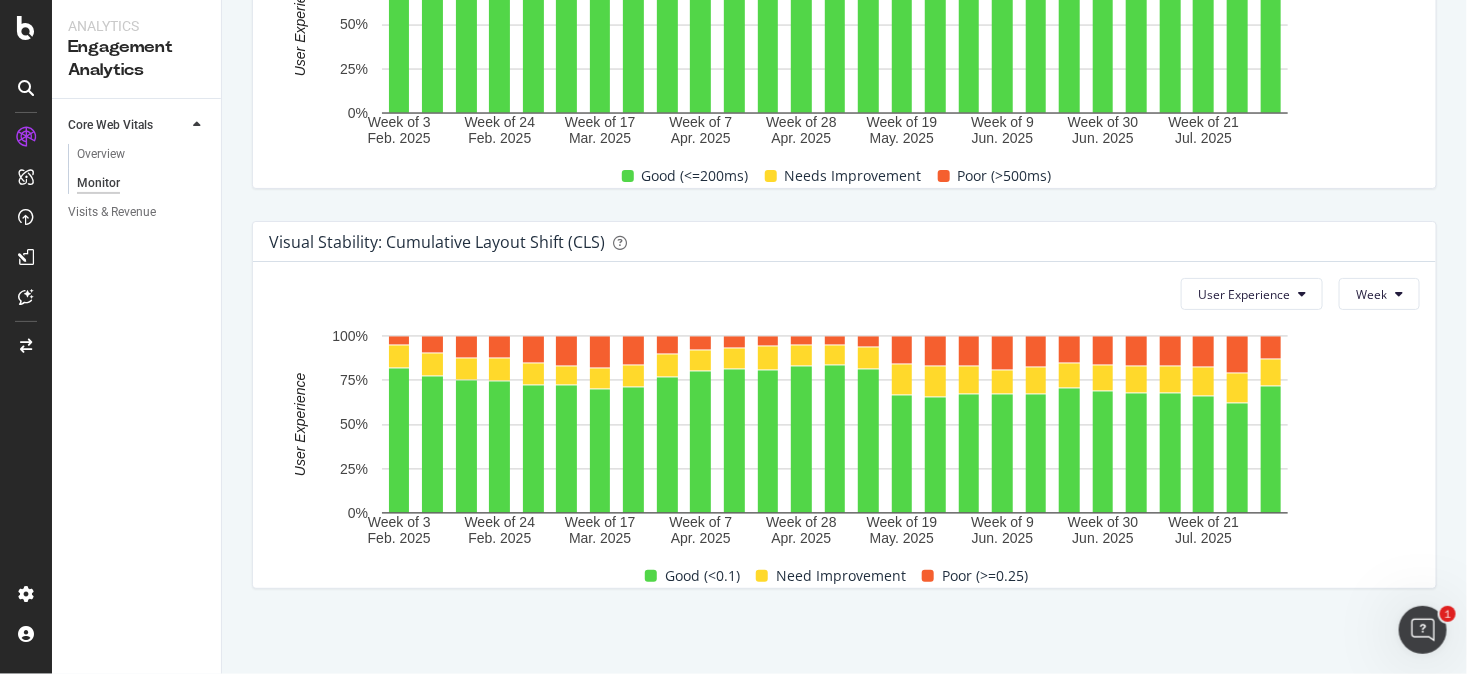 drag, startPoint x: 217, startPoint y: 267, endPoint x: 277, endPoint y: 170, distance: 114.05701 